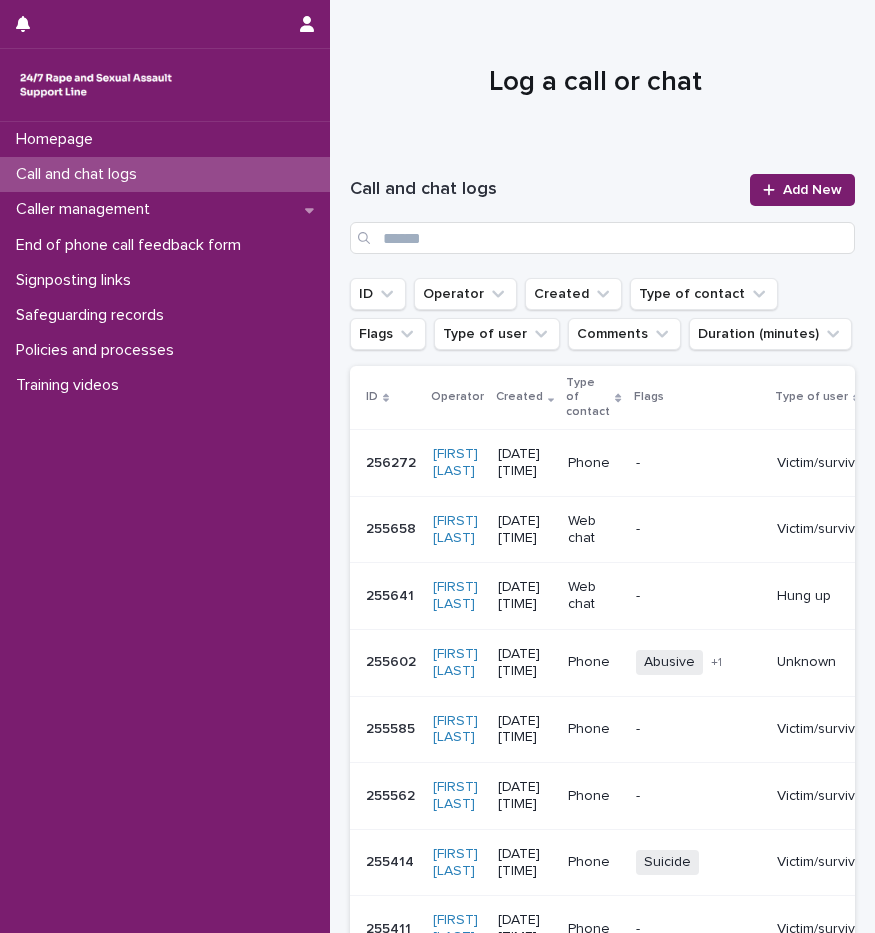scroll, scrollTop: 0, scrollLeft: 0, axis: both 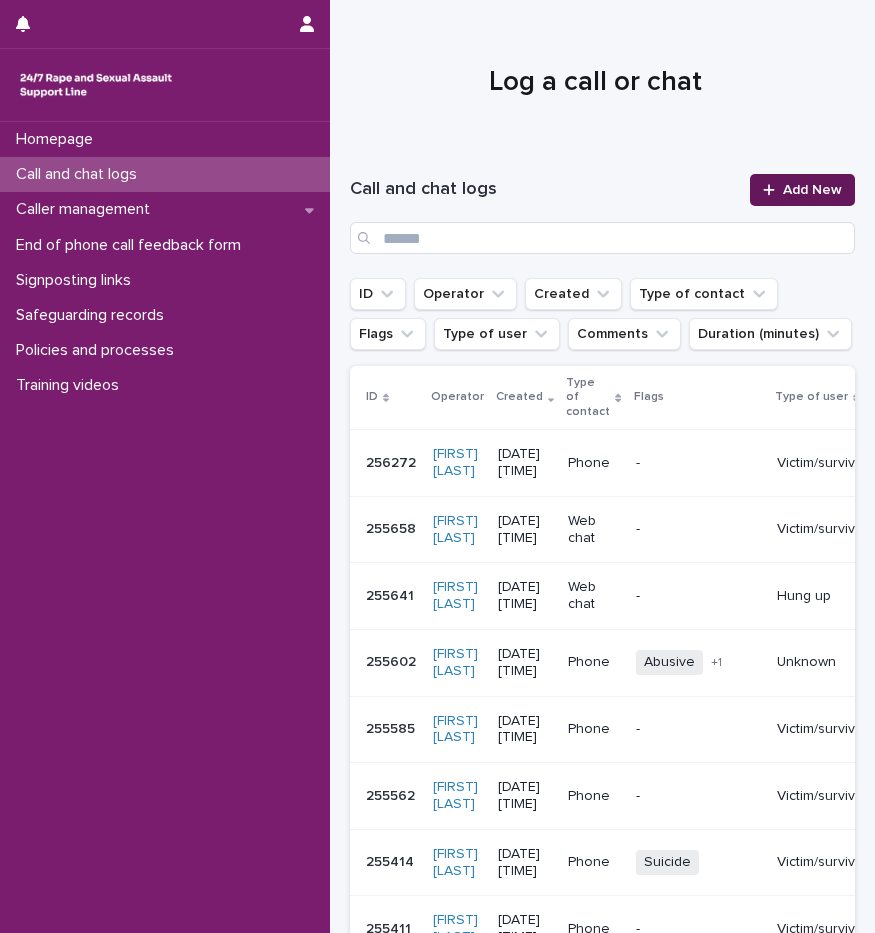 click on "Add New" at bounding box center [802, 190] 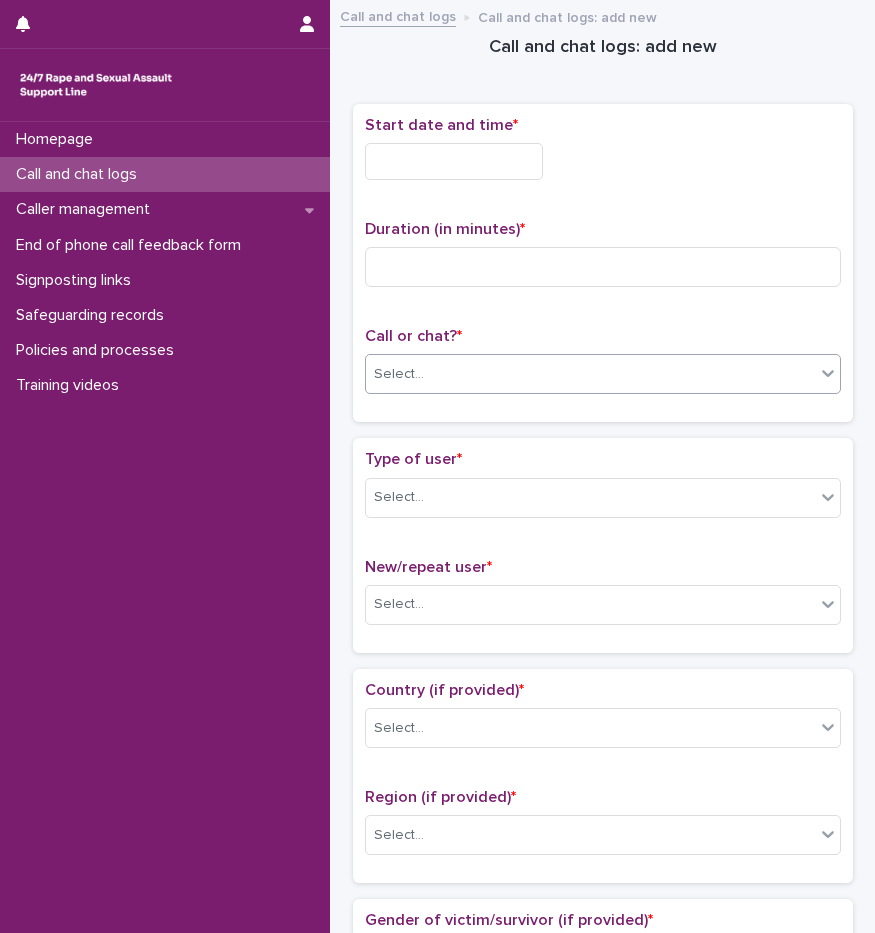 click on "Select..." at bounding box center [590, 374] 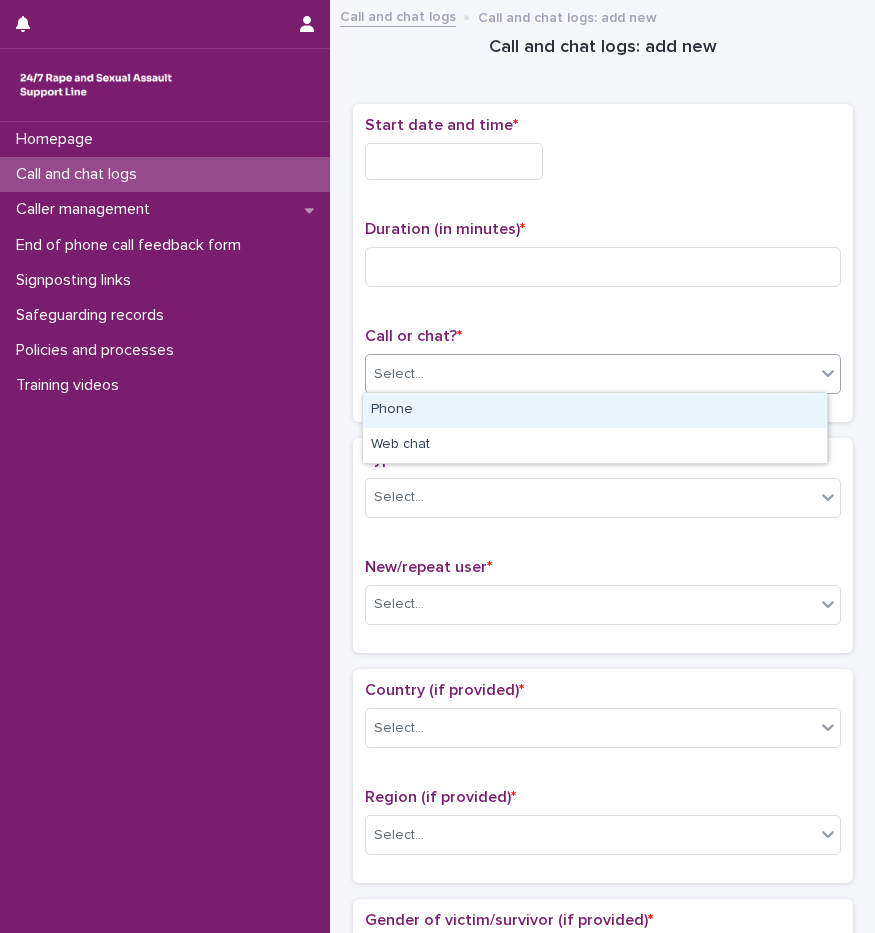 click on "Phone" at bounding box center [595, 410] 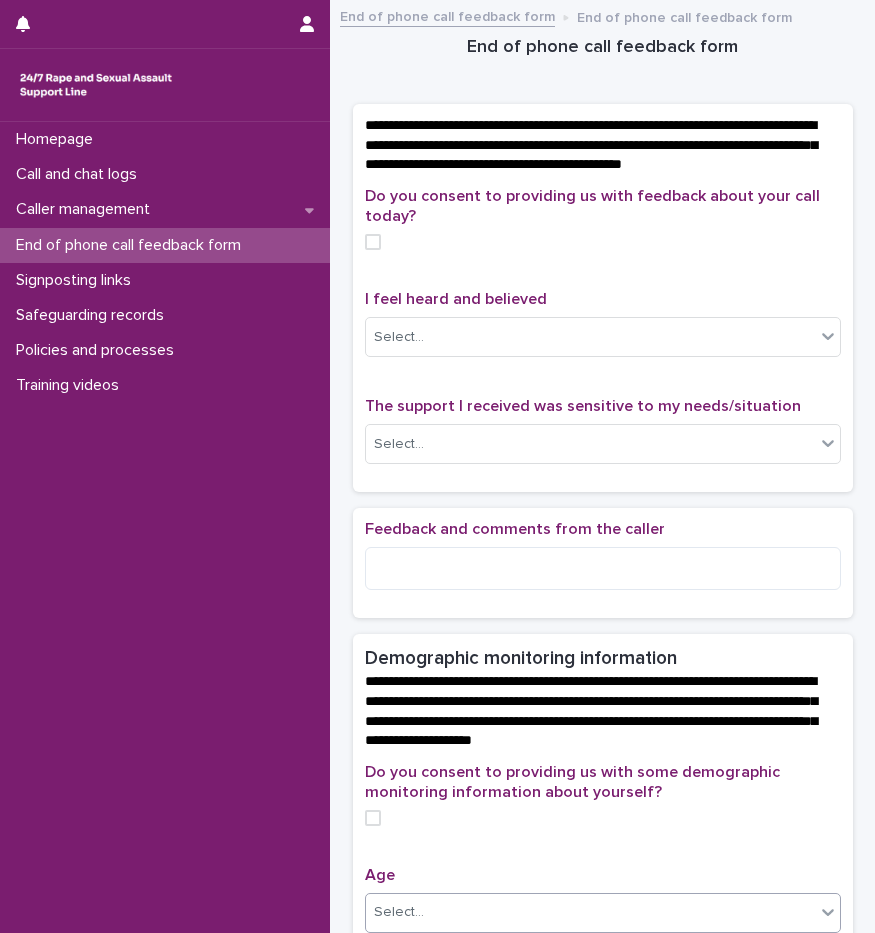 scroll, scrollTop: 0, scrollLeft: 0, axis: both 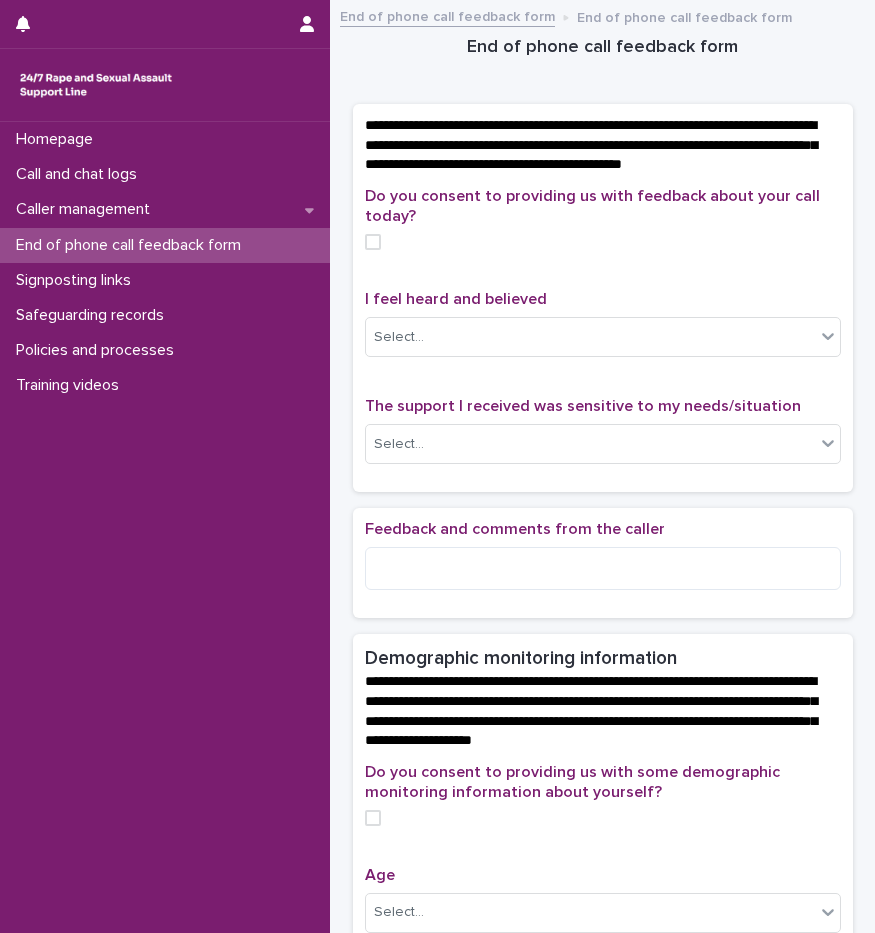 click at bounding box center (373, 242) 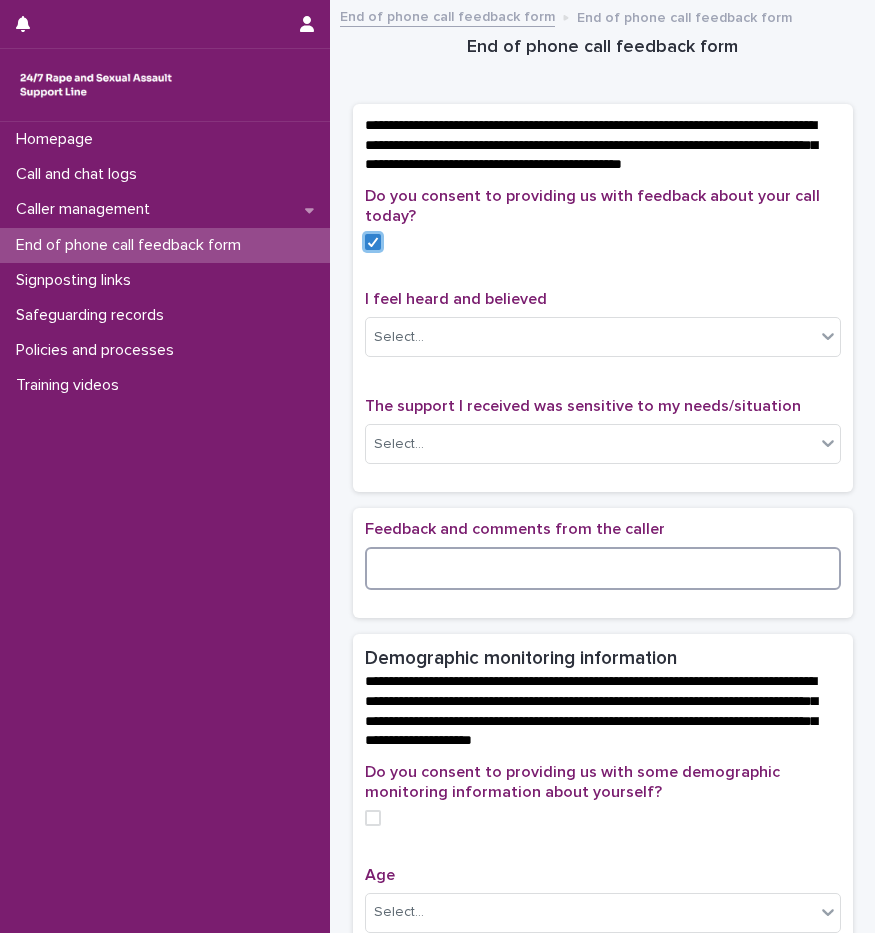 drag, startPoint x: 401, startPoint y: 582, endPoint x: 785, endPoint y: 43, distance: 661.7983 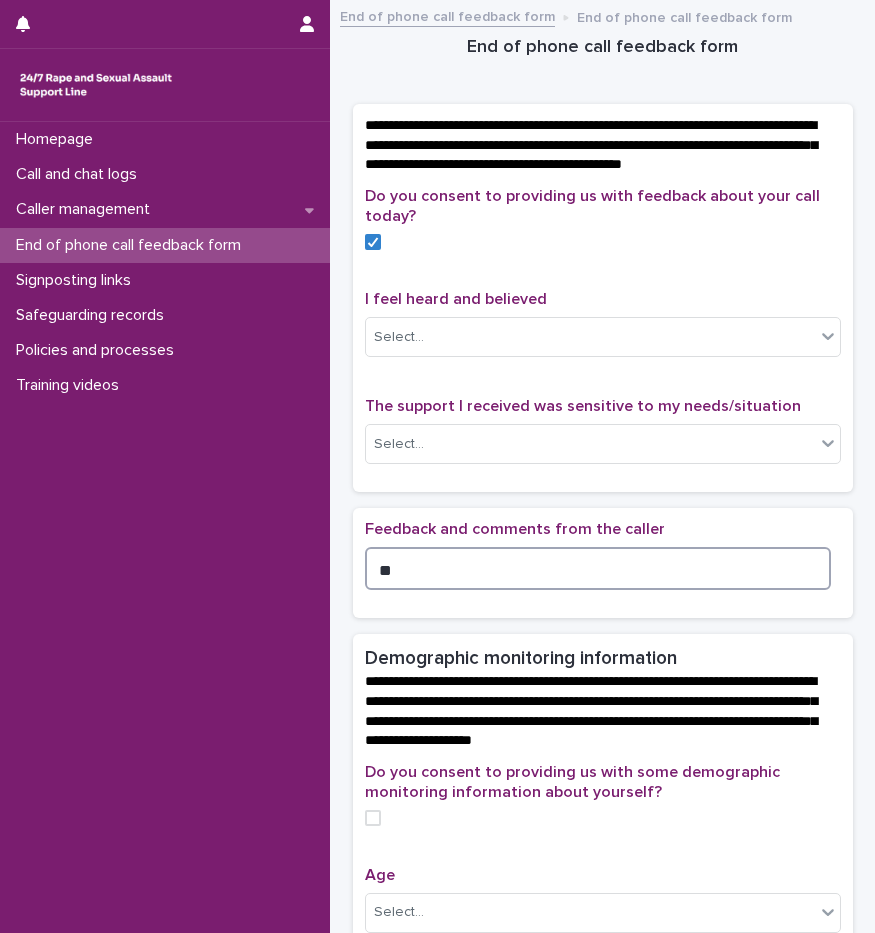 type on "*" 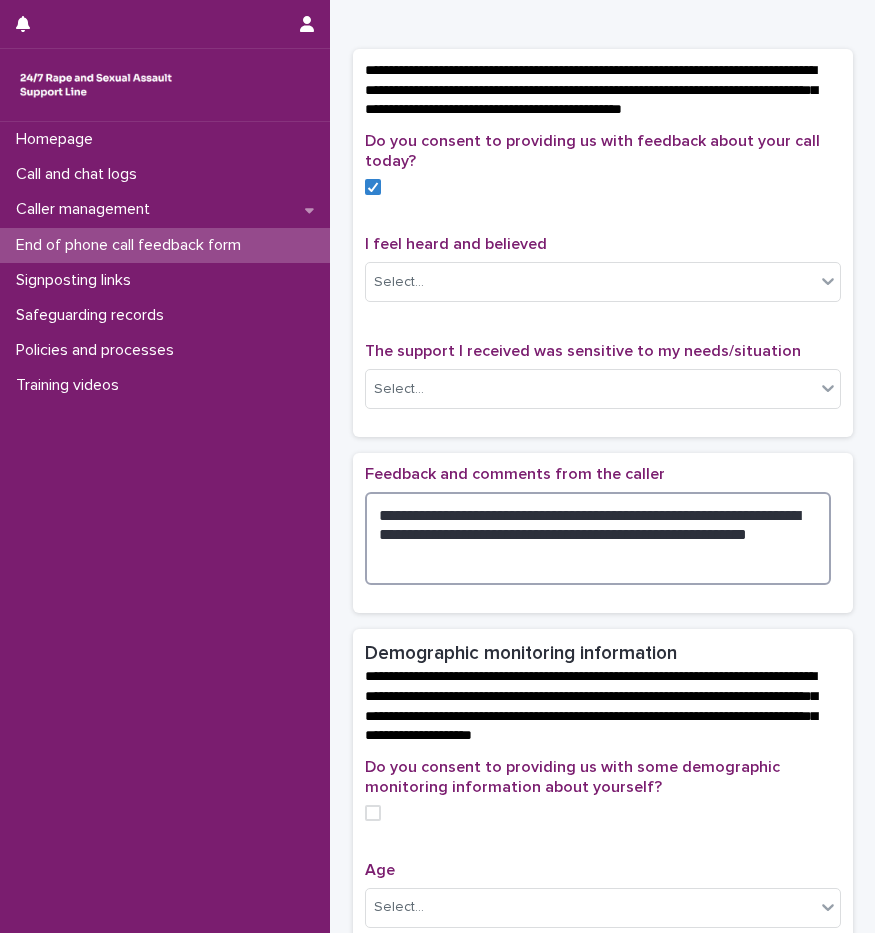 scroll, scrollTop: 163, scrollLeft: 0, axis: vertical 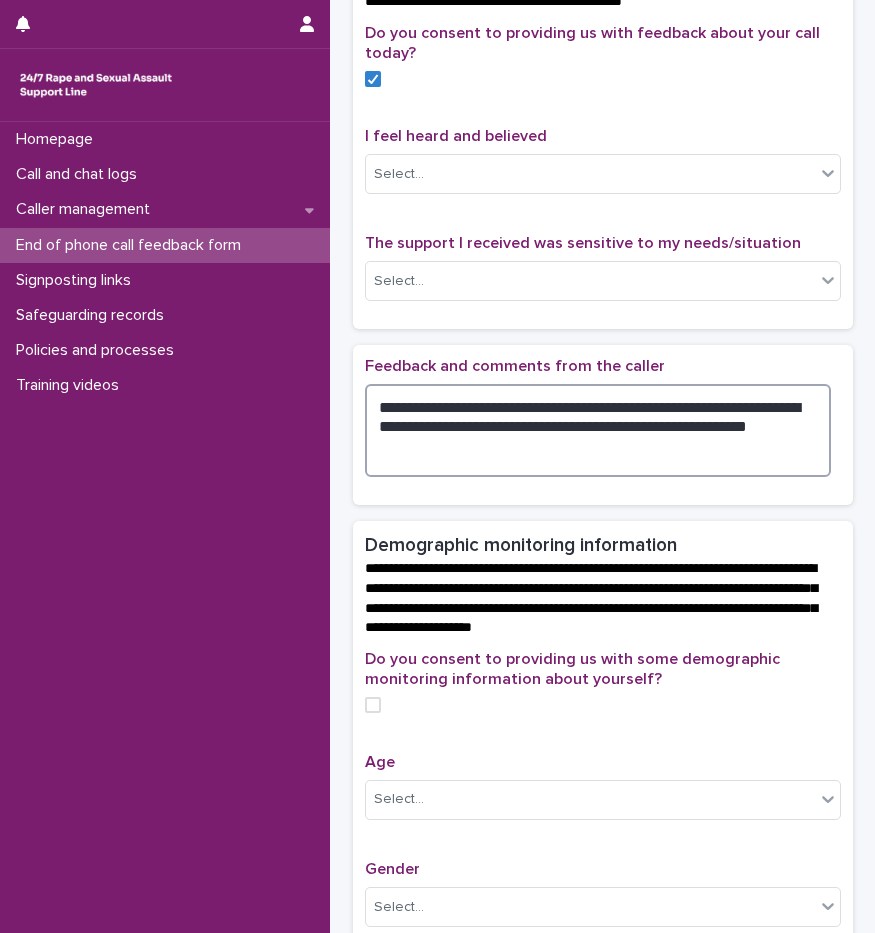 click on "**********" at bounding box center [598, 430] 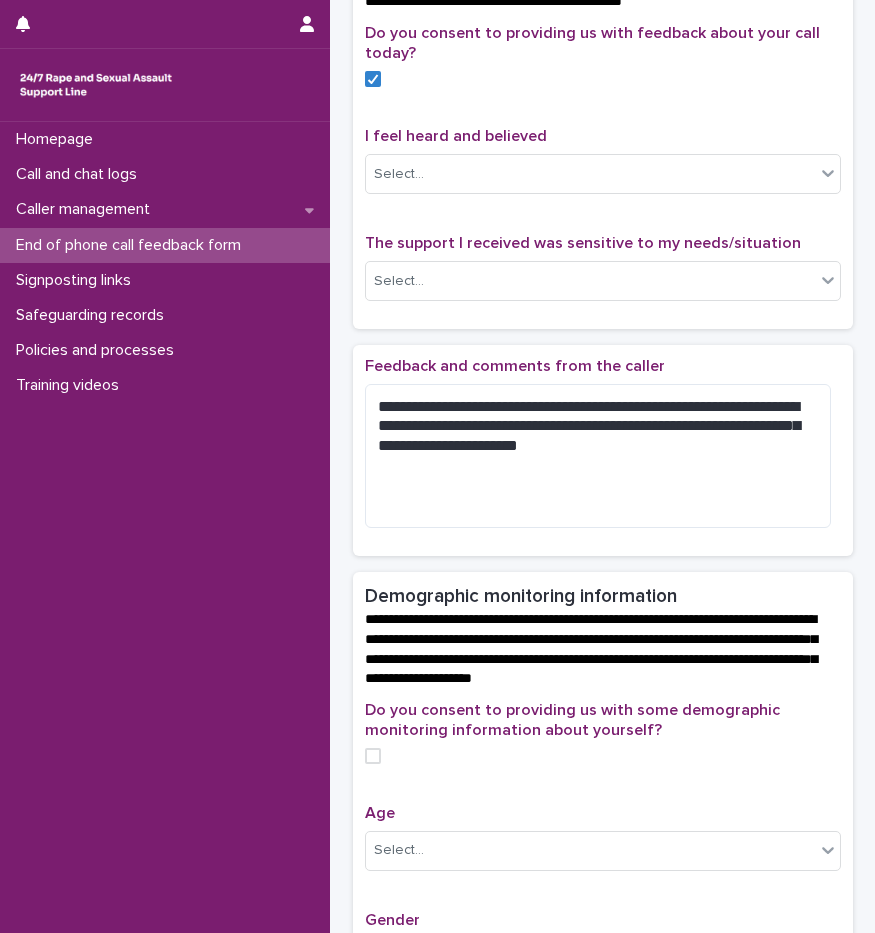 click on "Feedback and comments from the caller" at bounding box center (515, 366) 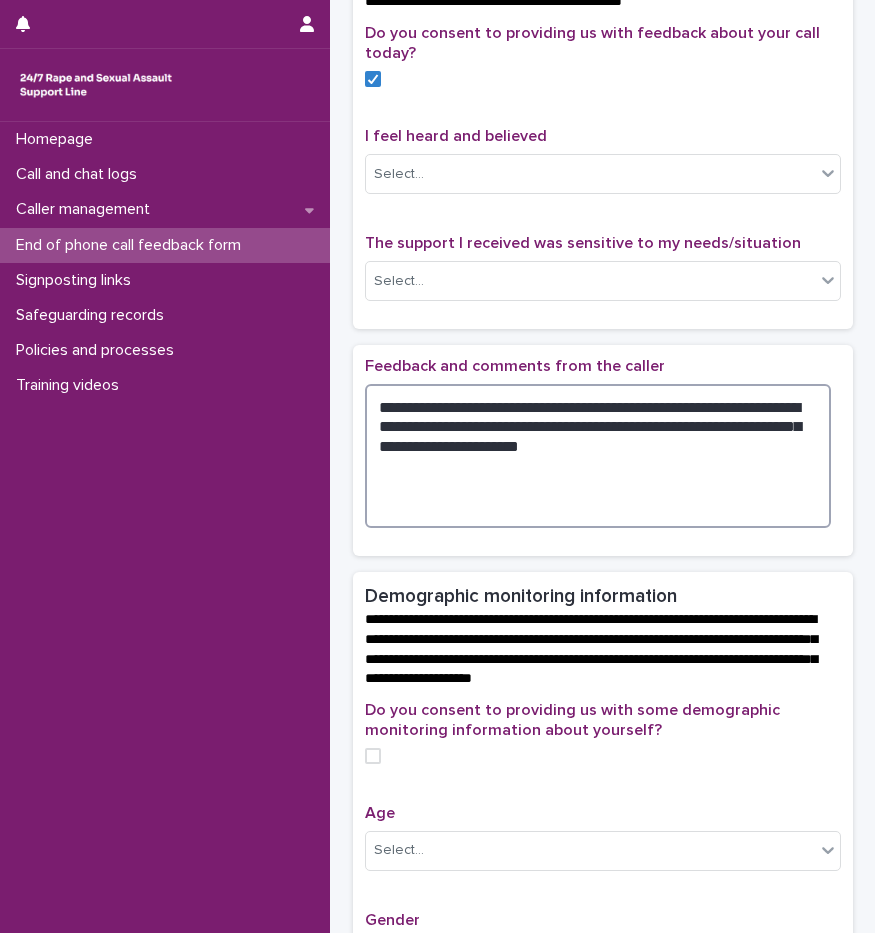 click on "**********" at bounding box center (598, 456) 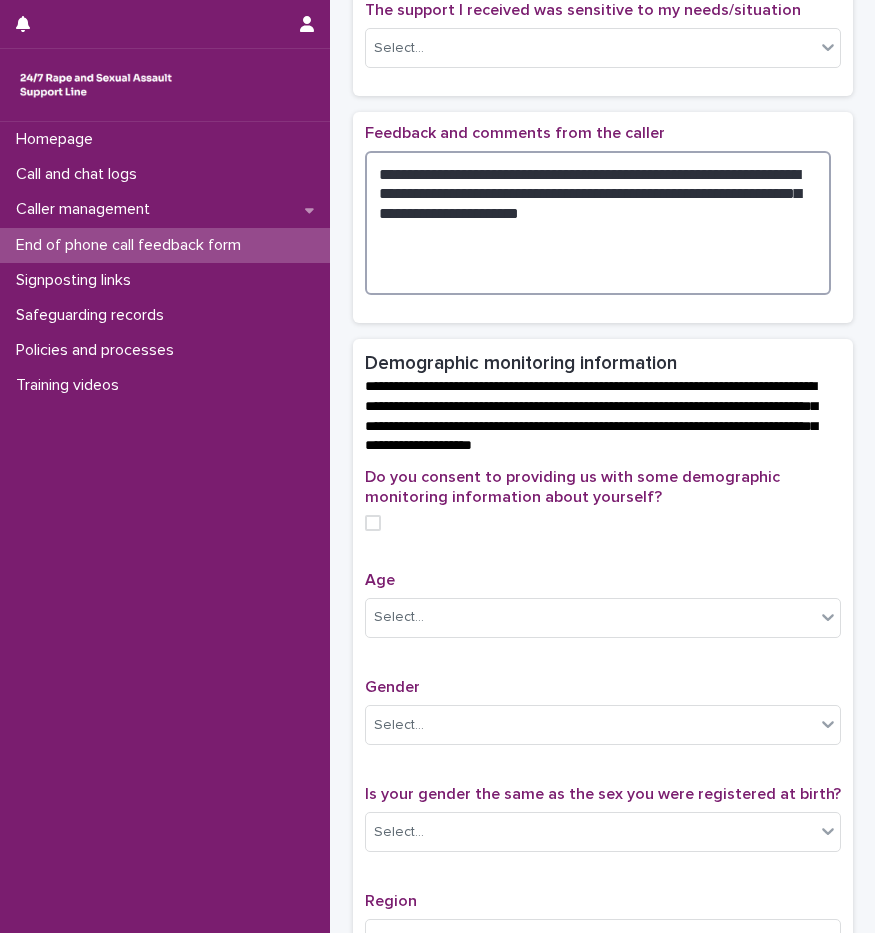 scroll, scrollTop: 400, scrollLeft: 0, axis: vertical 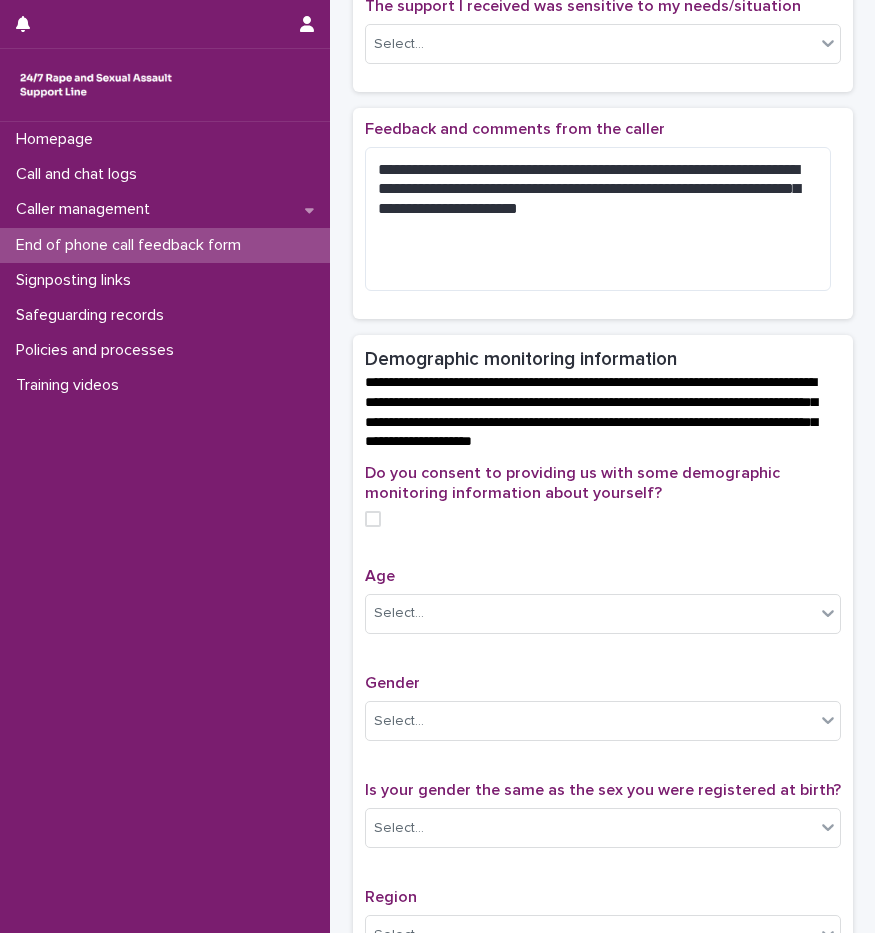 click on "Feedback and comments from the caller" at bounding box center (603, 129) 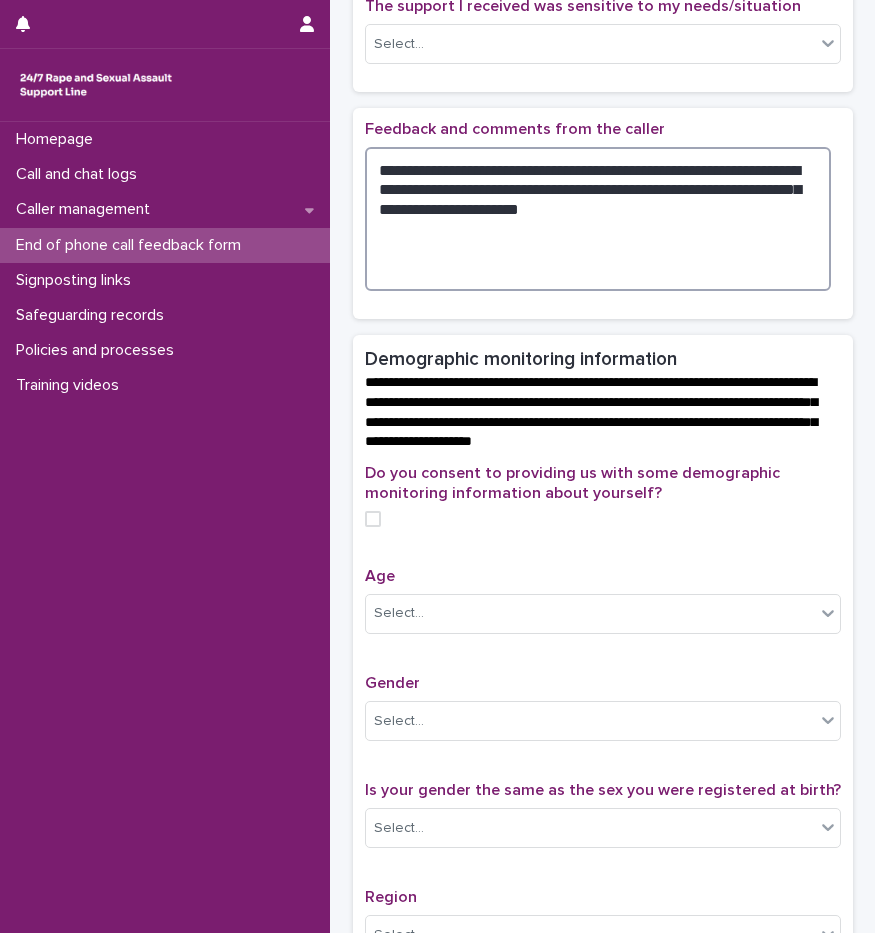 click on "**********" at bounding box center (598, 219) 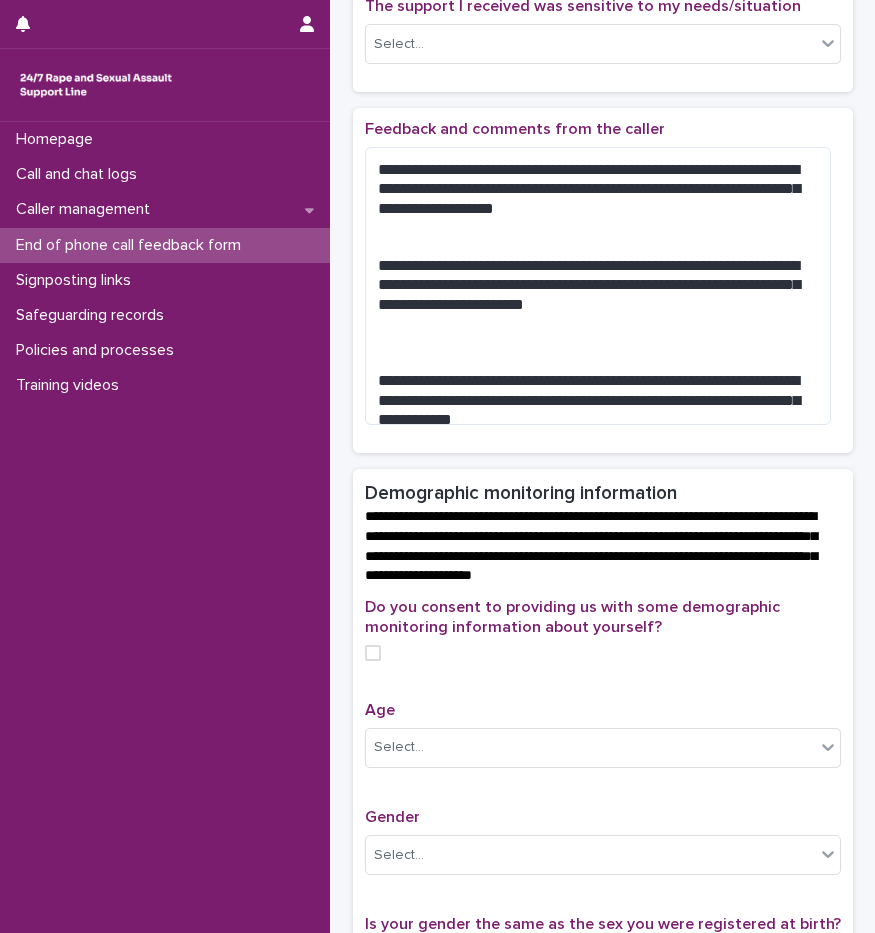 click on "**********" at bounding box center [602, 574] 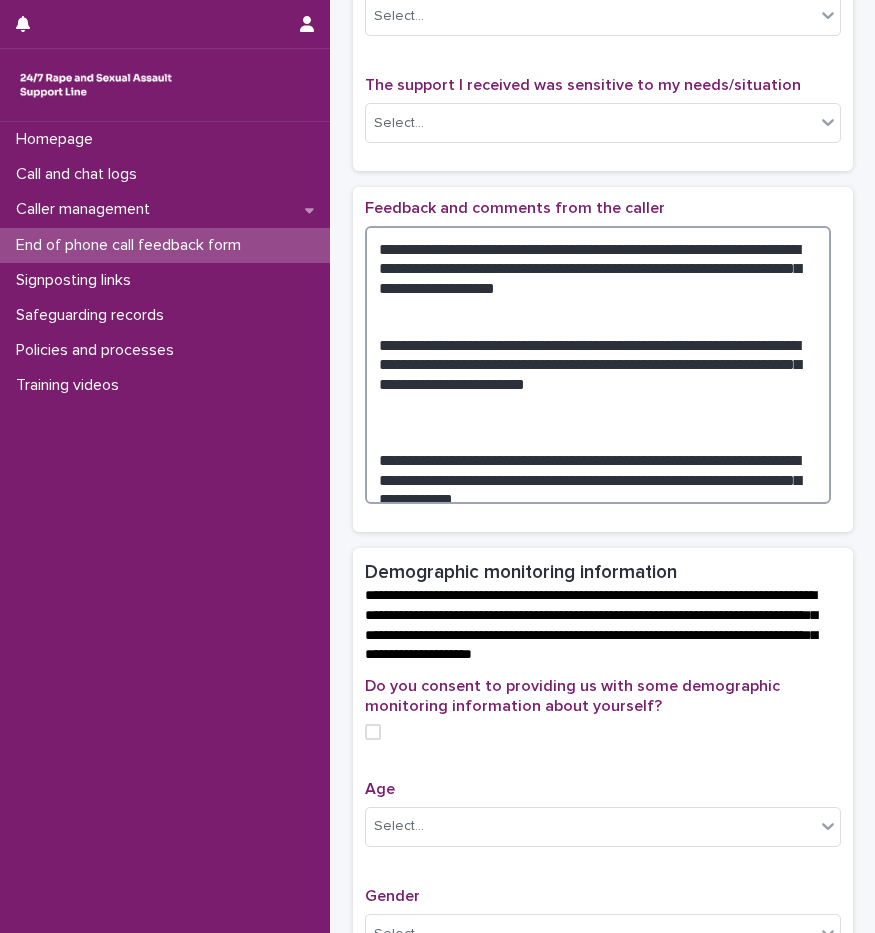 drag, startPoint x: 601, startPoint y: 459, endPoint x: 614, endPoint y: 483, distance: 27.294687 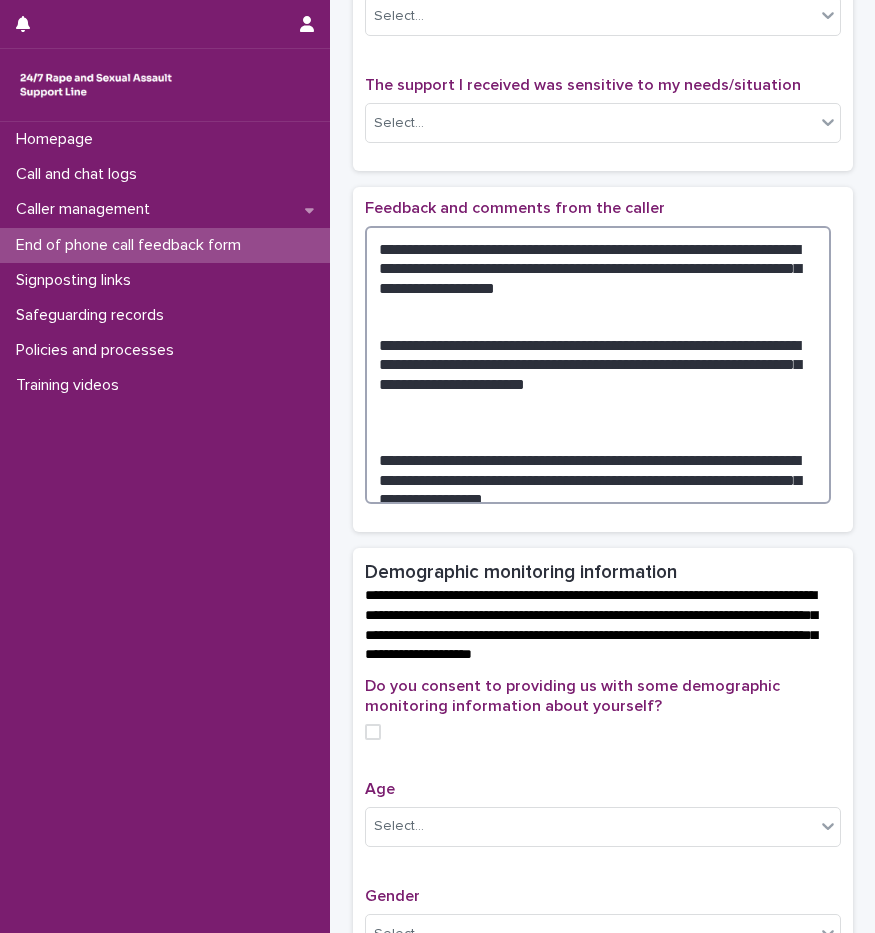 click on "**********" at bounding box center [598, 365] 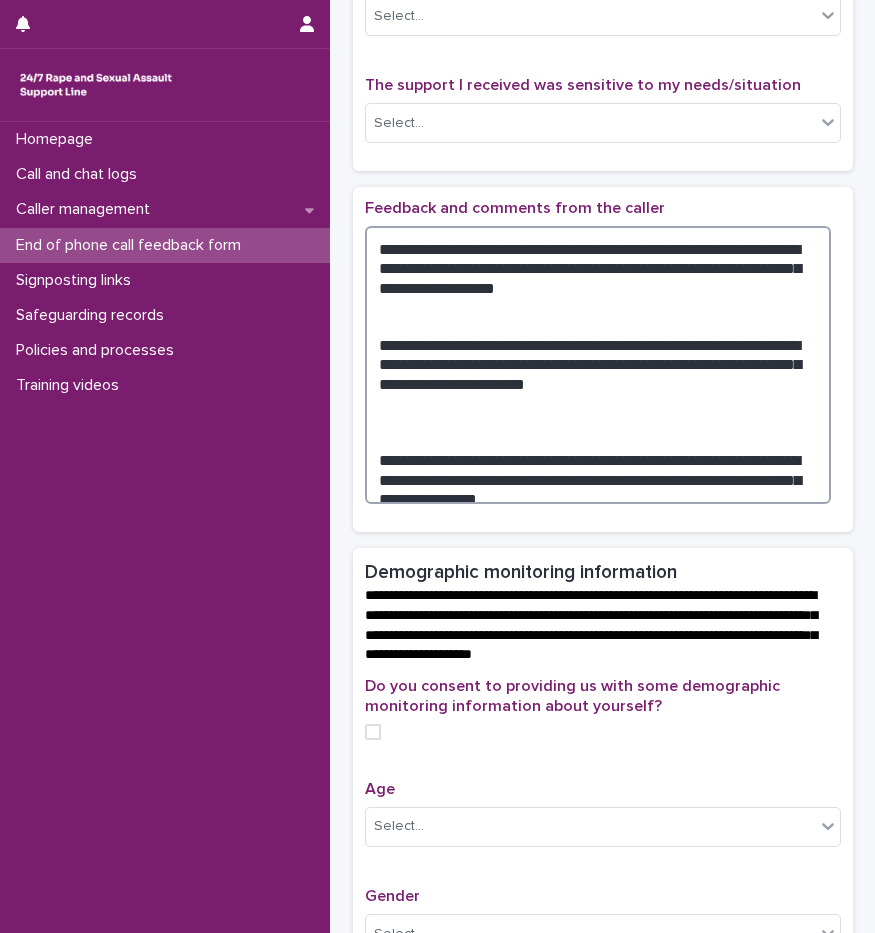 click on "**********" at bounding box center [598, 365] 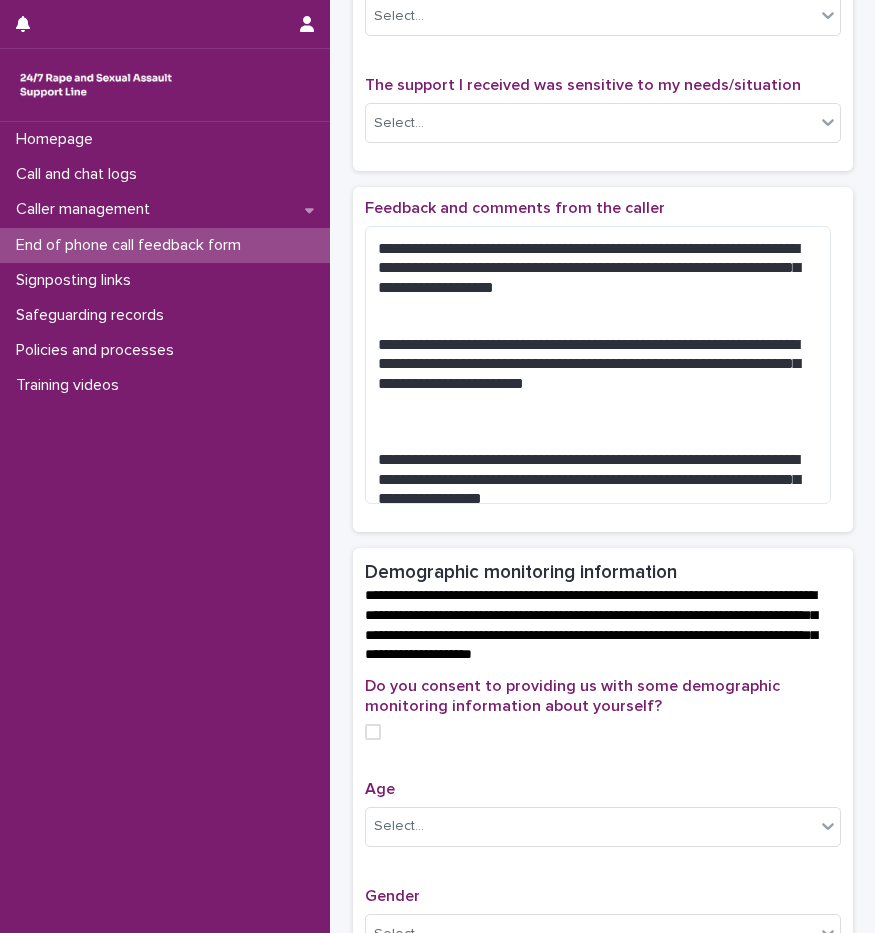 click on "**********" at bounding box center [603, 359] 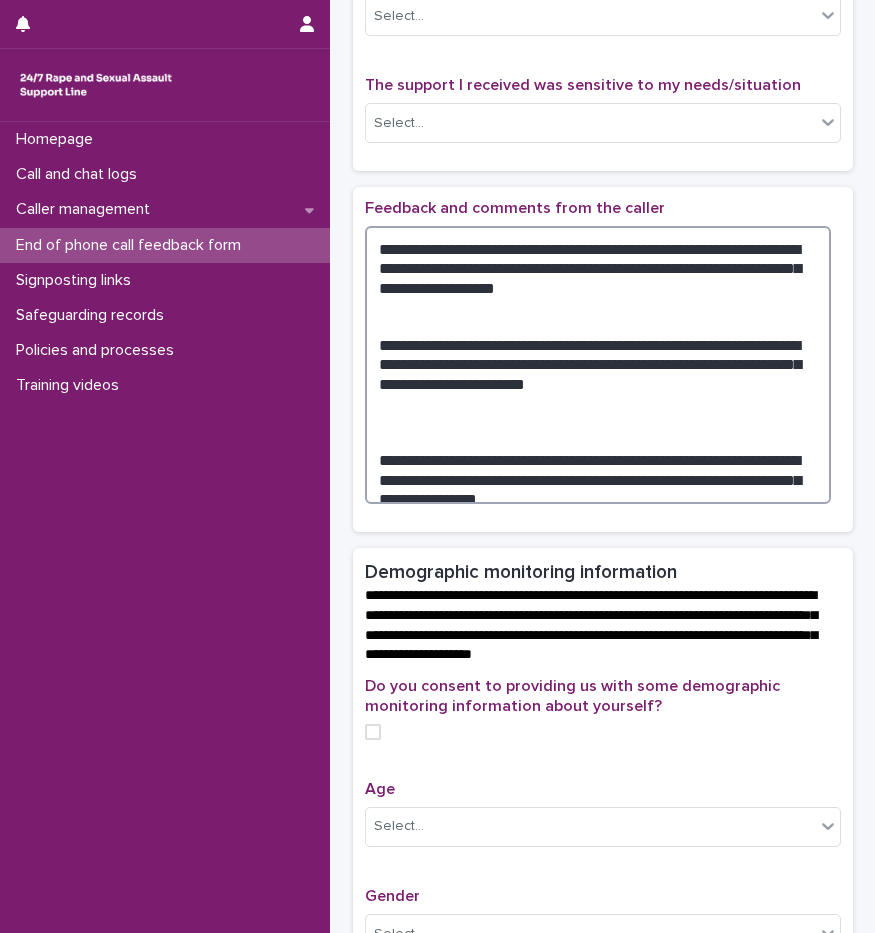click on "**********" at bounding box center (598, 365) 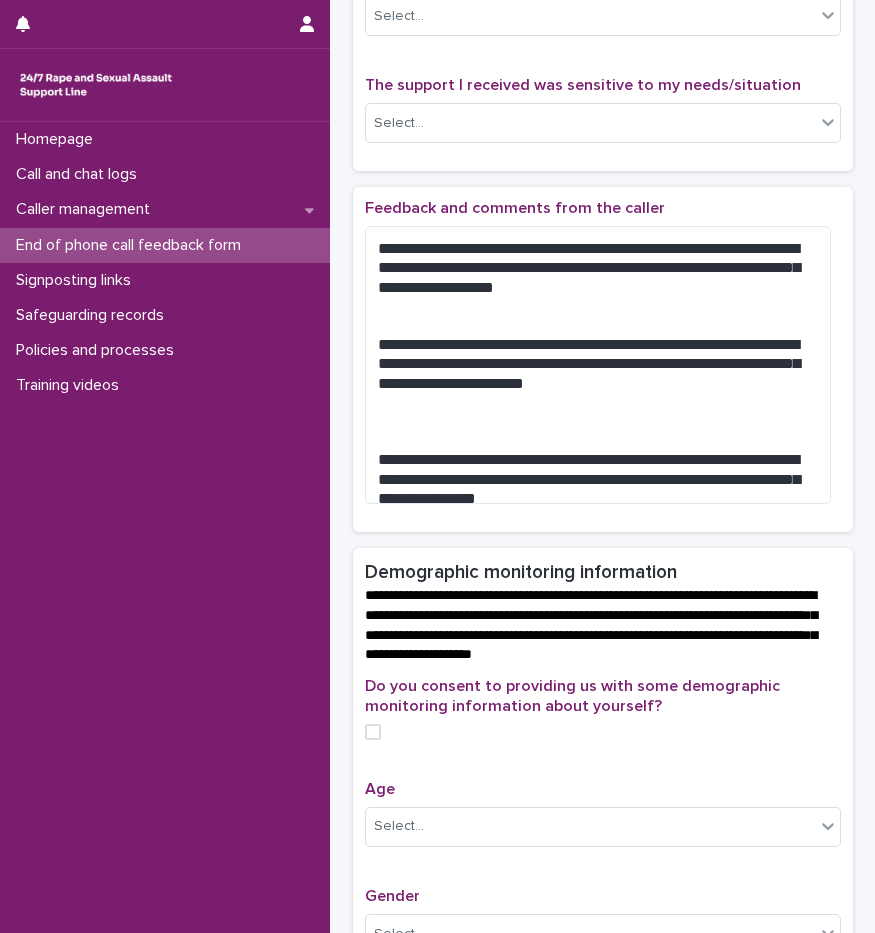 click on "**********" at bounding box center [602, 653] 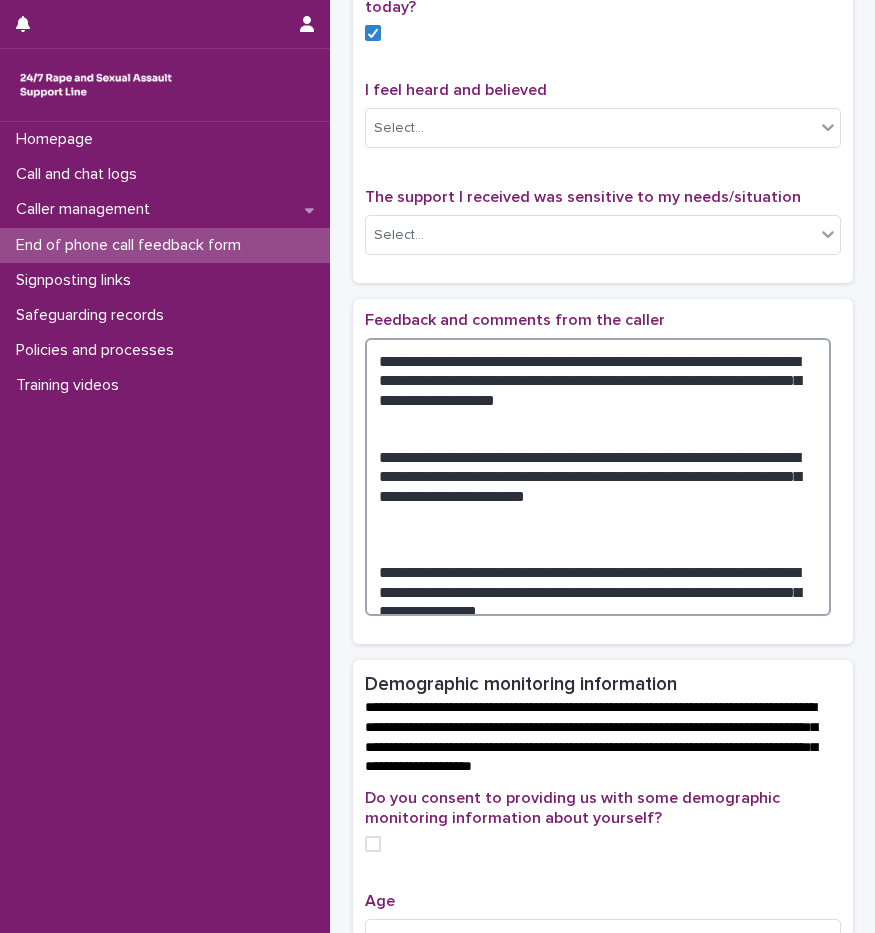 click on "**********" at bounding box center (598, 477) 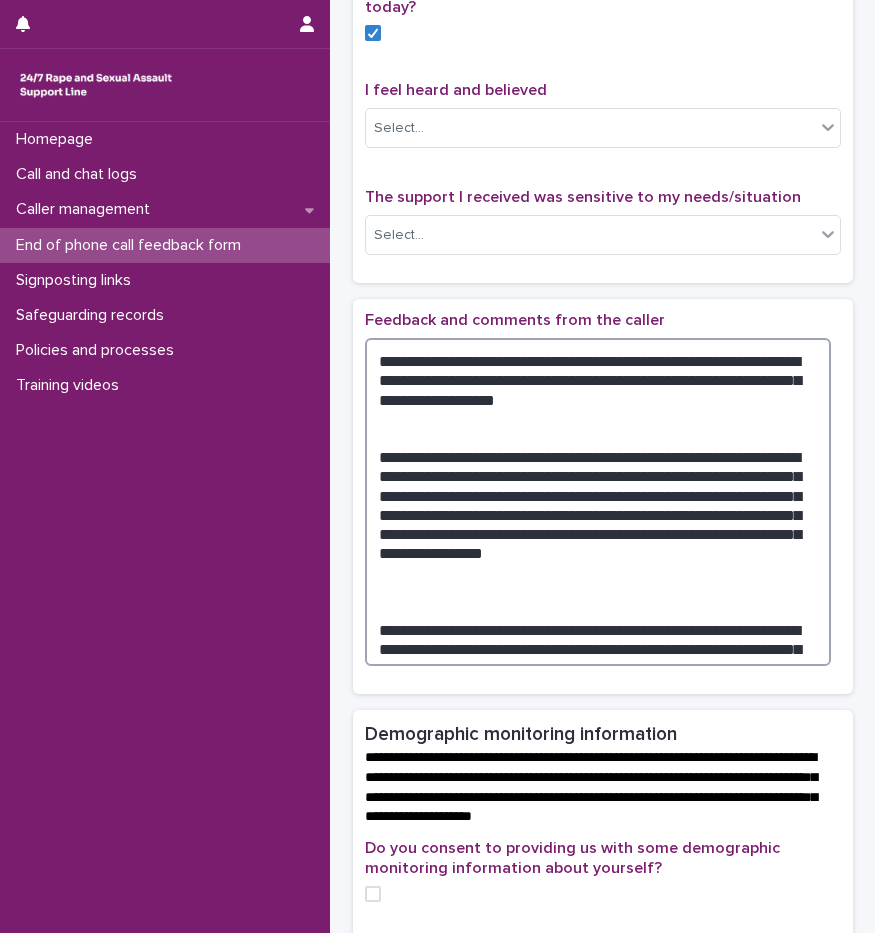 click on "**********" at bounding box center (598, 502) 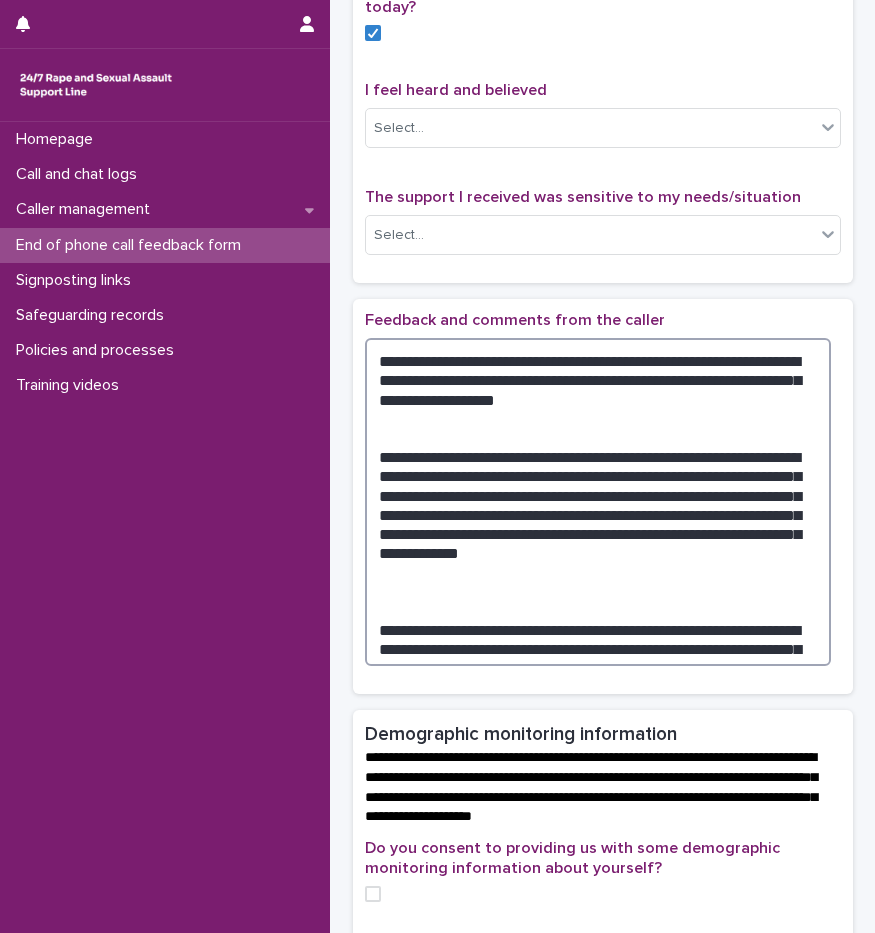 click on "**********" at bounding box center [598, 502] 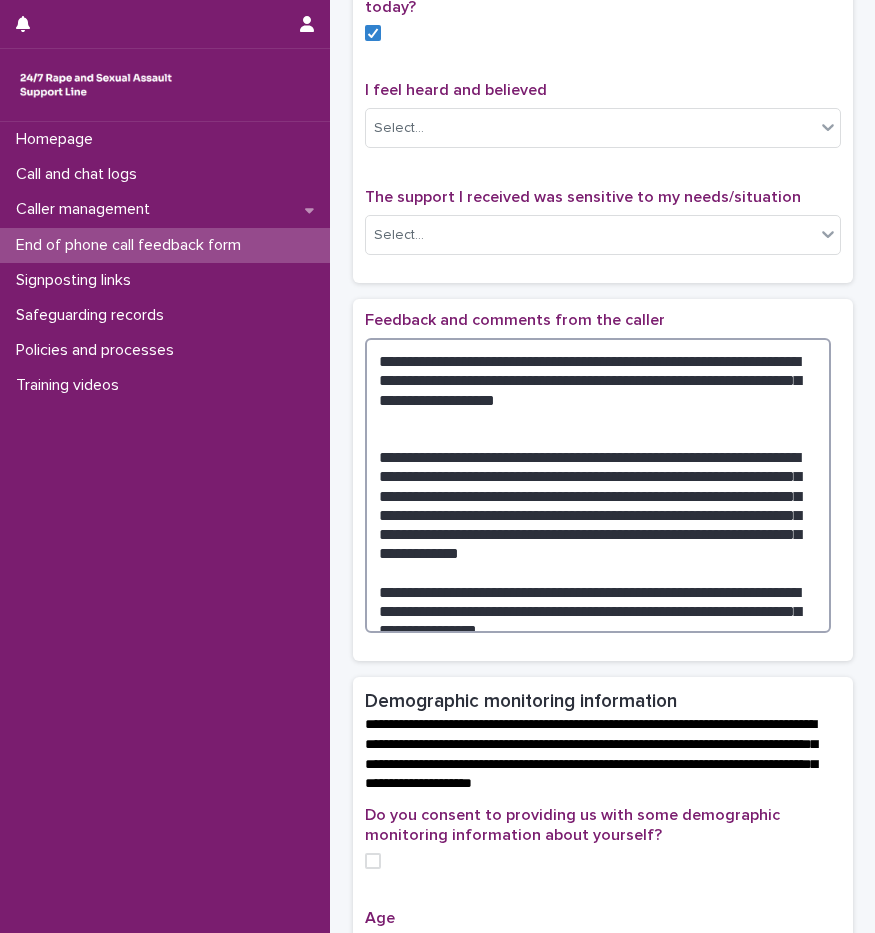 click on "**********" at bounding box center (598, 485) 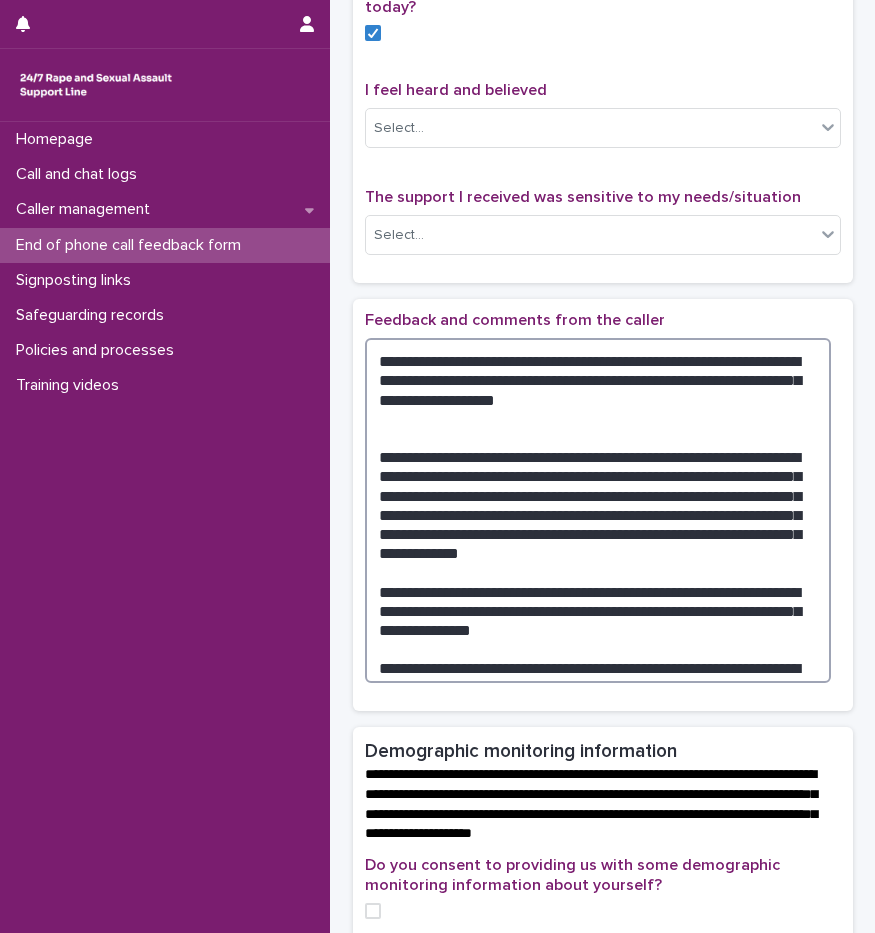 click on "**********" at bounding box center [598, 510] 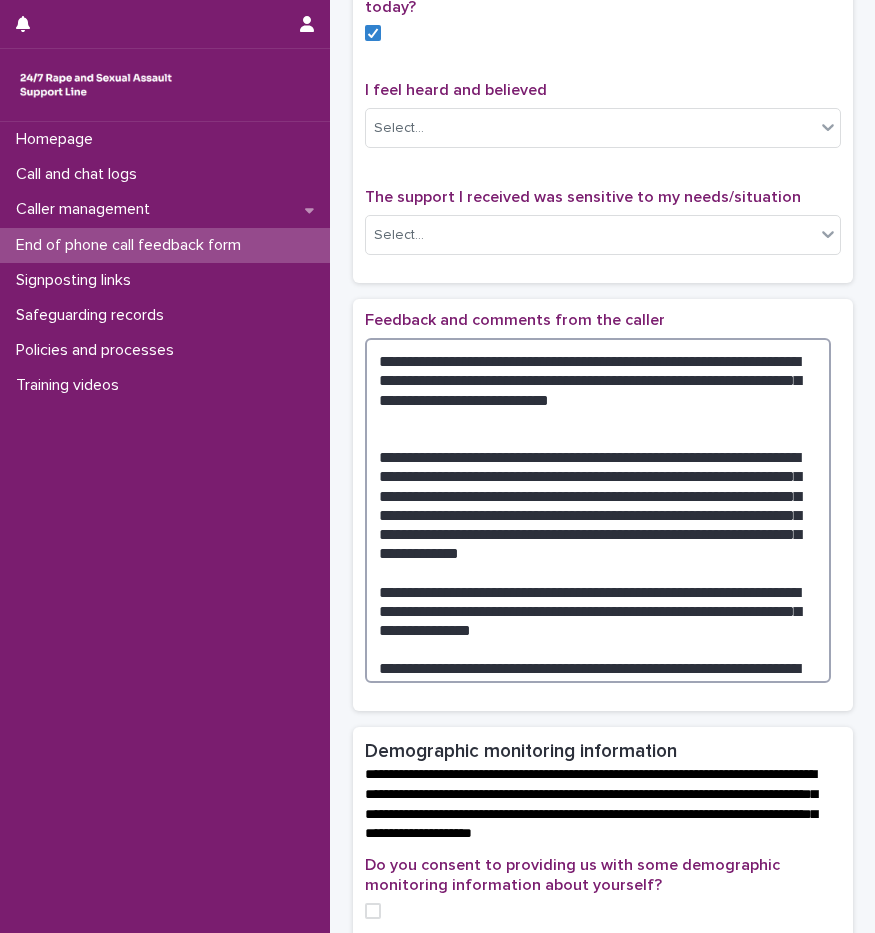 click on "**********" at bounding box center (598, 510) 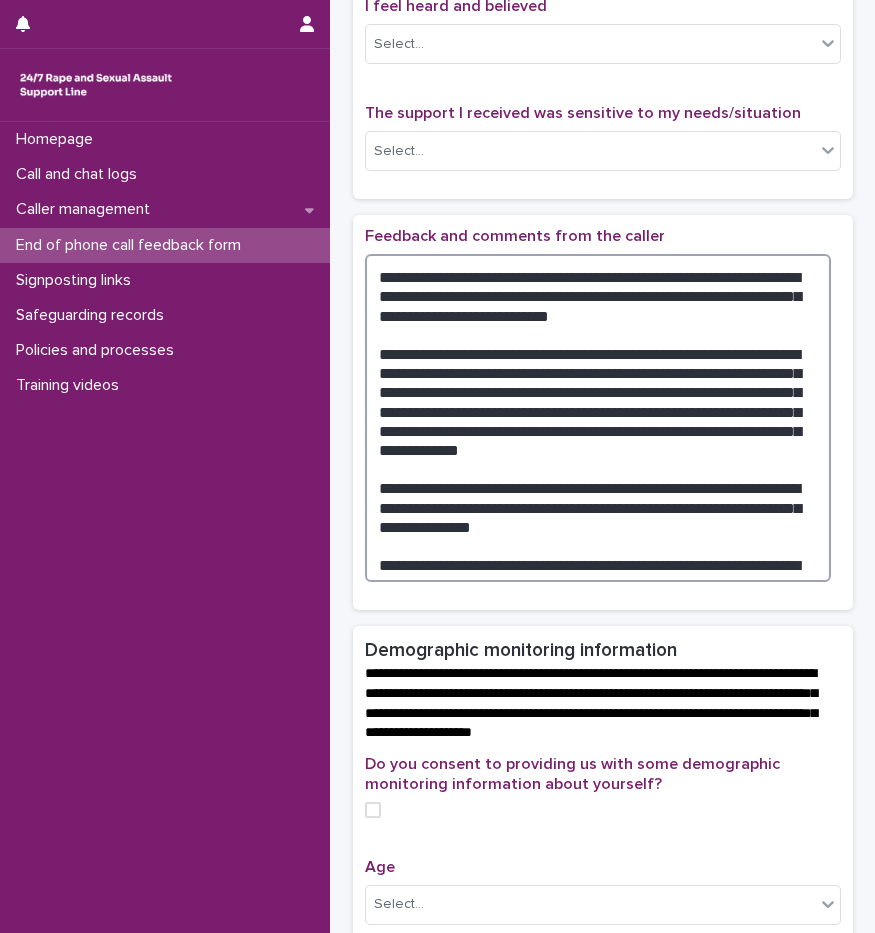 scroll, scrollTop: 302, scrollLeft: 0, axis: vertical 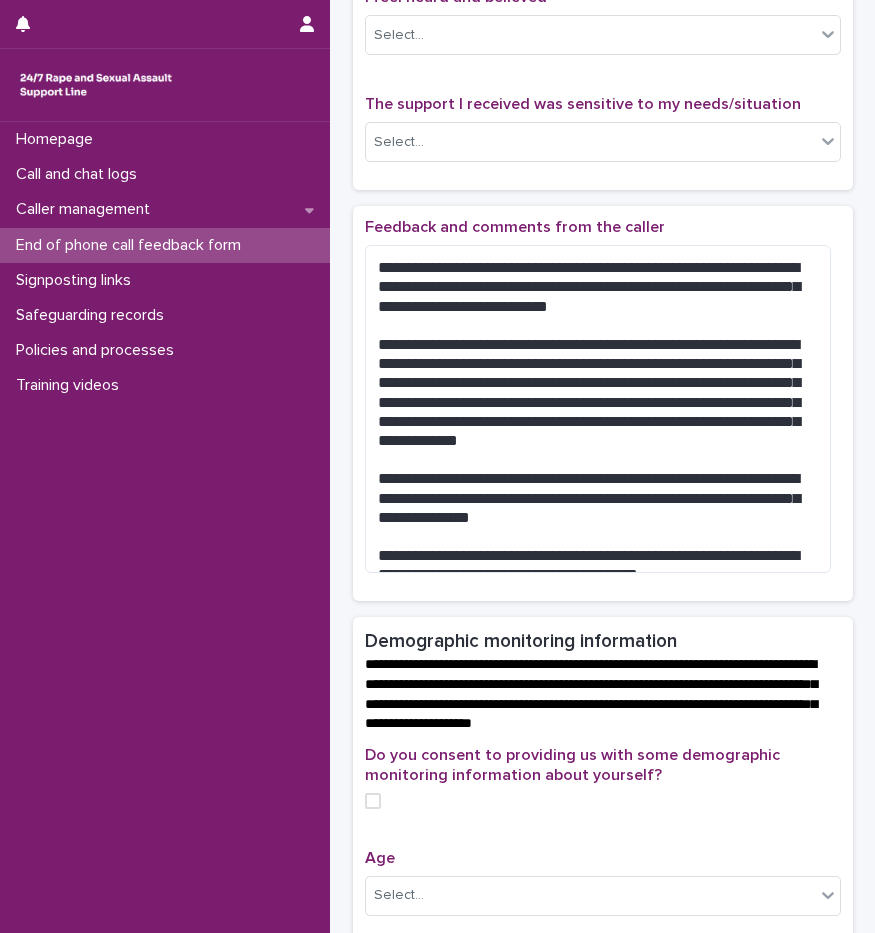 click on "Feedback and comments from the caller" at bounding box center [603, 227] 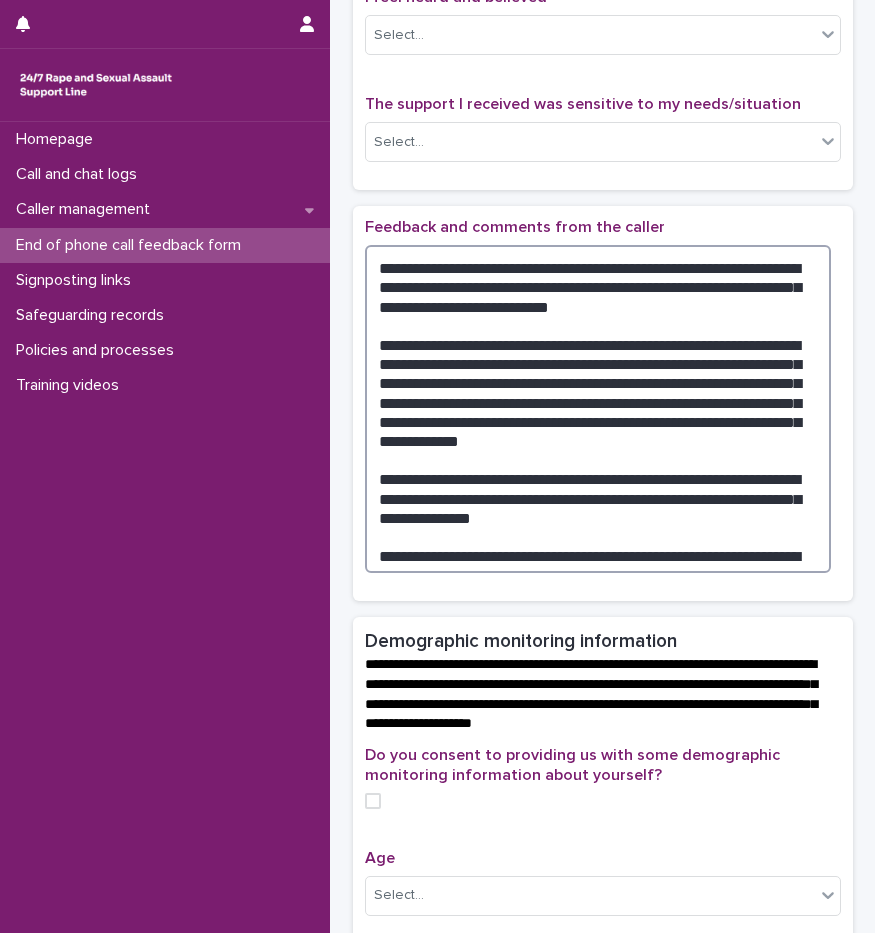 click on "**********" at bounding box center [598, 409] 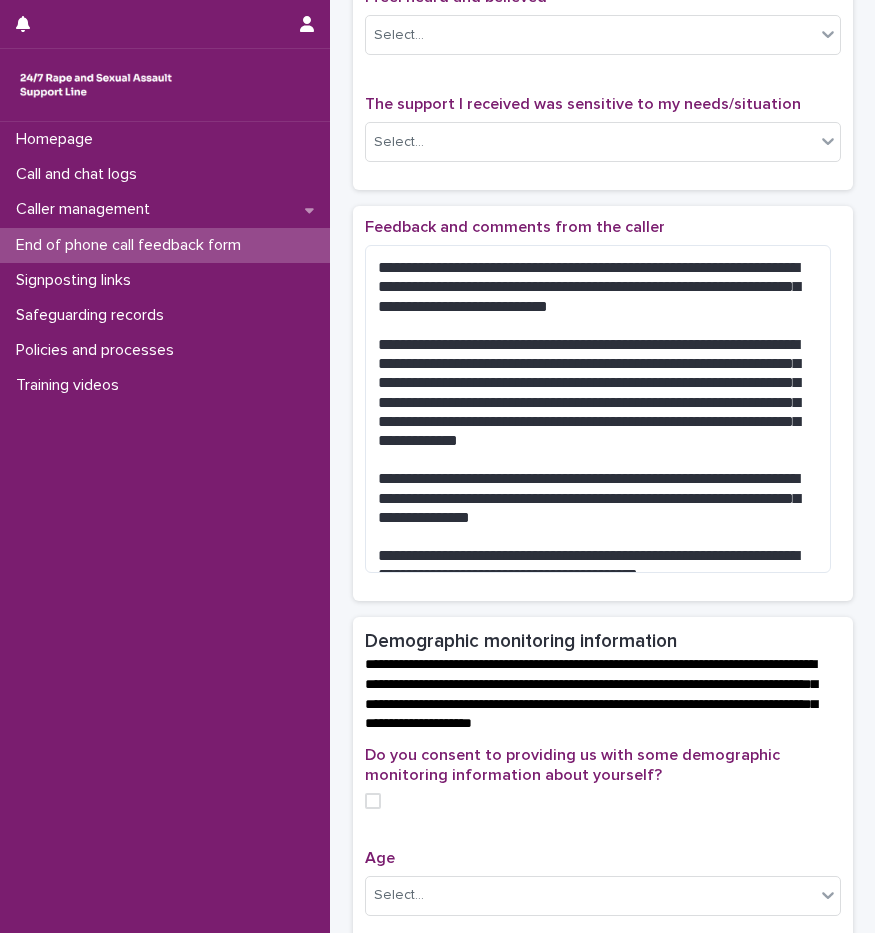 click on "Feedback and comments from the caller" at bounding box center [603, 227] 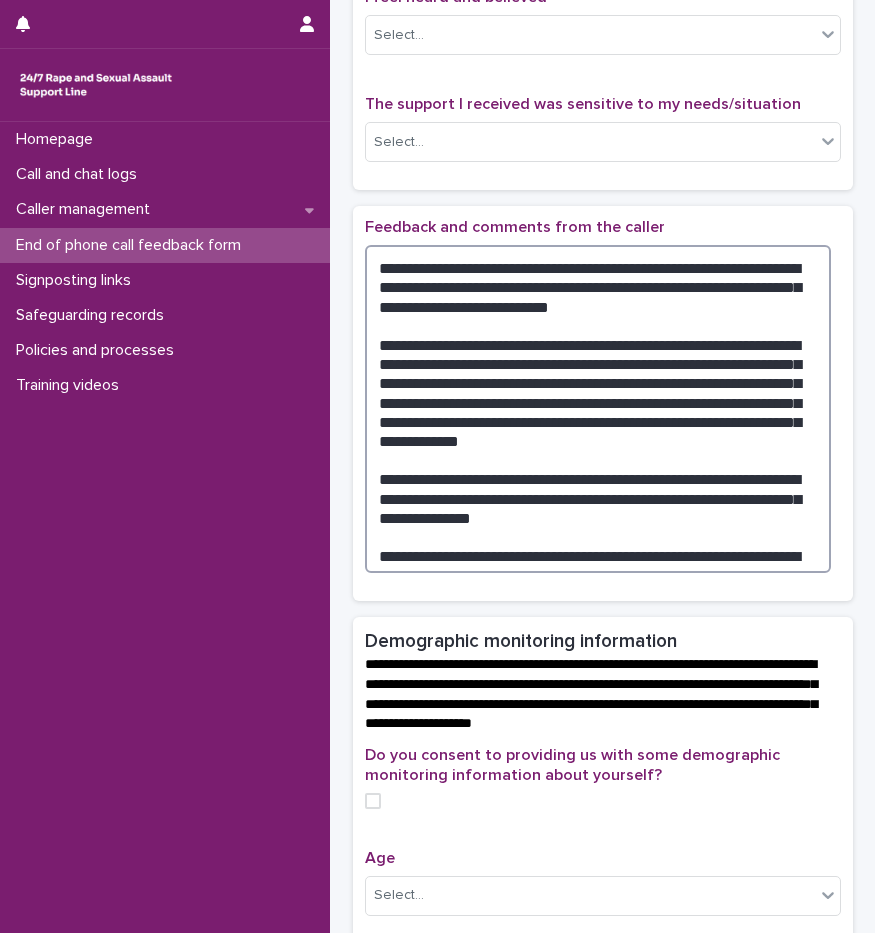 drag, startPoint x: 365, startPoint y: 541, endPoint x: 726, endPoint y: 570, distance: 362.16293 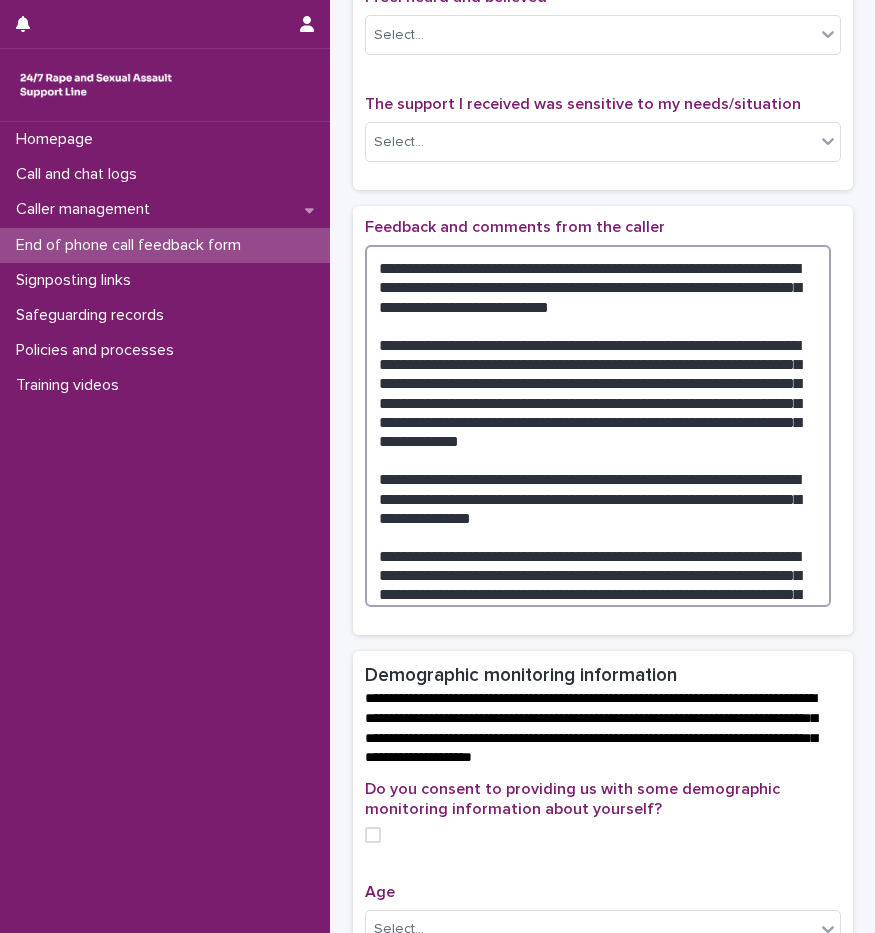 click on "**********" at bounding box center (598, 426) 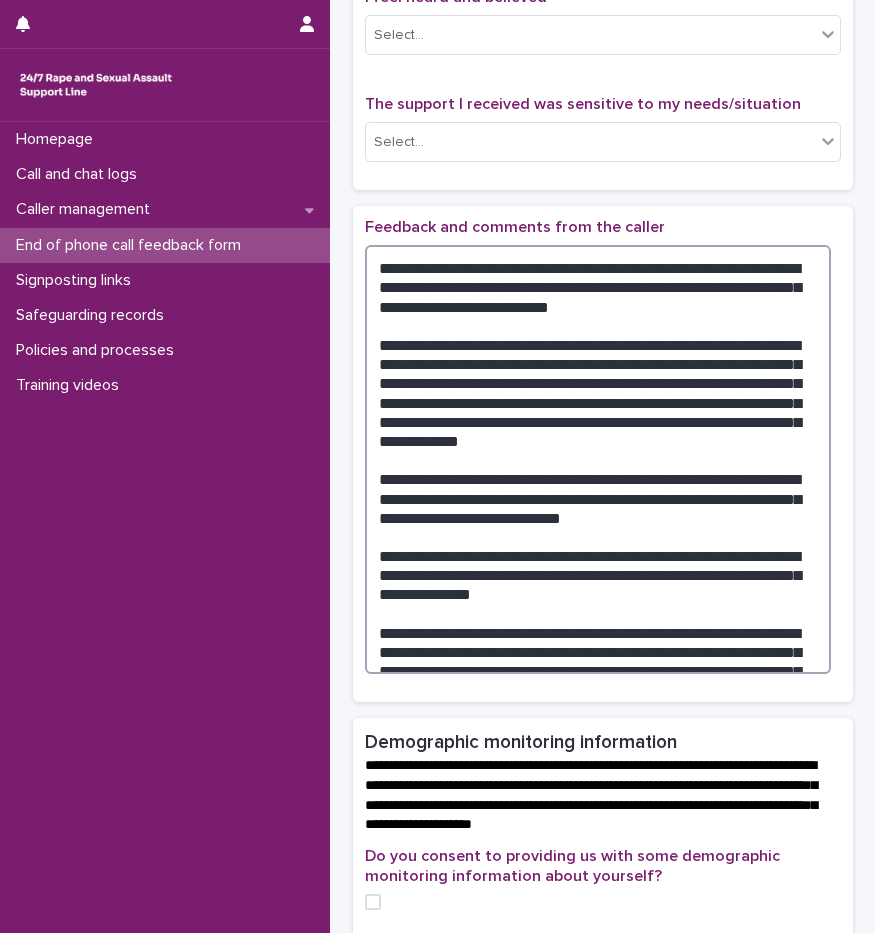 click at bounding box center (598, 459) 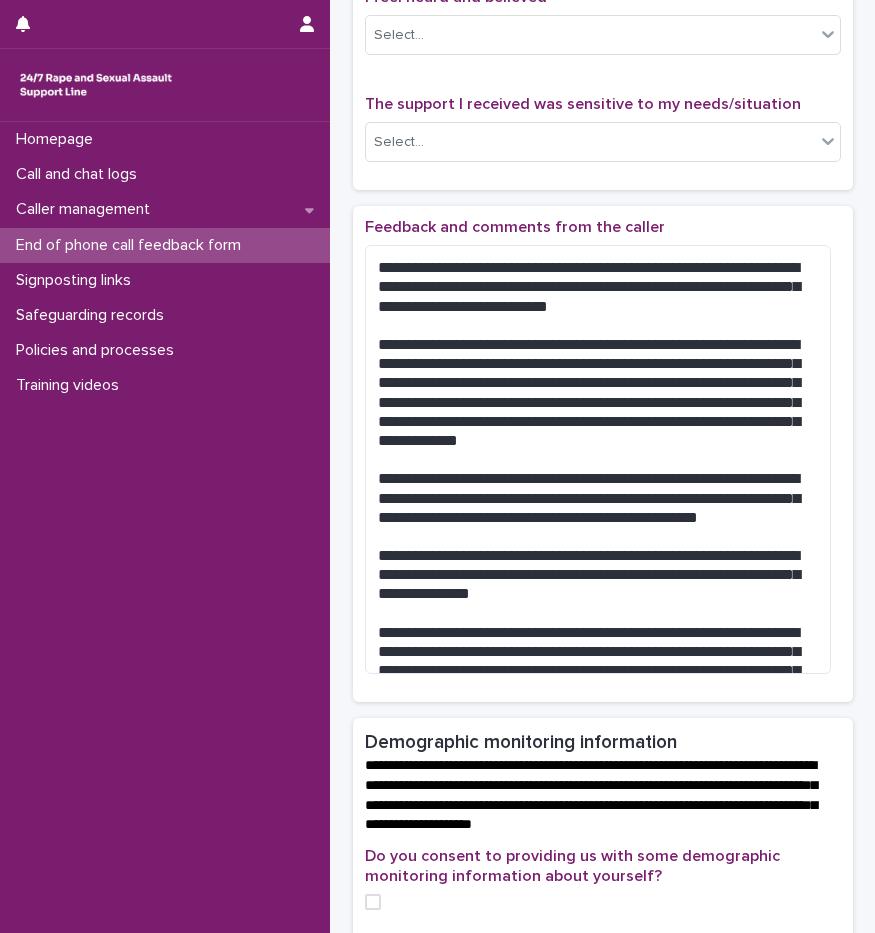 click on "**********" at bounding box center [603, 4] 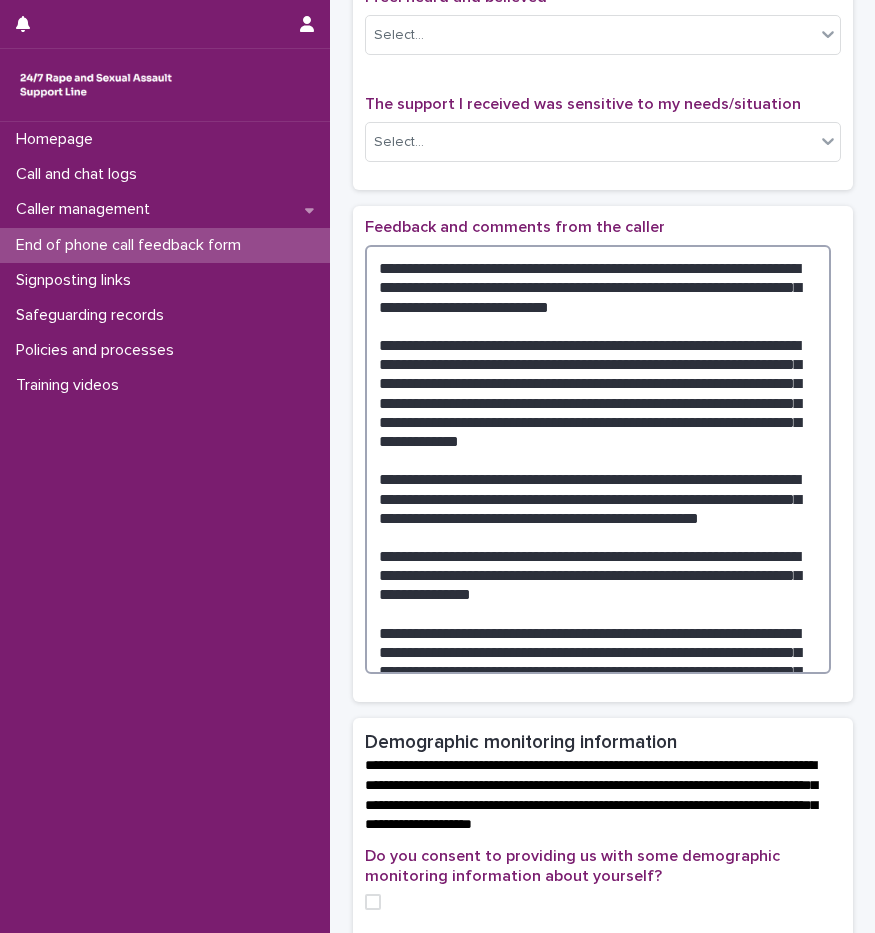 click at bounding box center [598, 459] 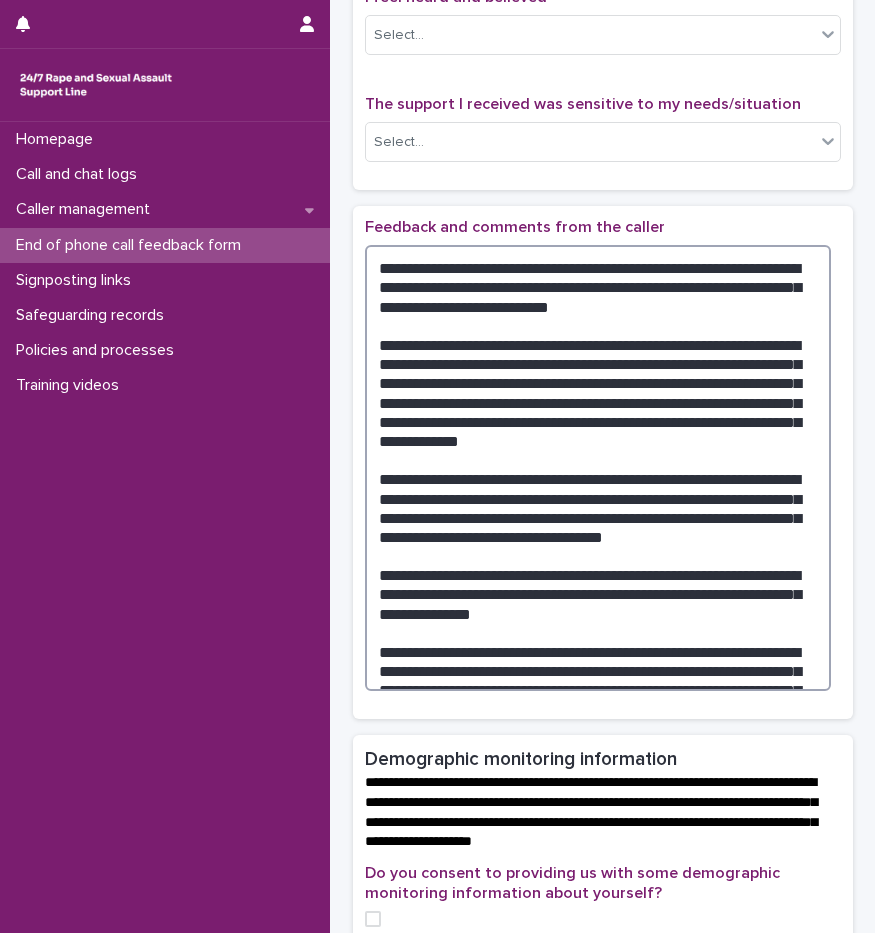 drag, startPoint x: 623, startPoint y: 523, endPoint x: 597, endPoint y: 523, distance: 26 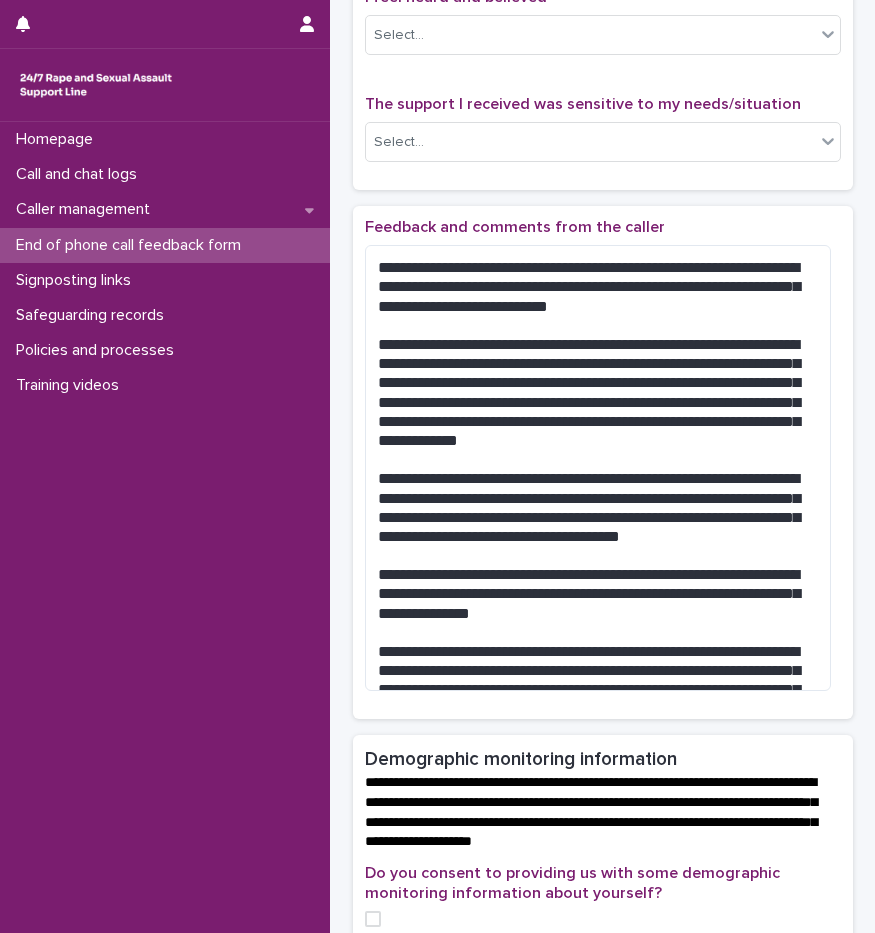 click on "**********" at bounding box center (603, 4) 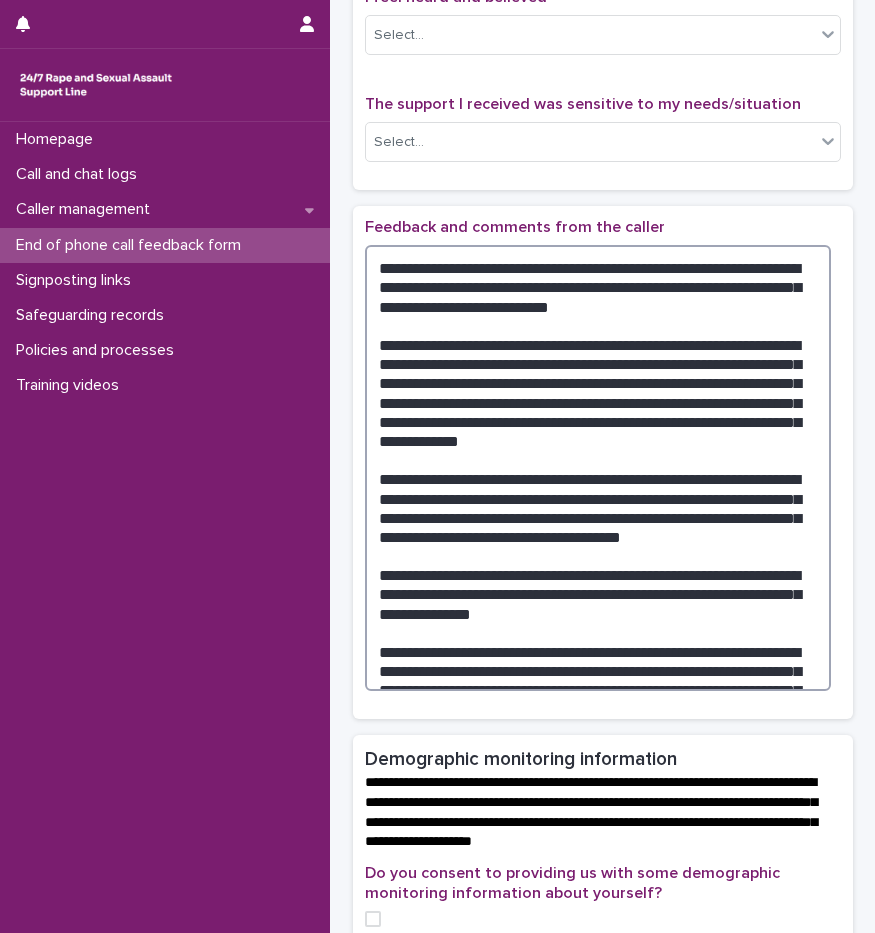 drag, startPoint x: 570, startPoint y: 591, endPoint x: 351, endPoint y: 562, distance: 220.91174 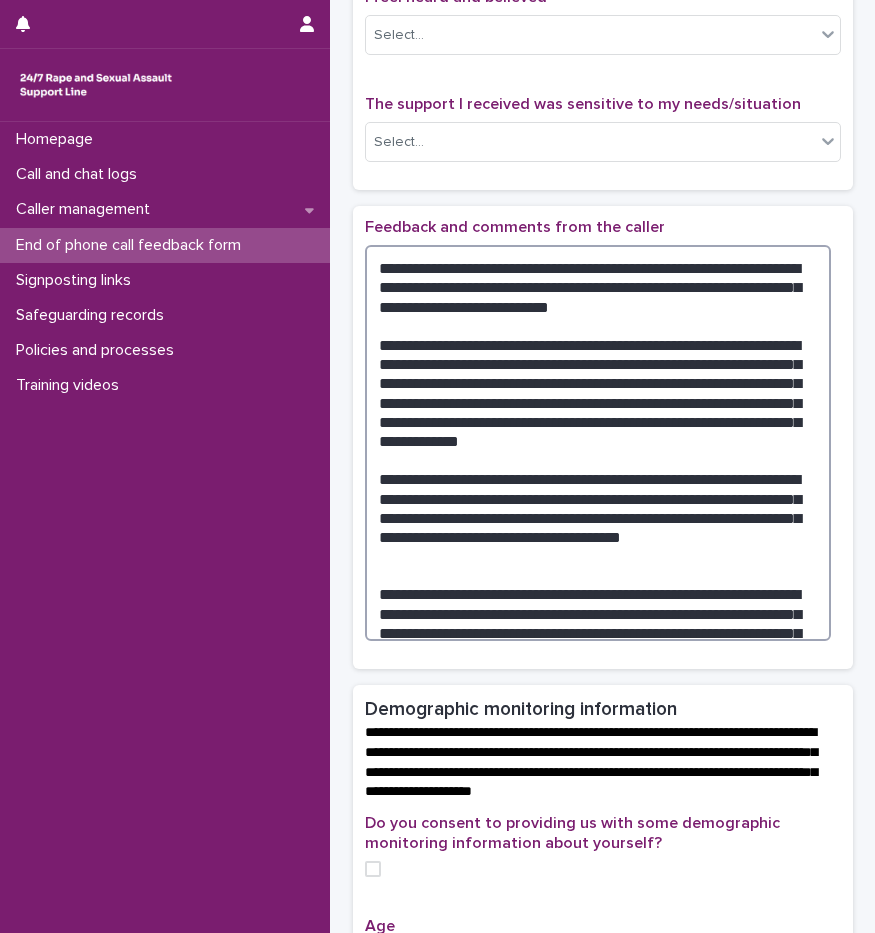 click at bounding box center (598, 443) 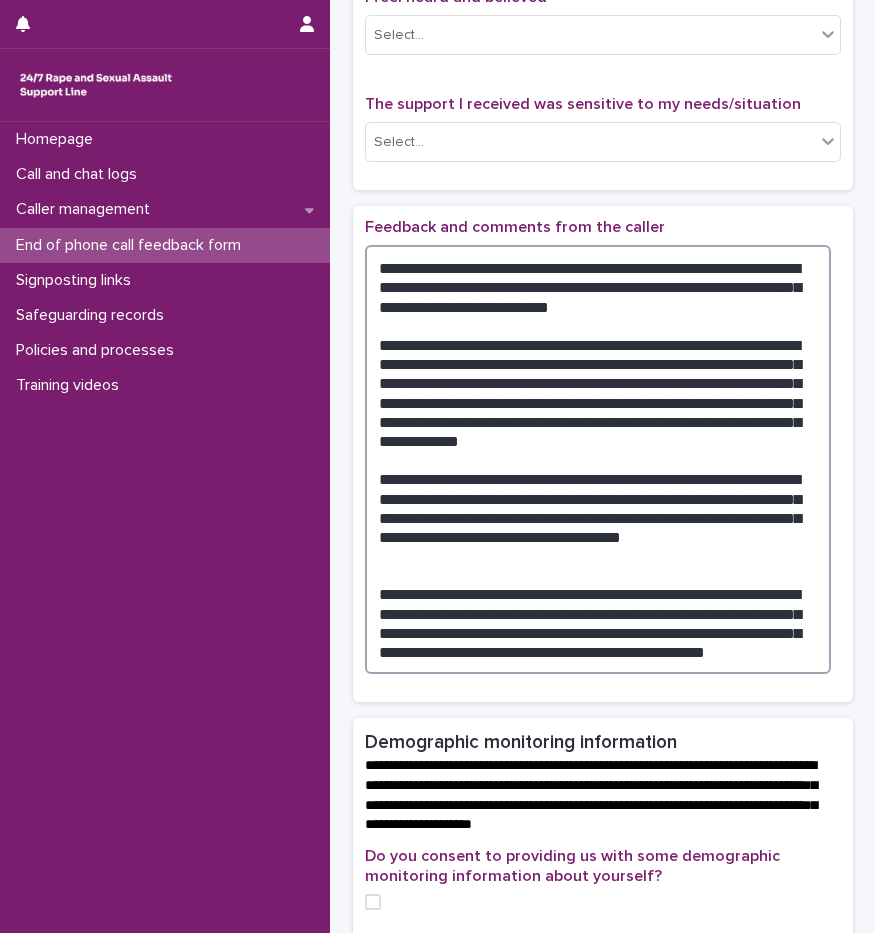paste on "**********" 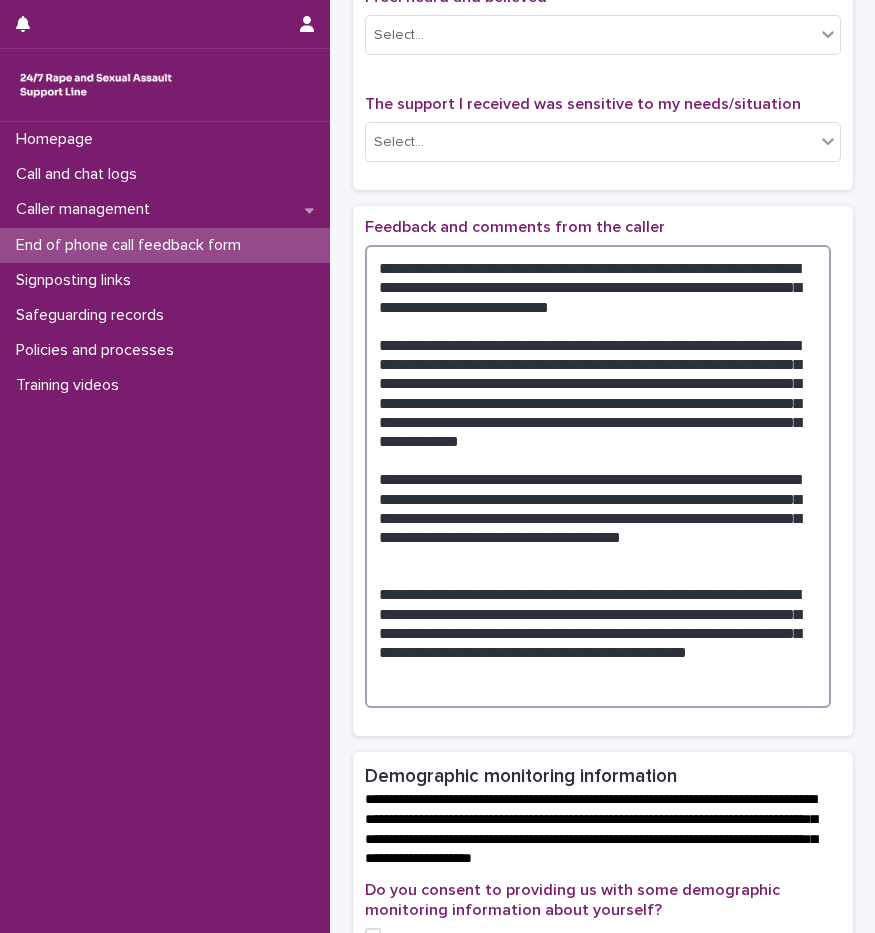 click at bounding box center (598, 476) 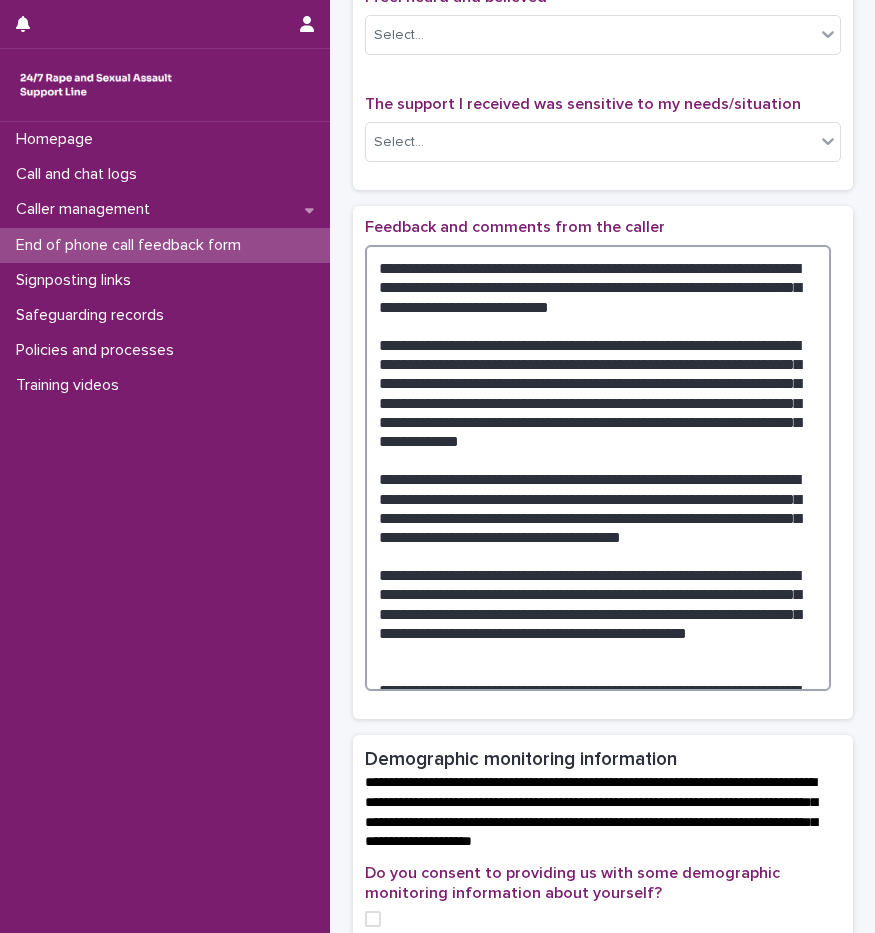 click at bounding box center (598, 468) 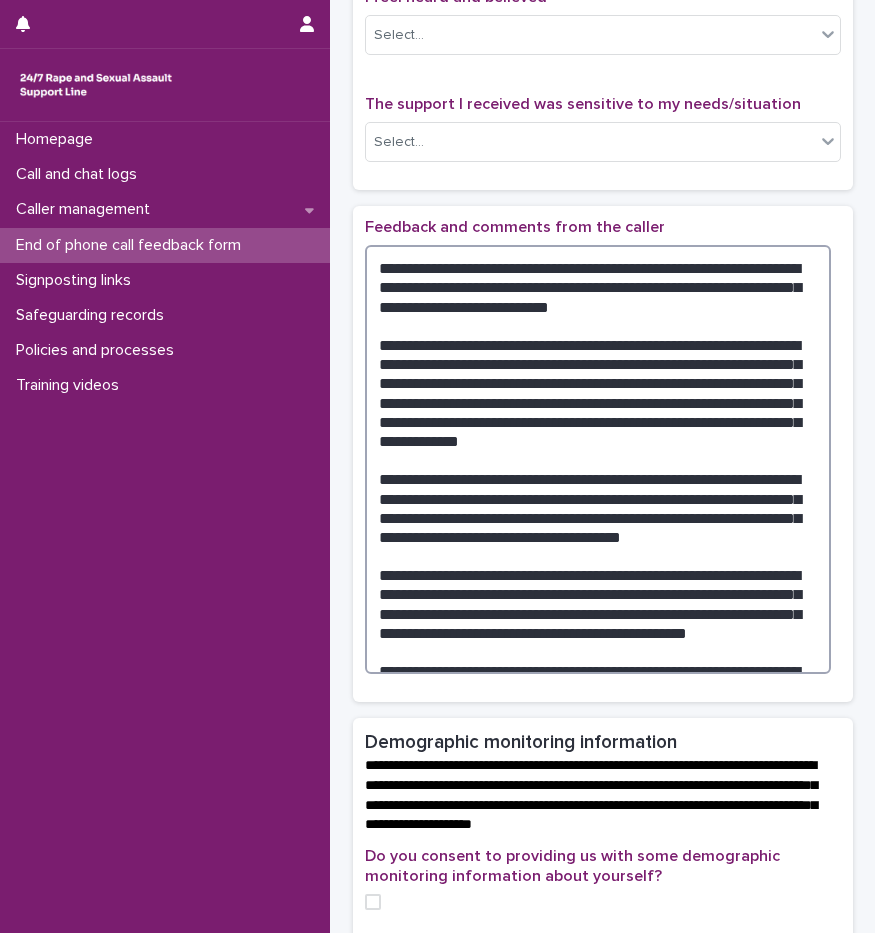 click at bounding box center (598, 459) 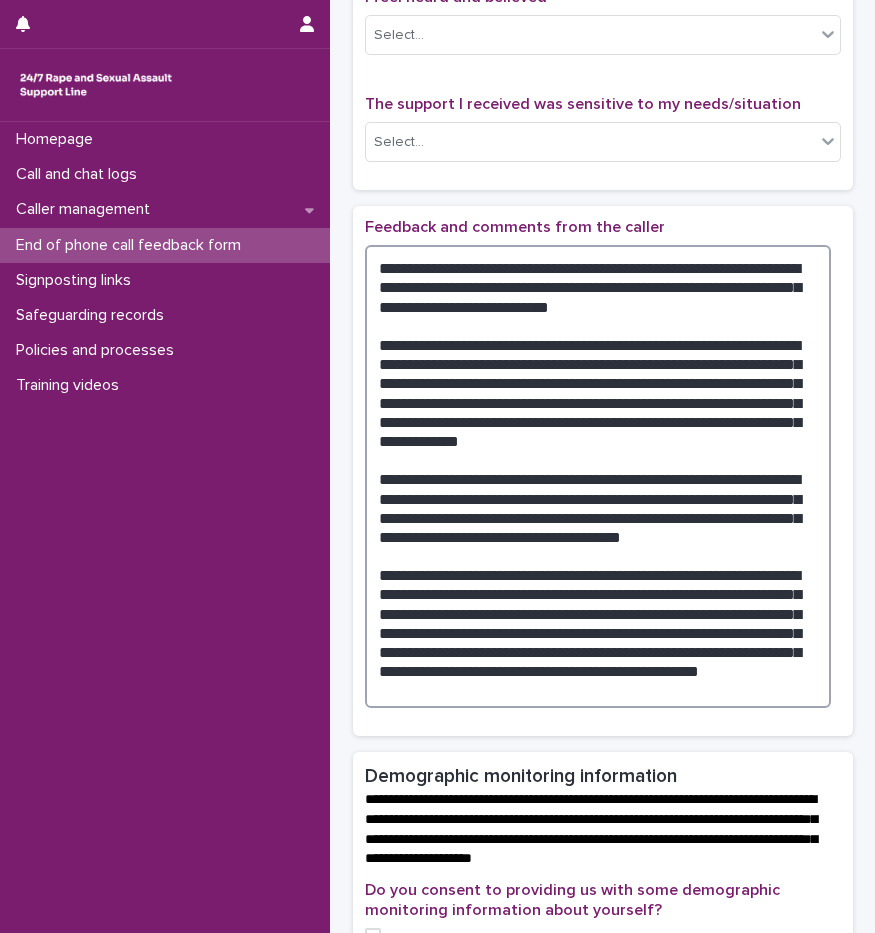 type on "**********" 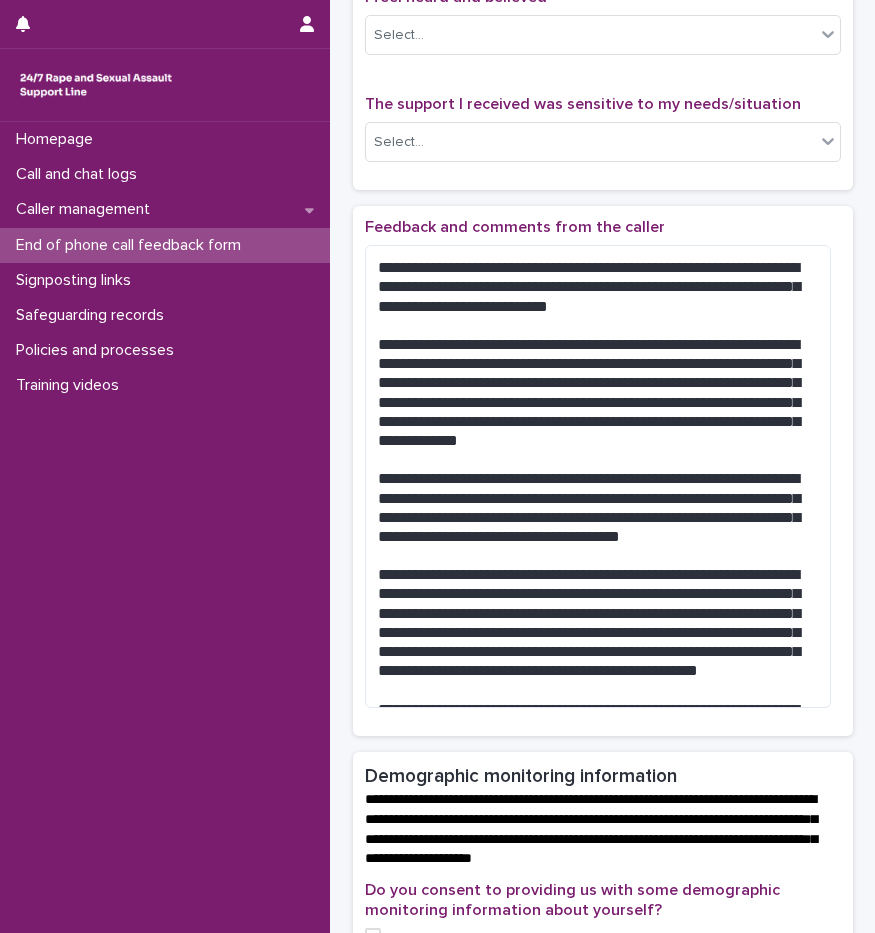 click on "Feedback and comments from the caller" at bounding box center (603, 227) 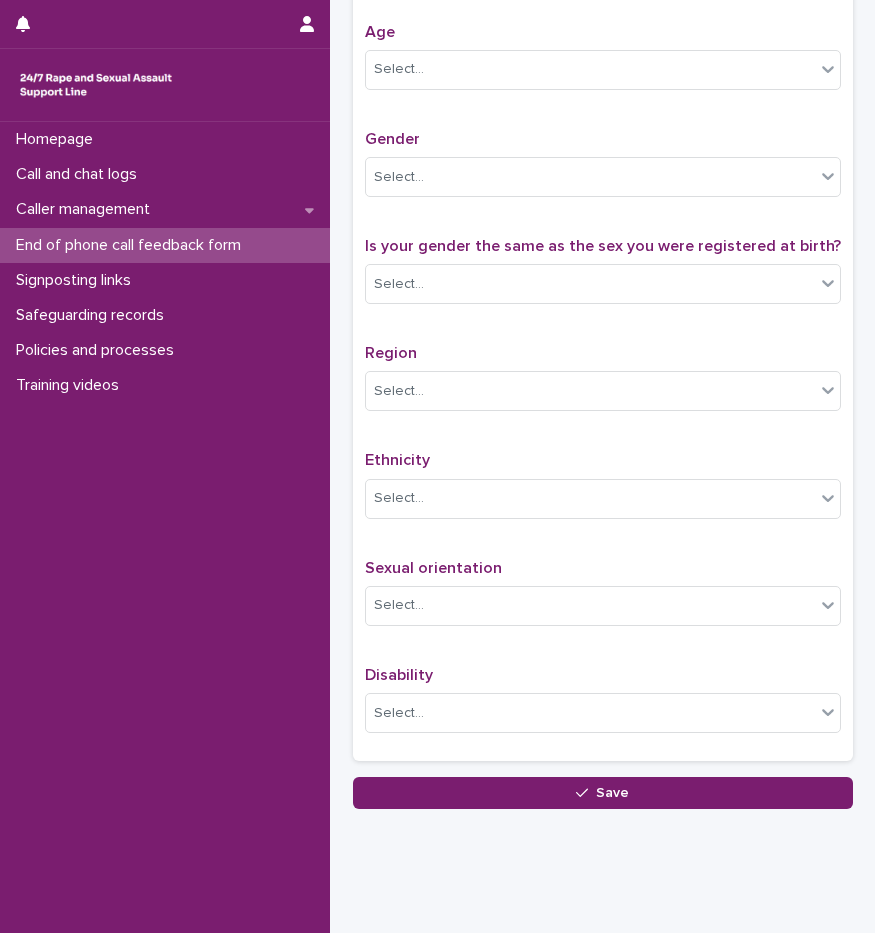 scroll, scrollTop: 1286, scrollLeft: 0, axis: vertical 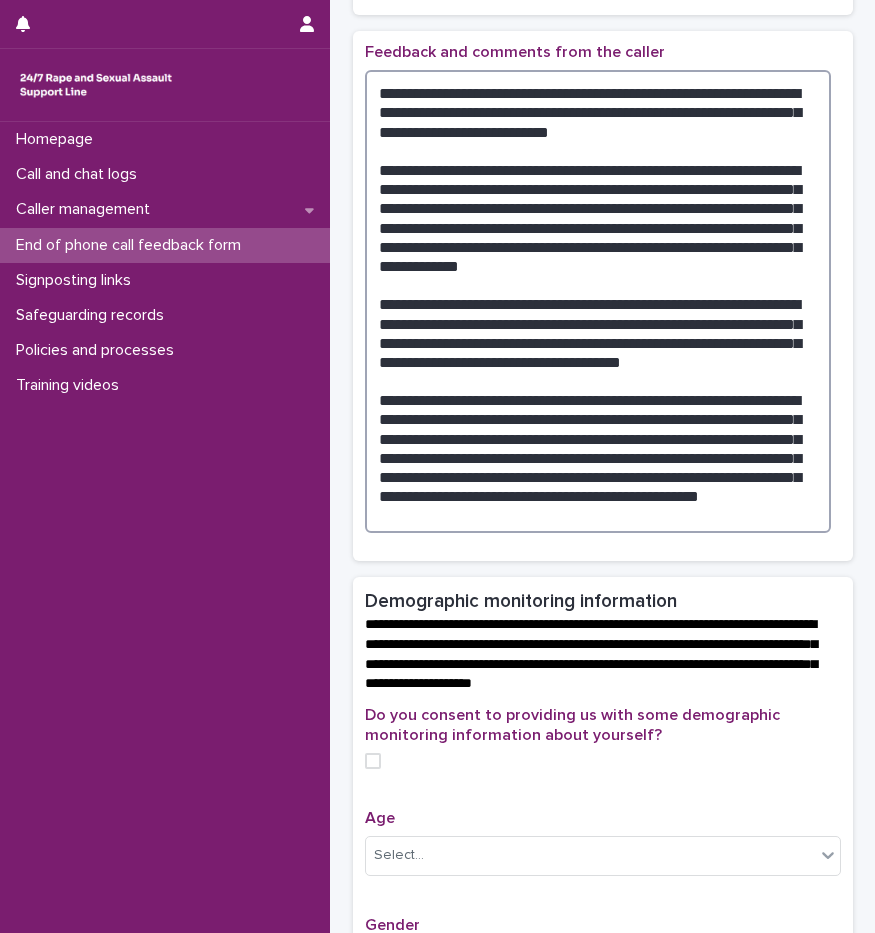 drag, startPoint x: 642, startPoint y: 535, endPoint x: 653, endPoint y: 506, distance: 31.016125 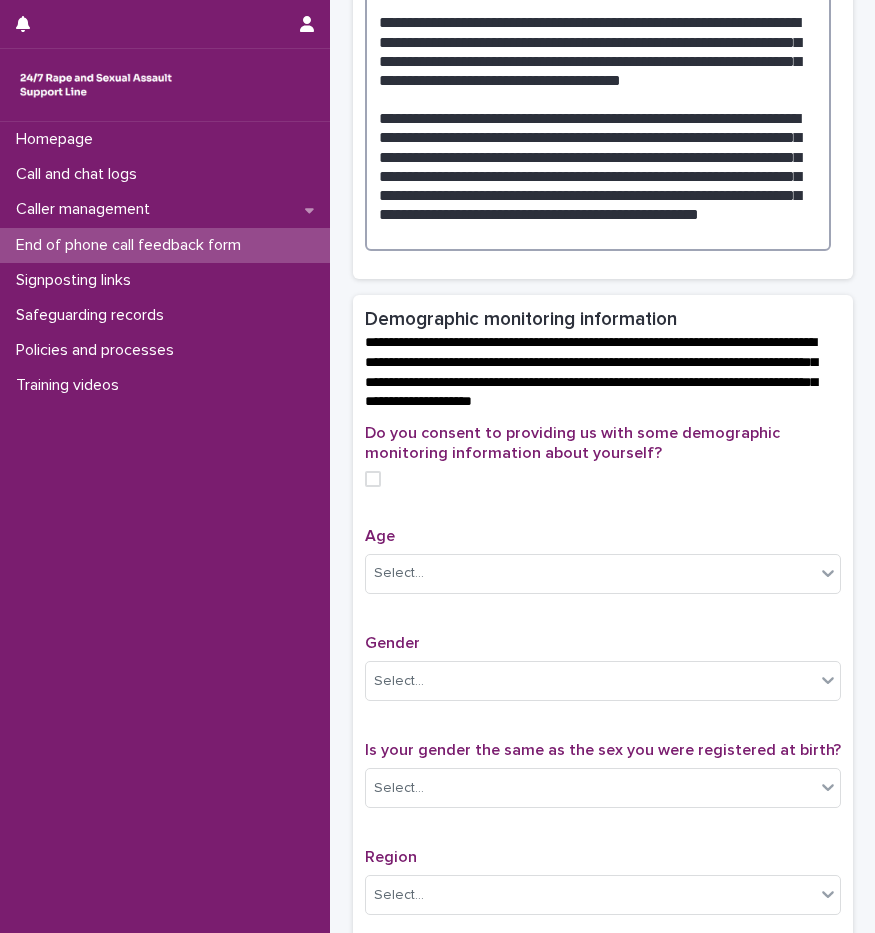 scroll, scrollTop: 1316, scrollLeft: 0, axis: vertical 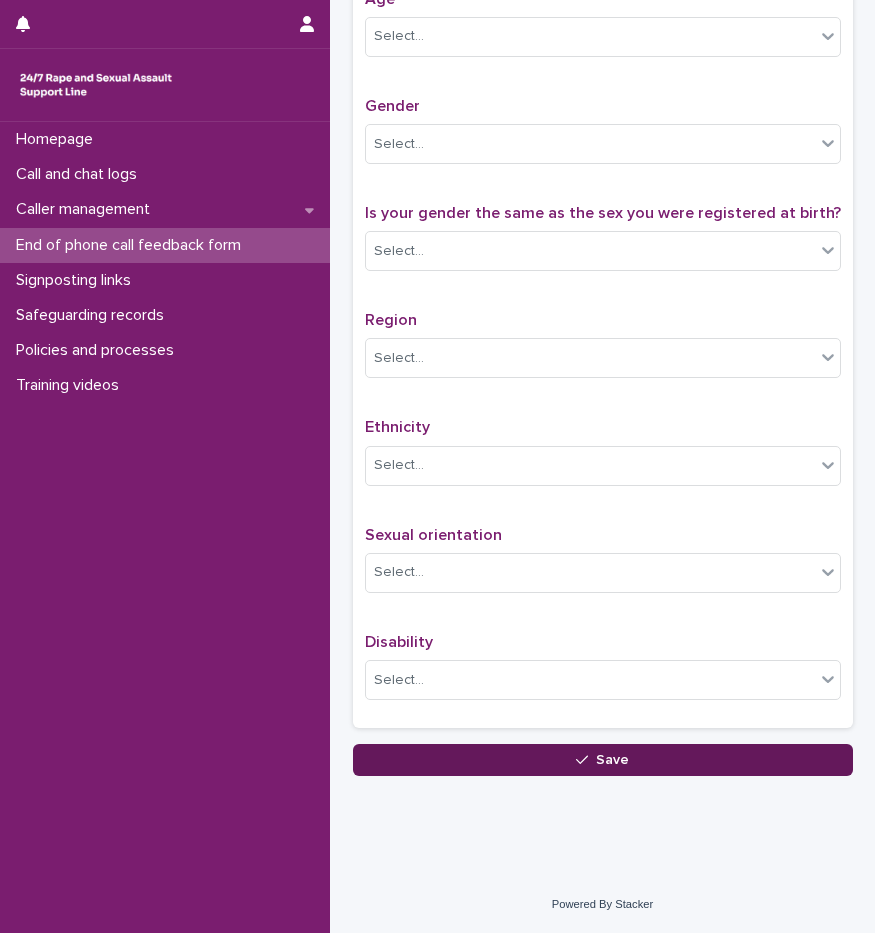 click on "Save" at bounding box center [603, 760] 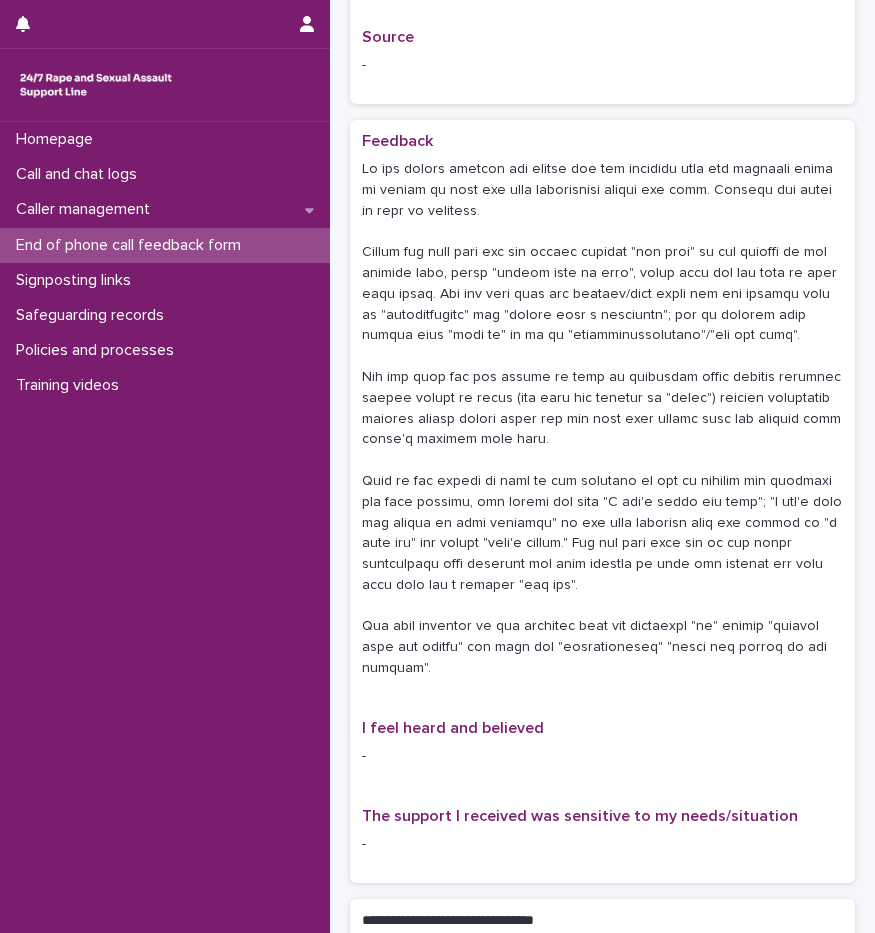 scroll, scrollTop: 200, scrollLeft: 0, axis: vertical 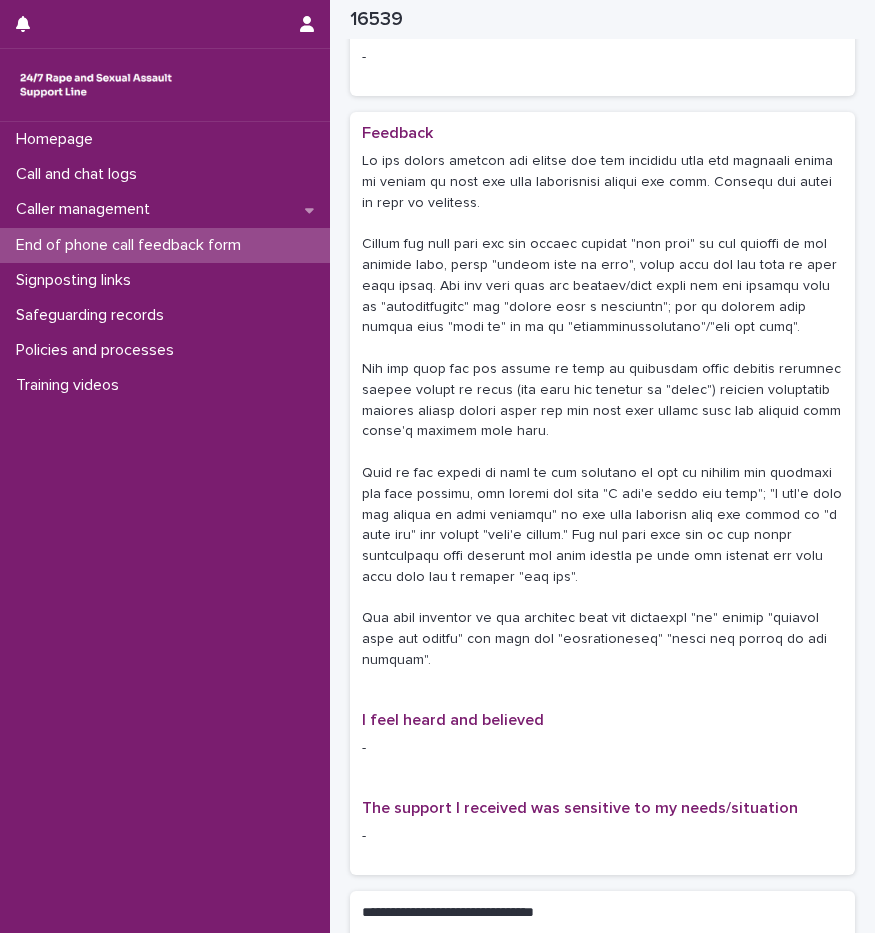 click on "End of phone call feedback form" at bounding box center (132, 245) 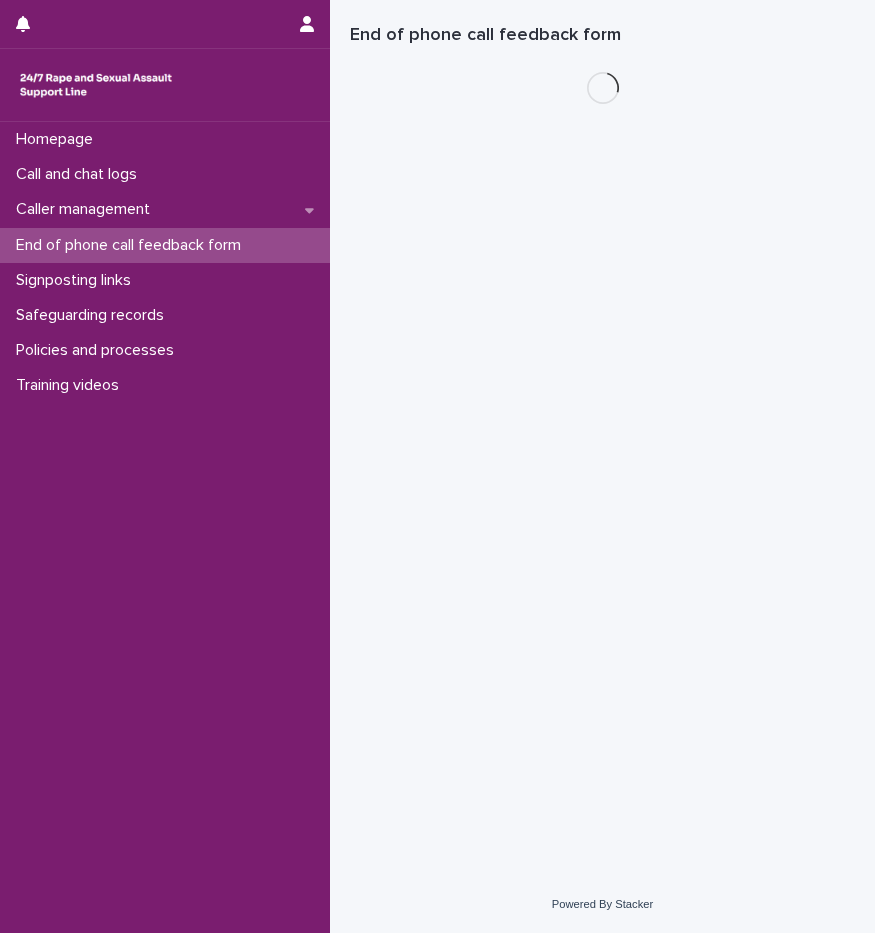 scroll, scrollTop: 0, scrollLeft: 0, axis: both 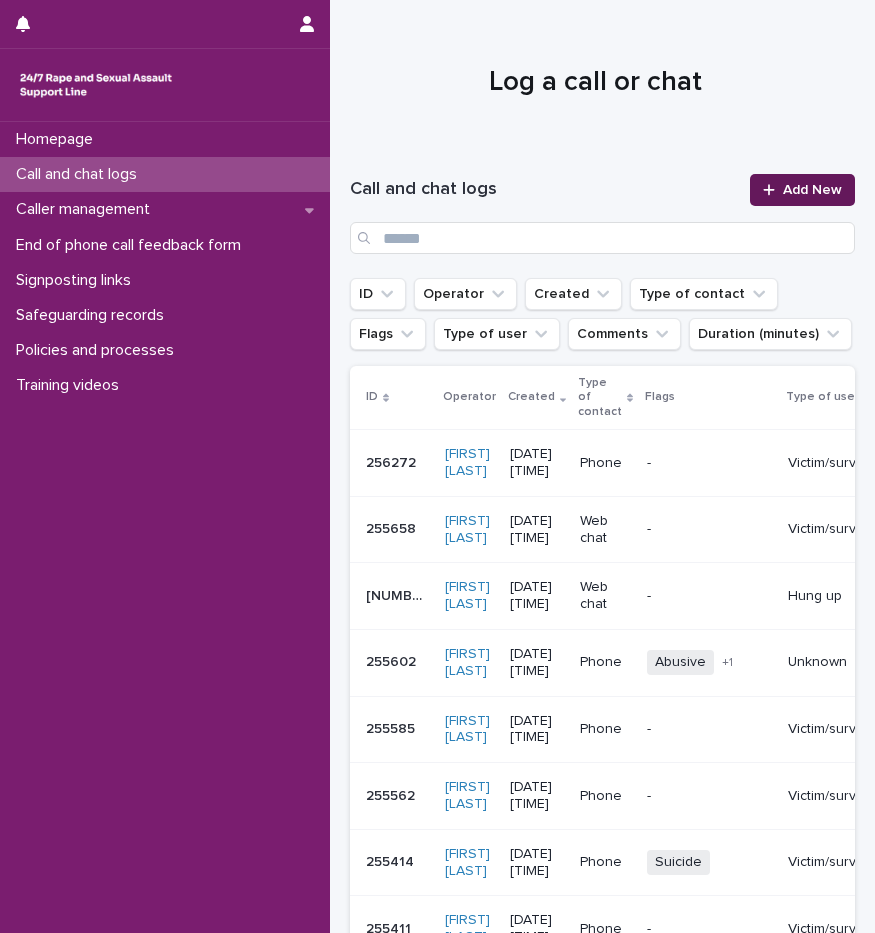 click on "Add New" at bounding box center [812, 190] 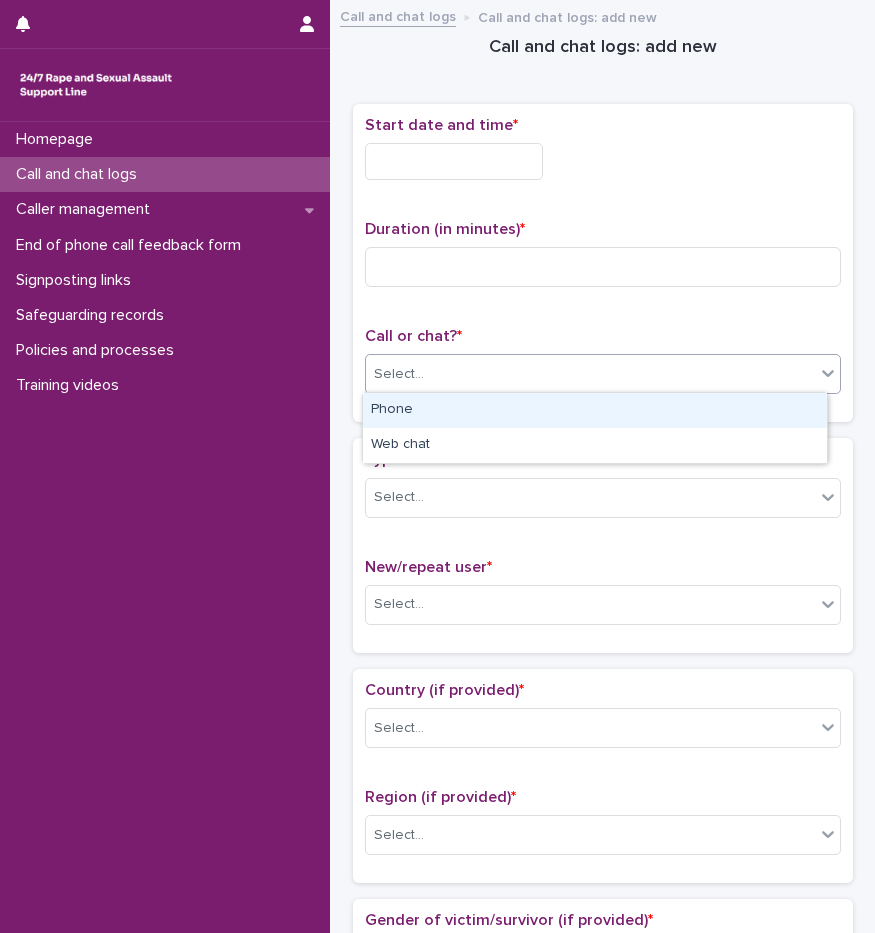click on "Select..." at bounding box center (590, 374) 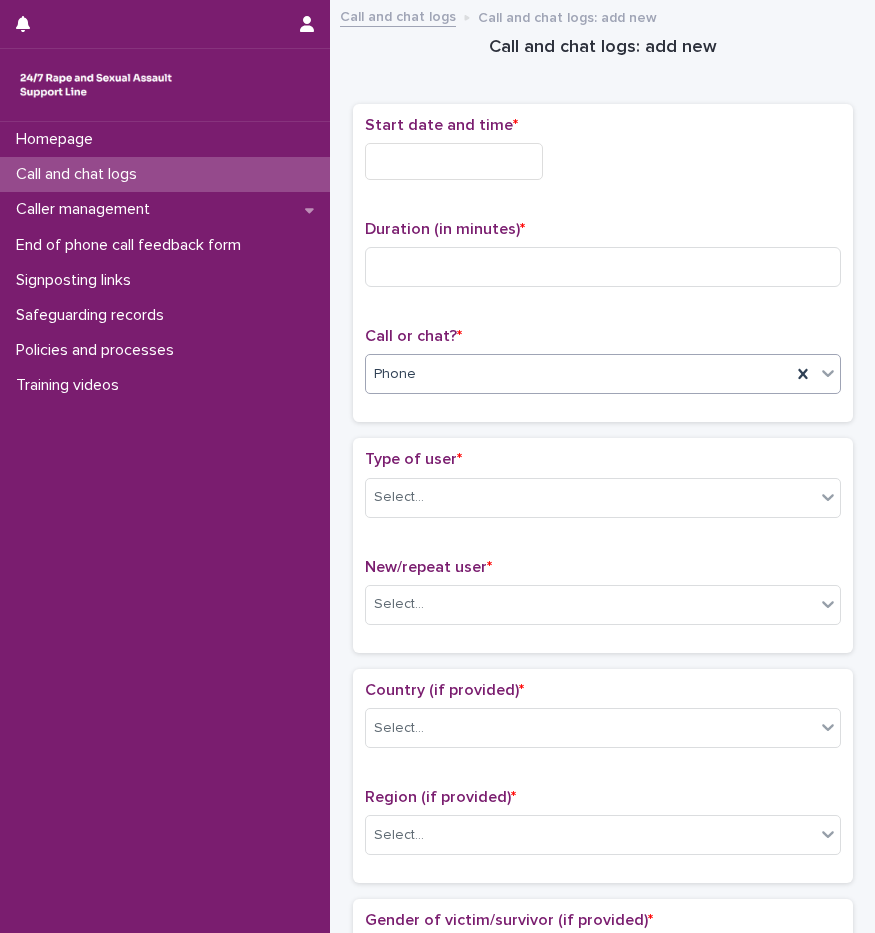 click at bounding box center [454, 161] 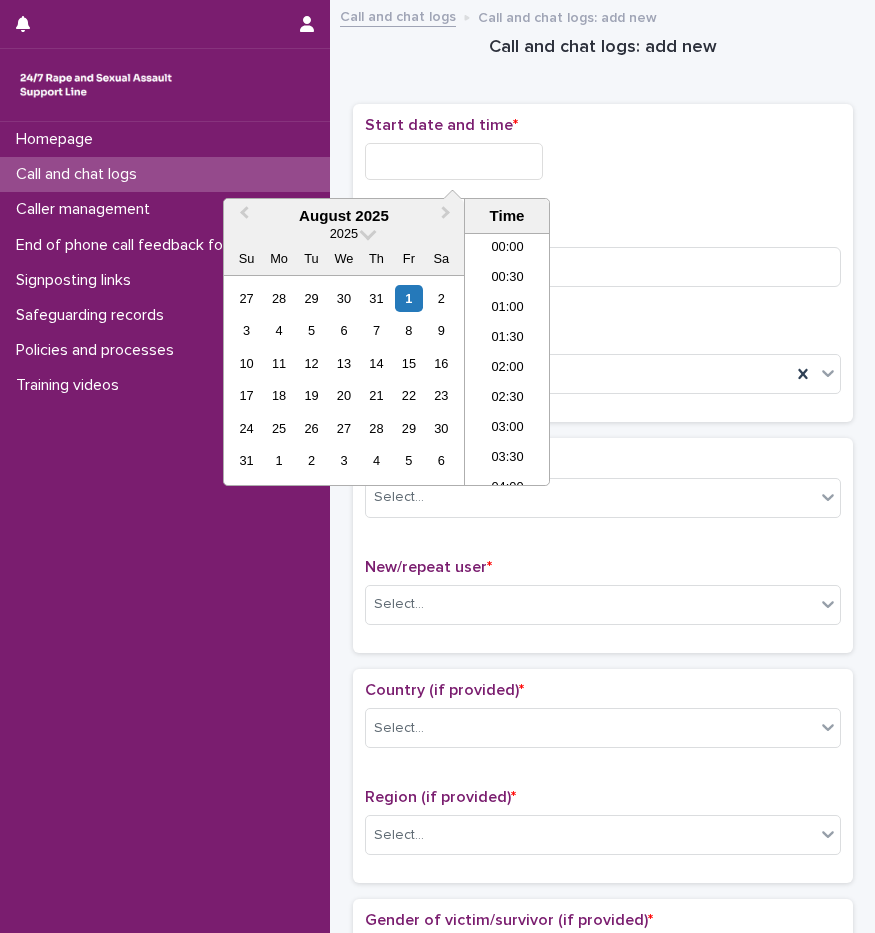 scroll, scrollTop: 1189, scrollLeft: 0, axis: vertical 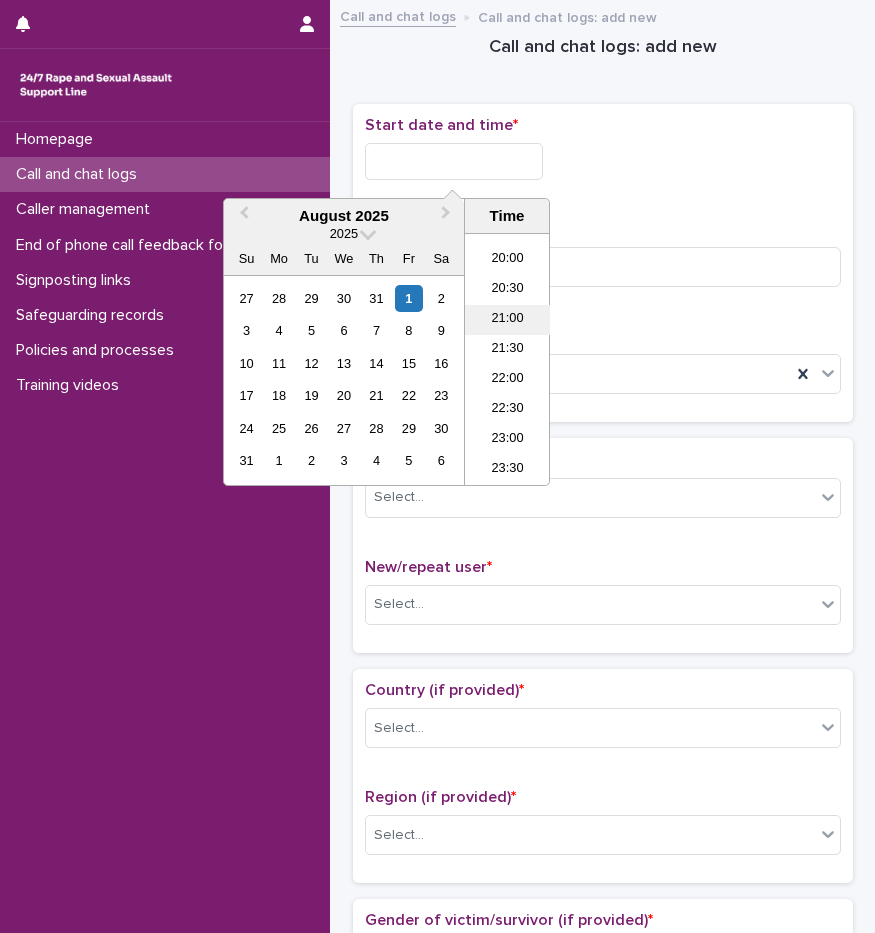 click on "21:00" at bounding box center [507, 320] 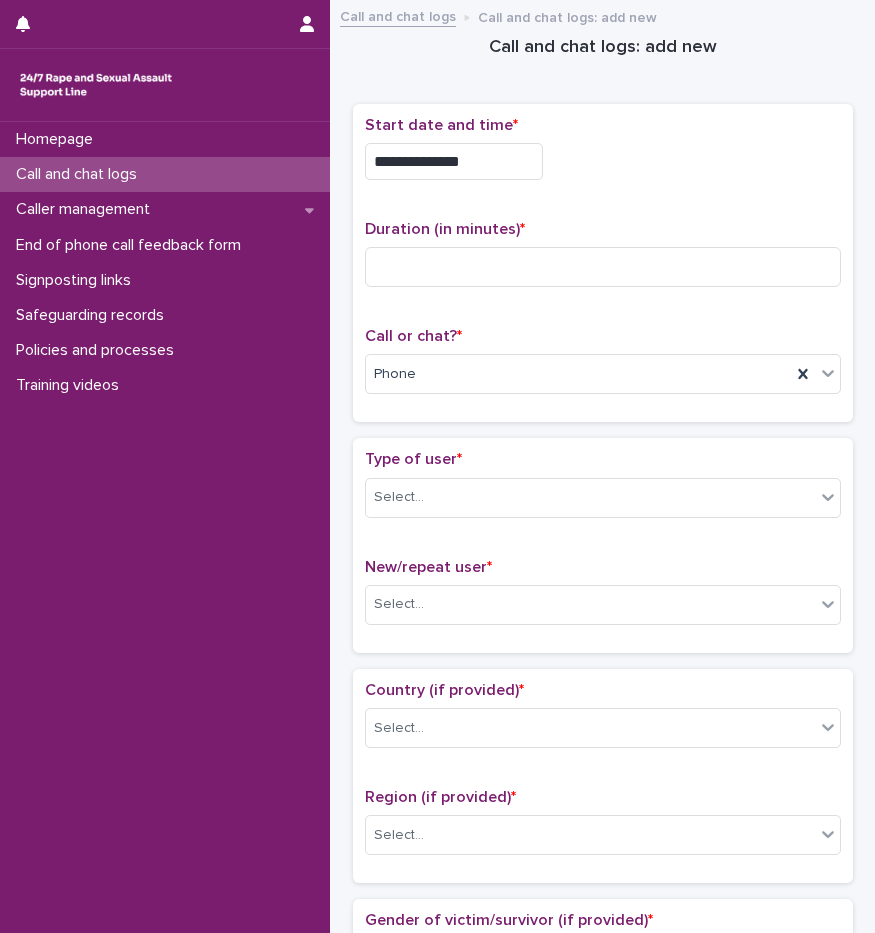 click on "**********" at bounding box center (454, 161) 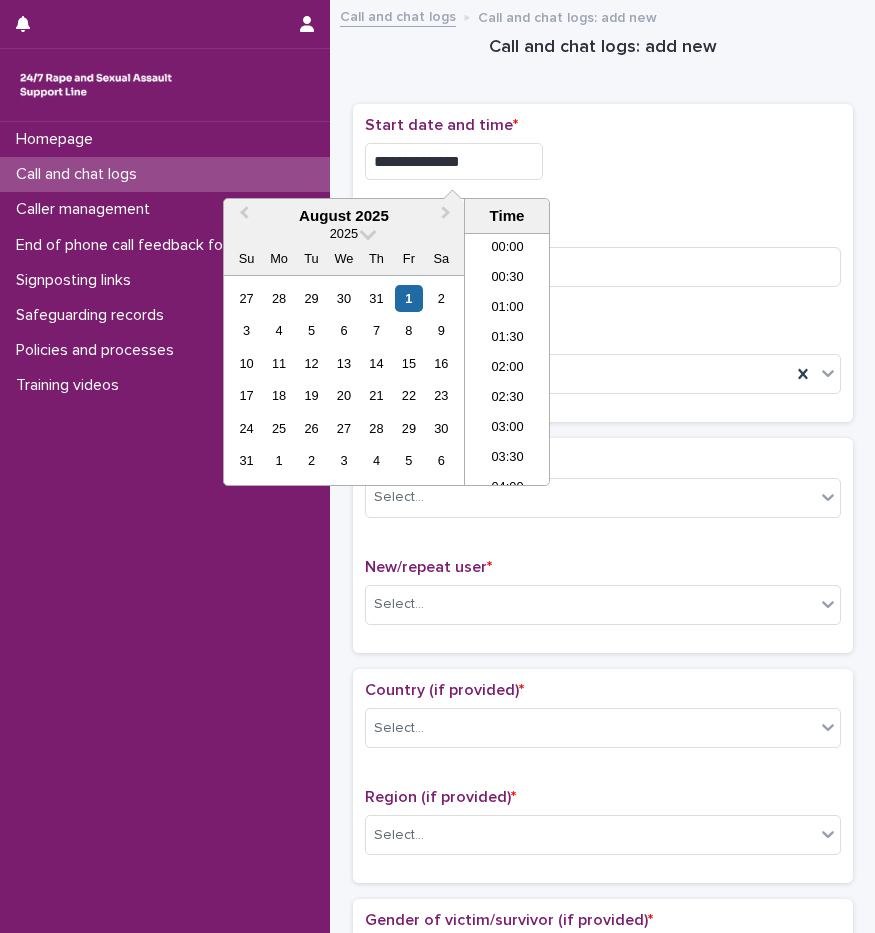 scroll, scrollTop: 1150, scrollLeft: 0, axis: vertical 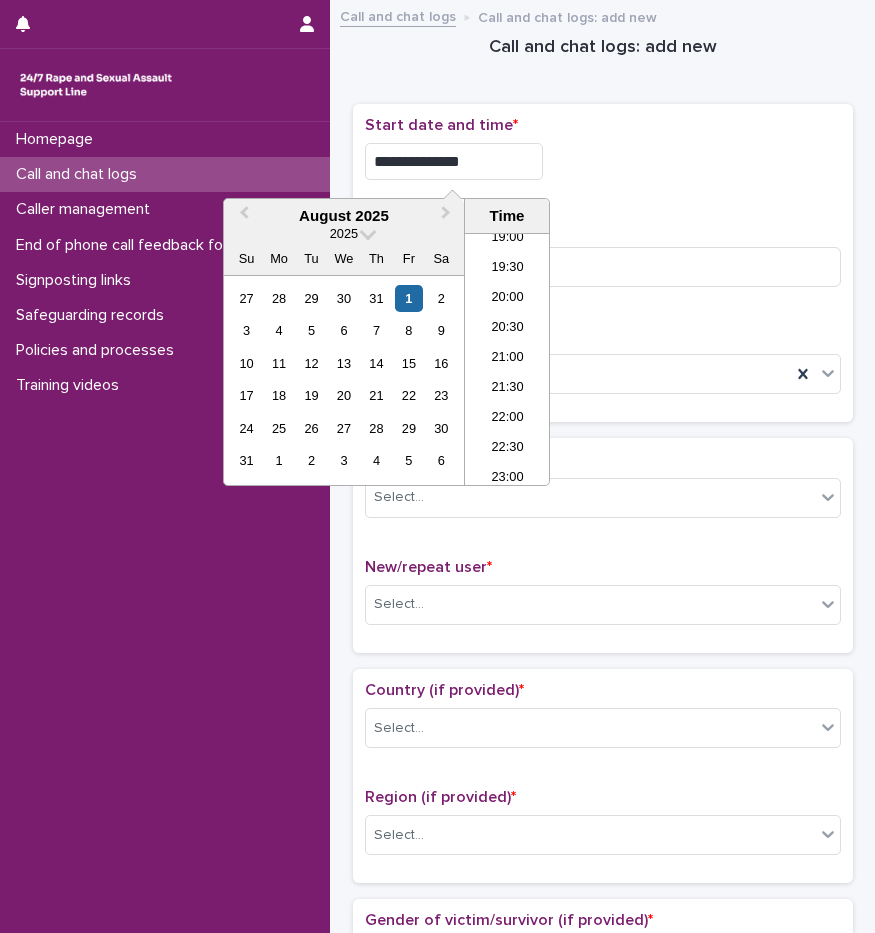 type on "**********" 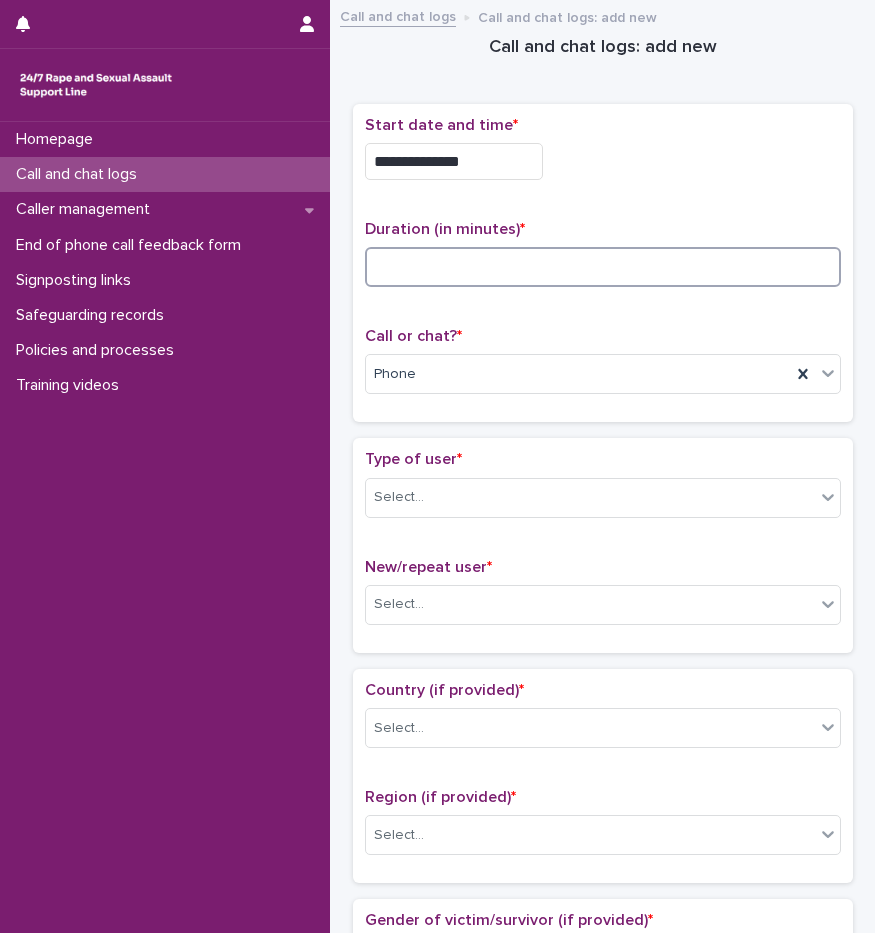 click at bounding box center (603, 267) 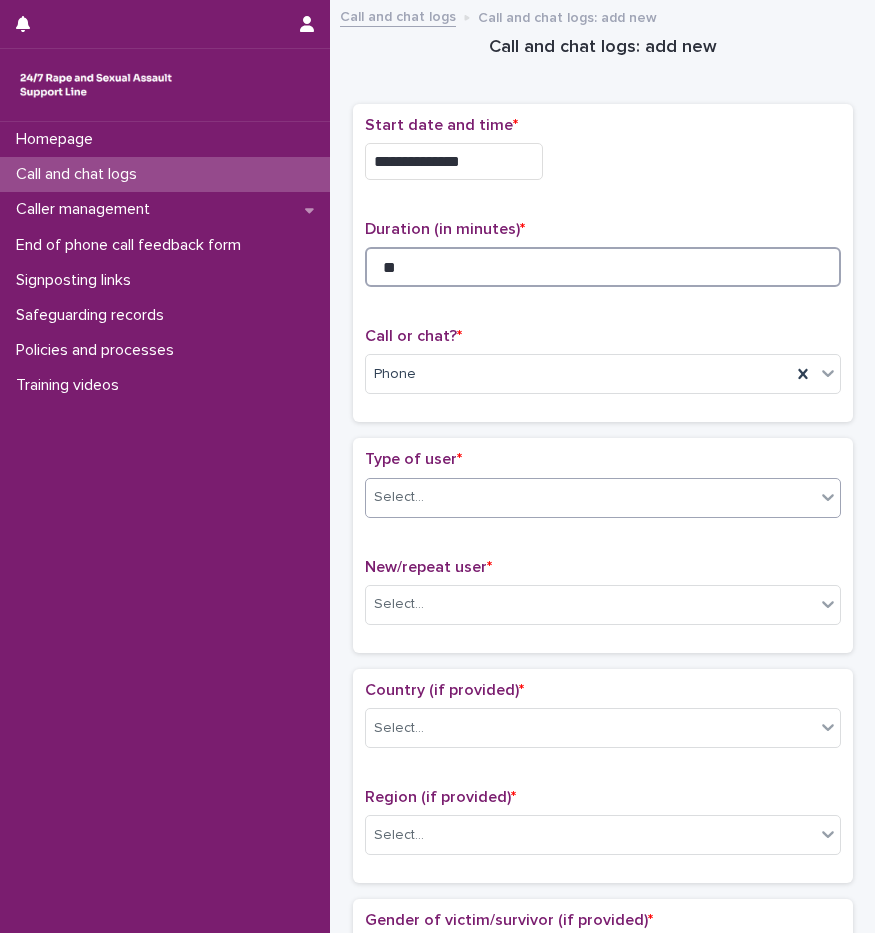 type on "**" 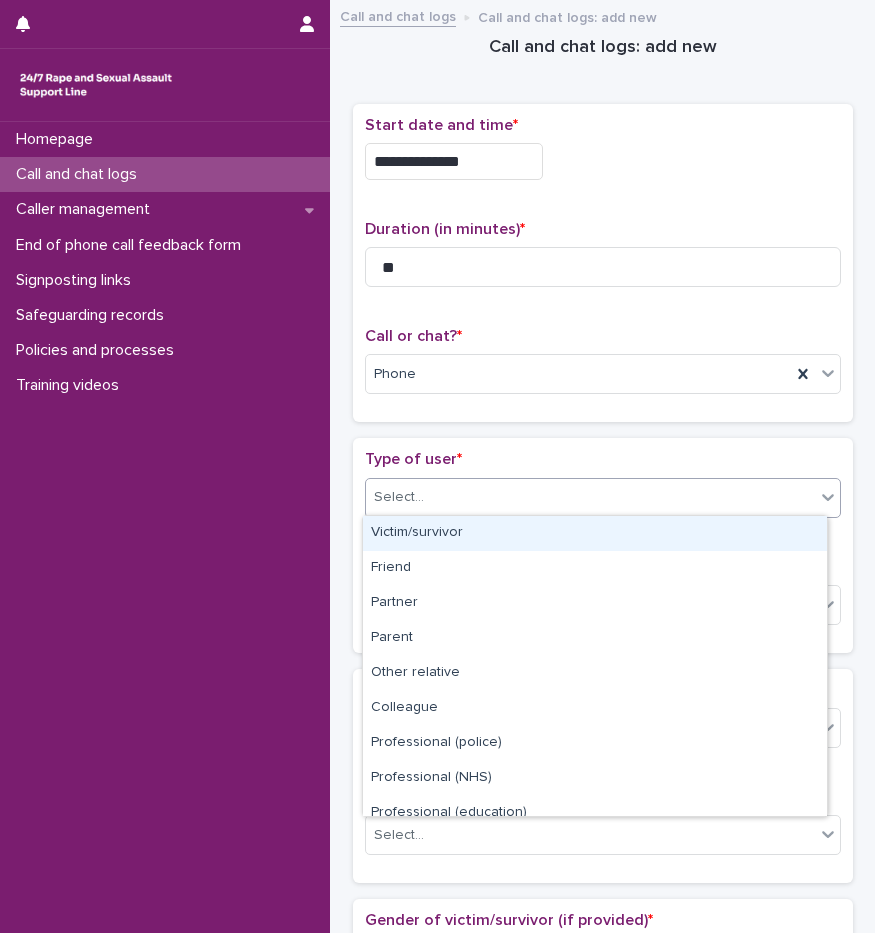 click on "Select..." at bounding box center (590, 497) 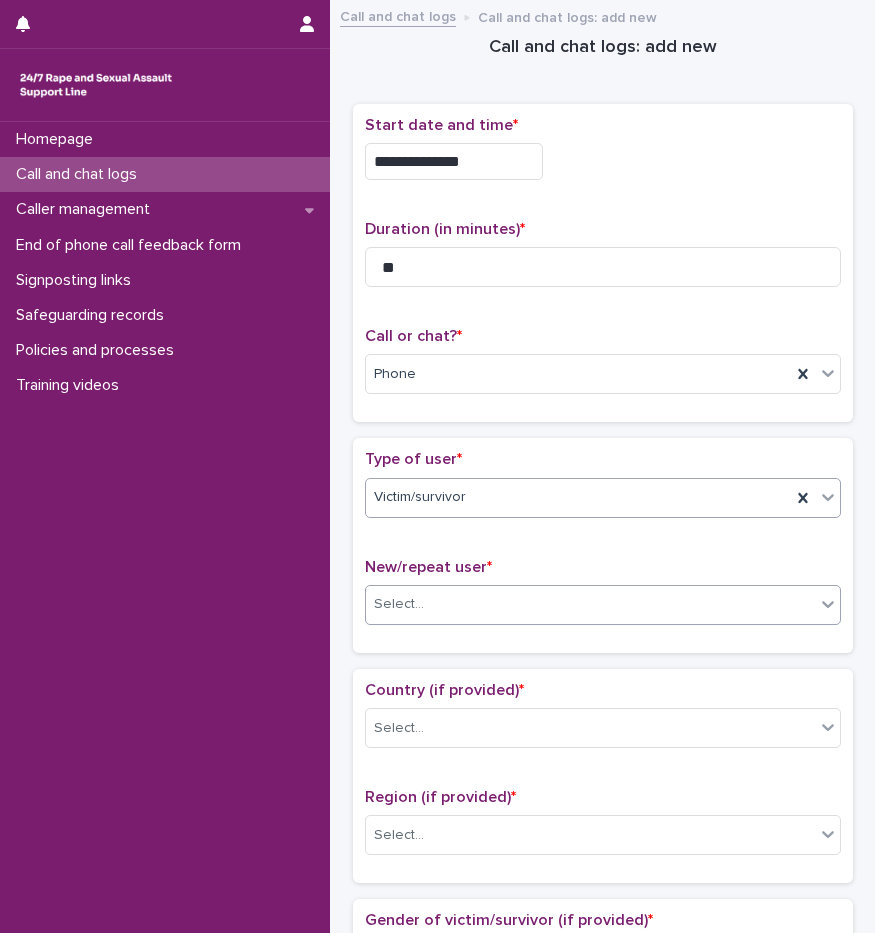 click on "Select..." at bounding box center (590, 604) 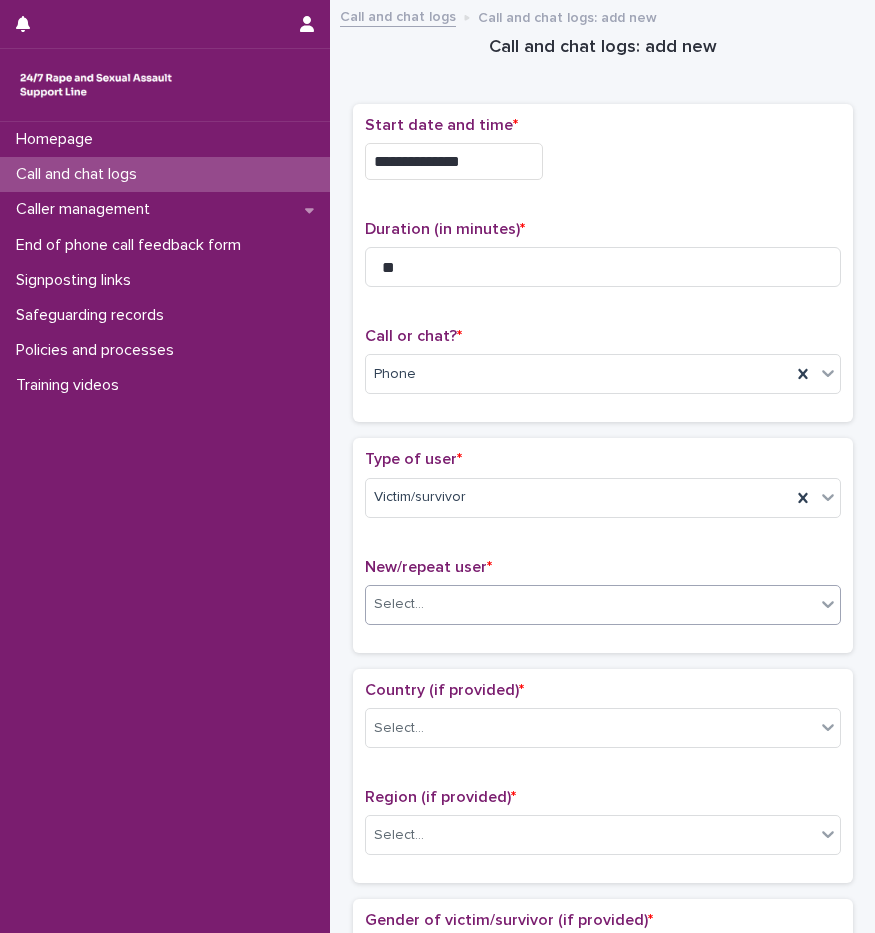 click on "Select..." at bounding box center [590, 604] 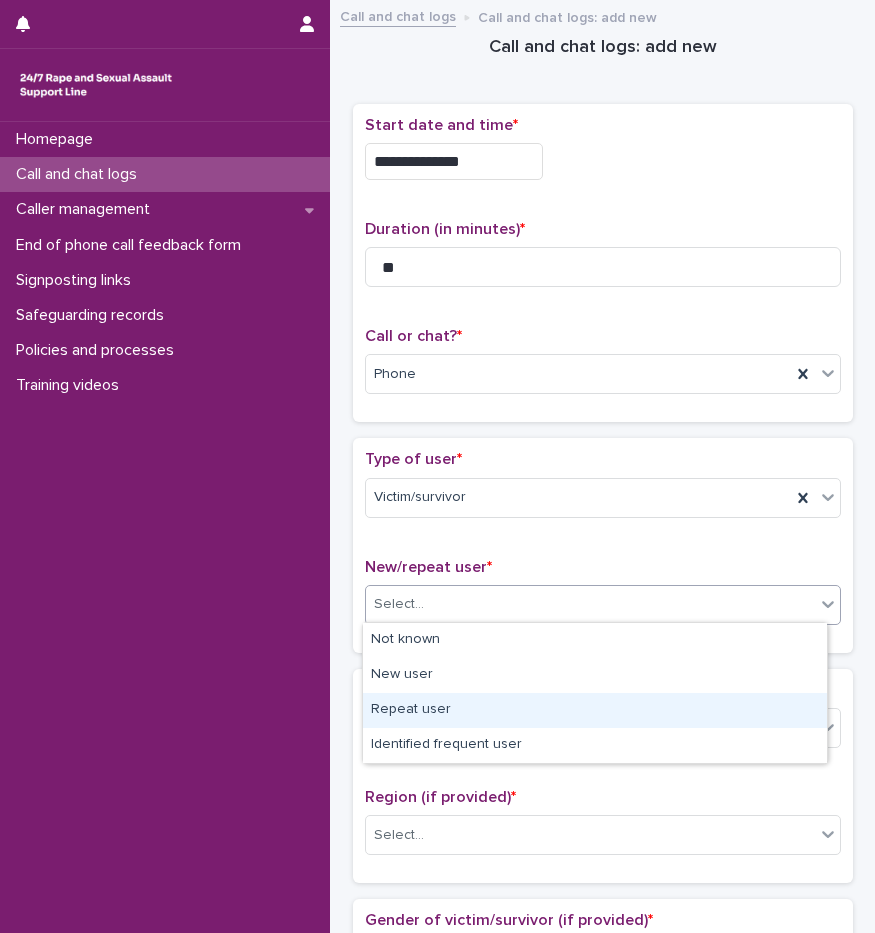 click on "Repeat user" at bounding box center (595, 710) 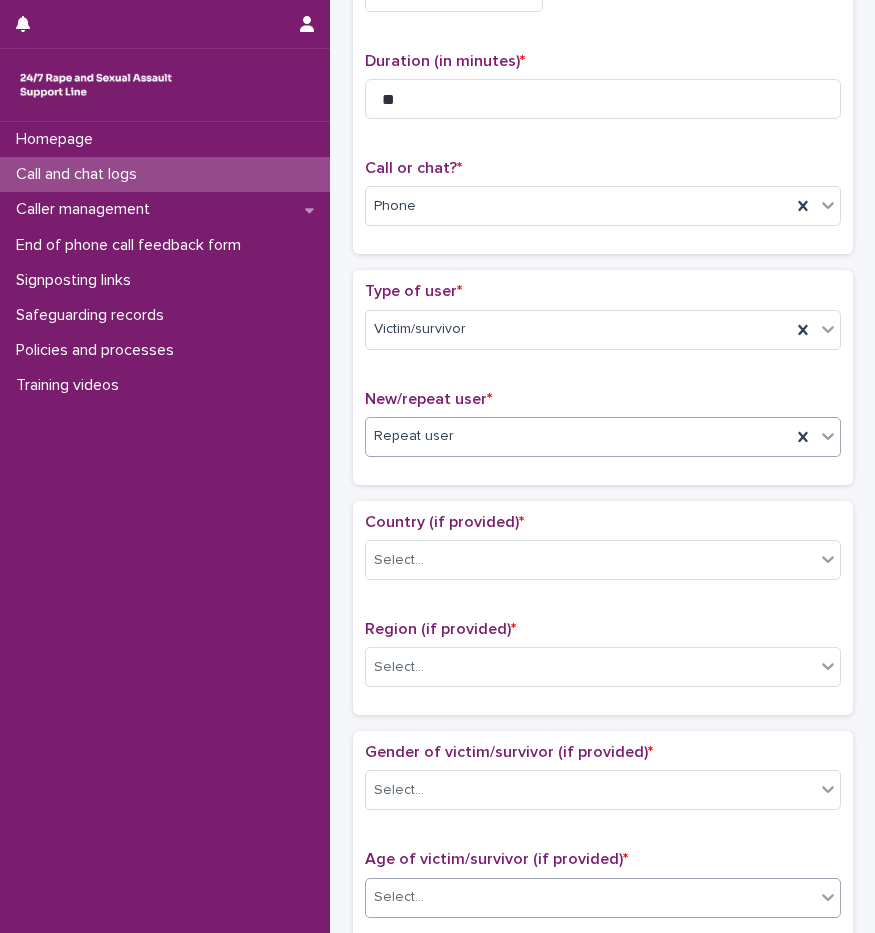 scroll, scrollTop: 500, scrollLeft: 0, axis: vertical 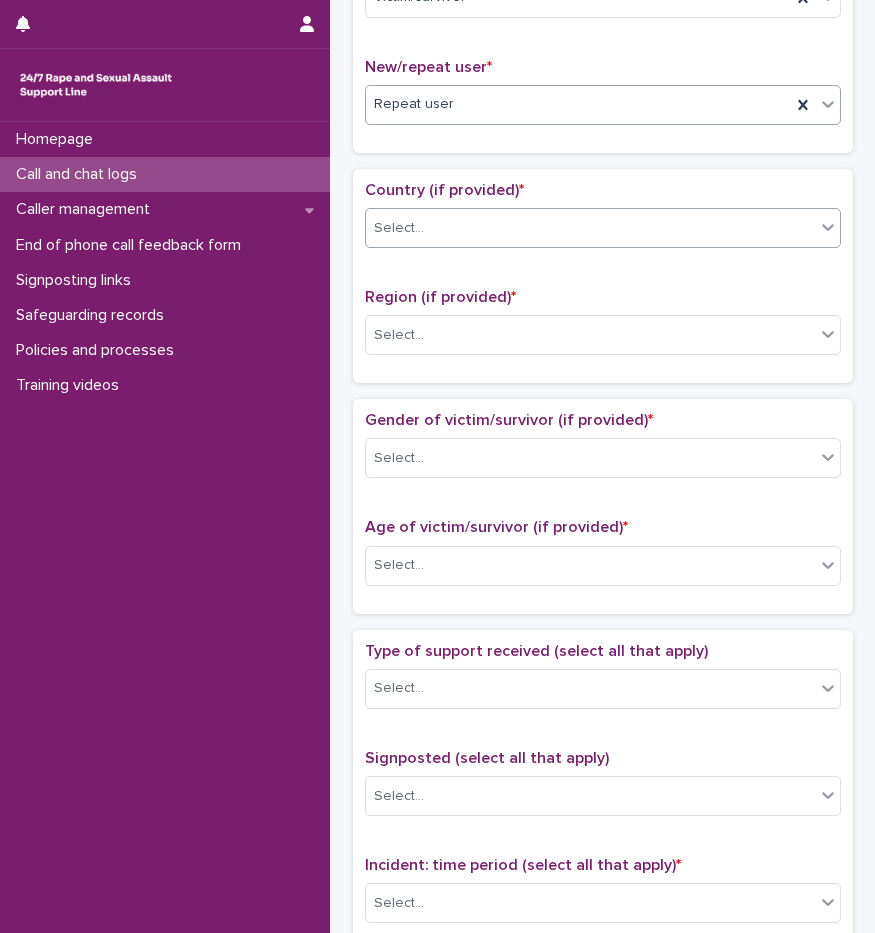 click on "Select..." at bounding box center (399, 228) 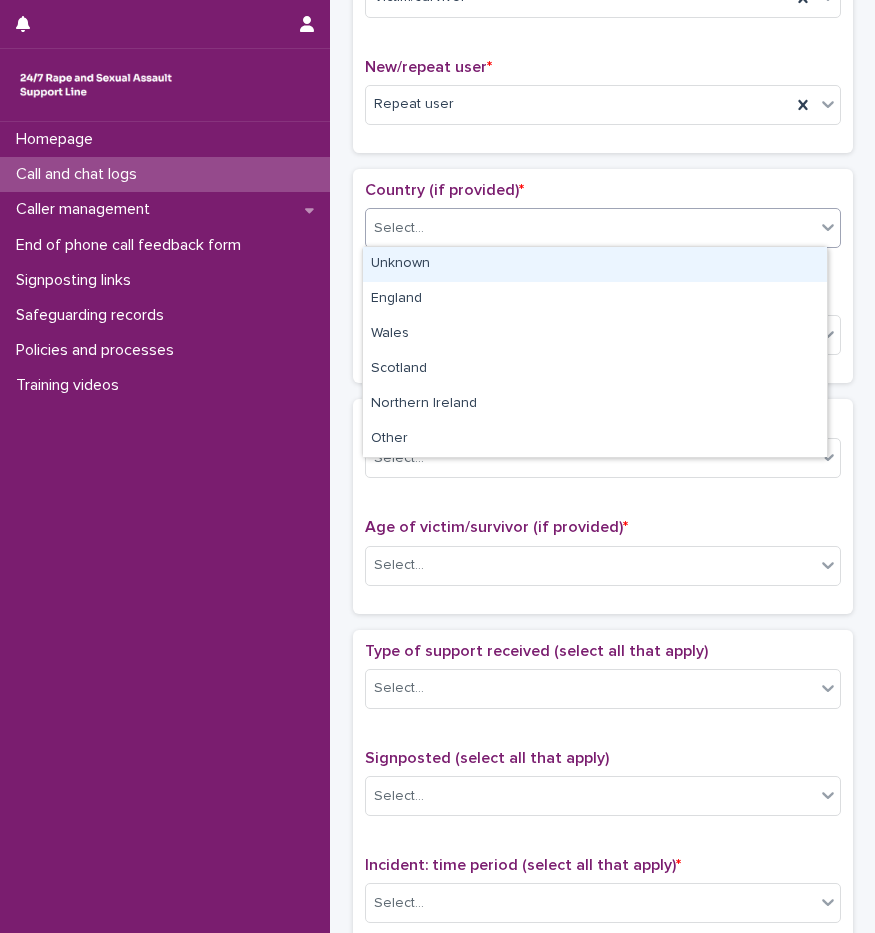 click on "Unknown" at bounding box center (595, 264) 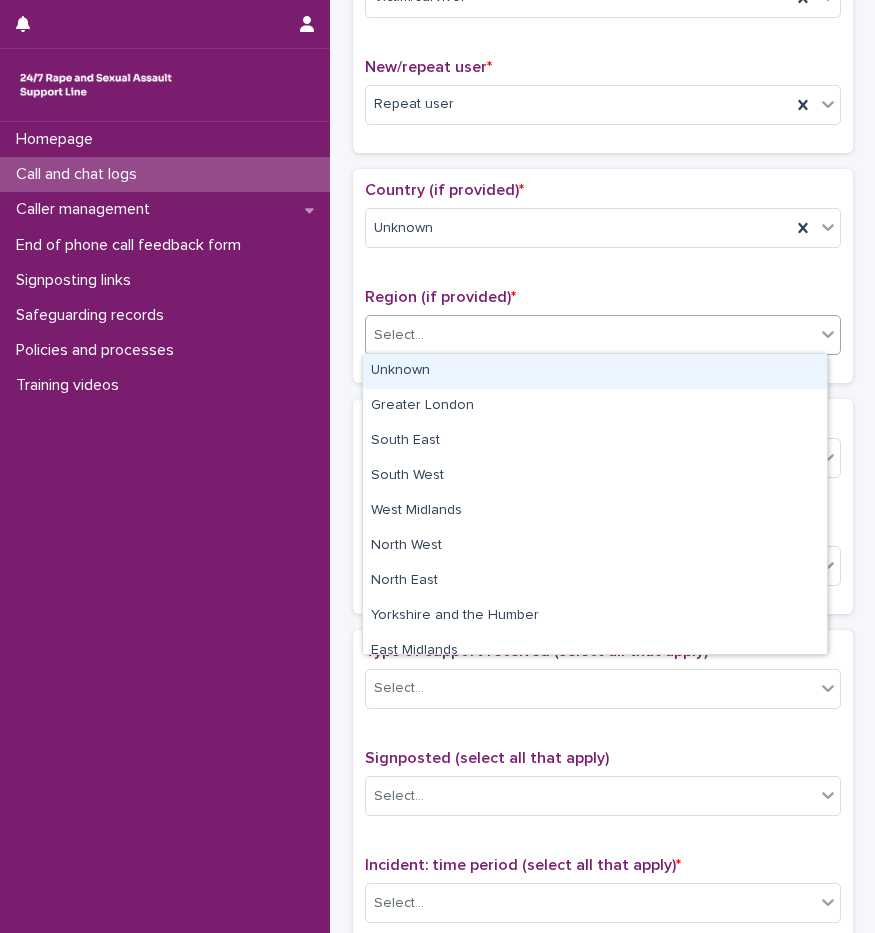 click on "Select..." at bounding box center (590, 335) 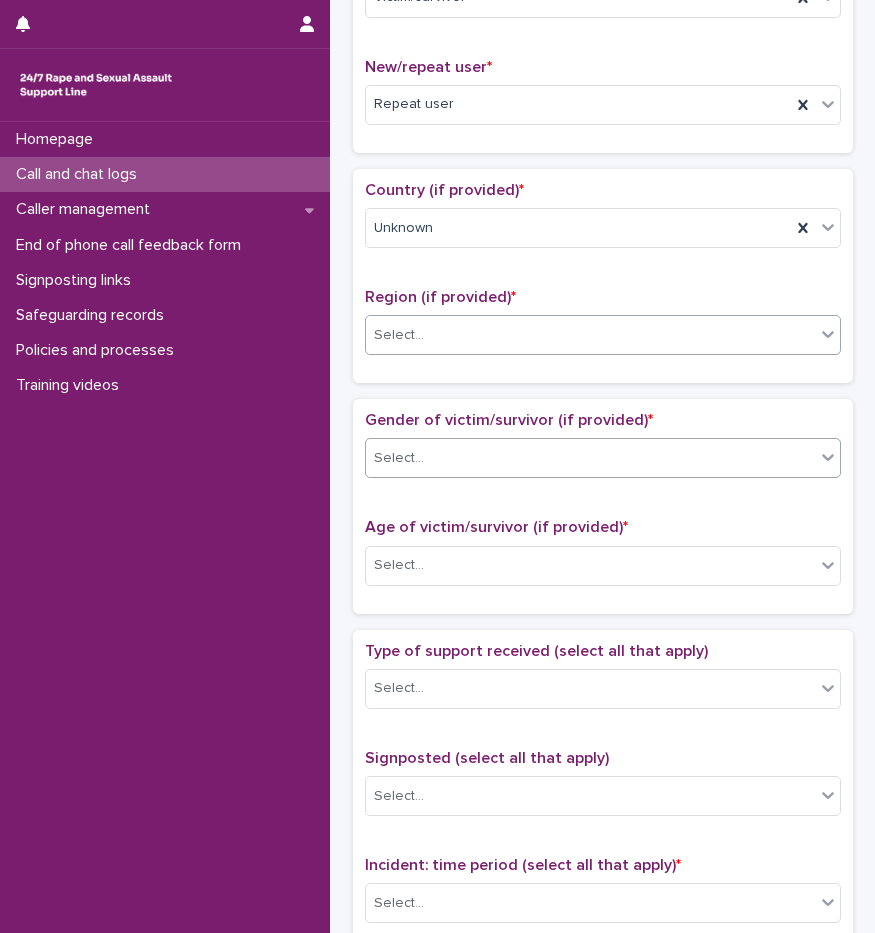 click on "Select..." at bounding box center (399, 458) 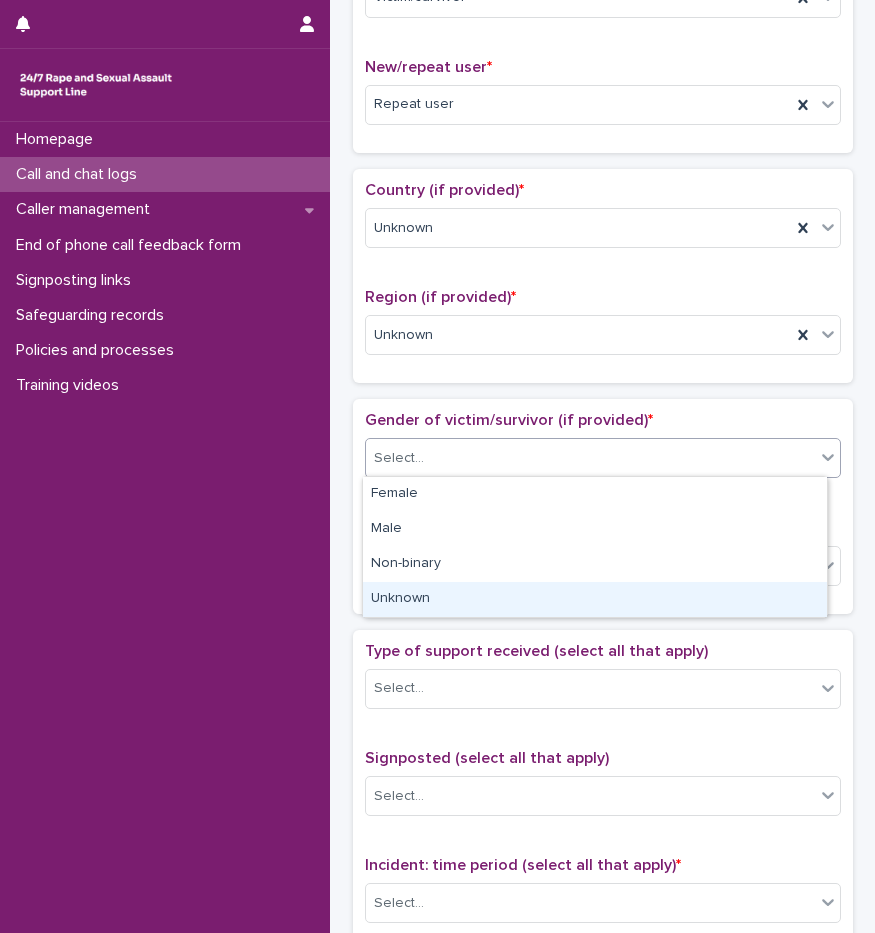 click on "Unknown" at bounding box center [595, 599] 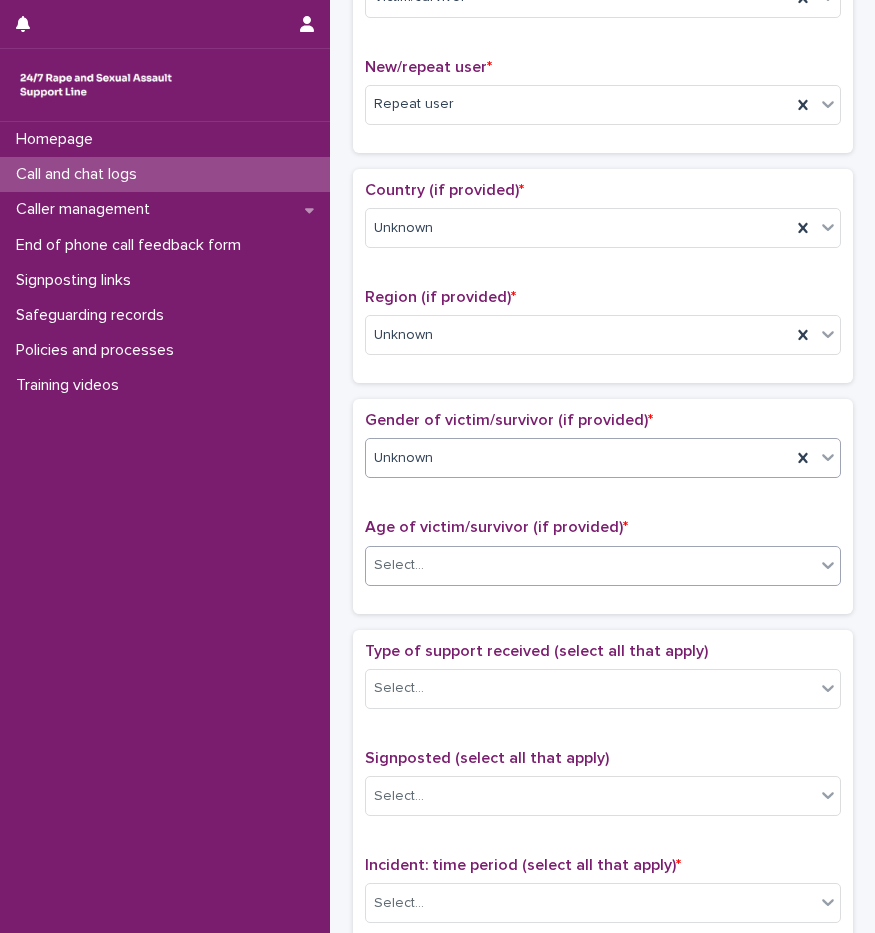 click on "Select..." at bounding box center [603, 566] 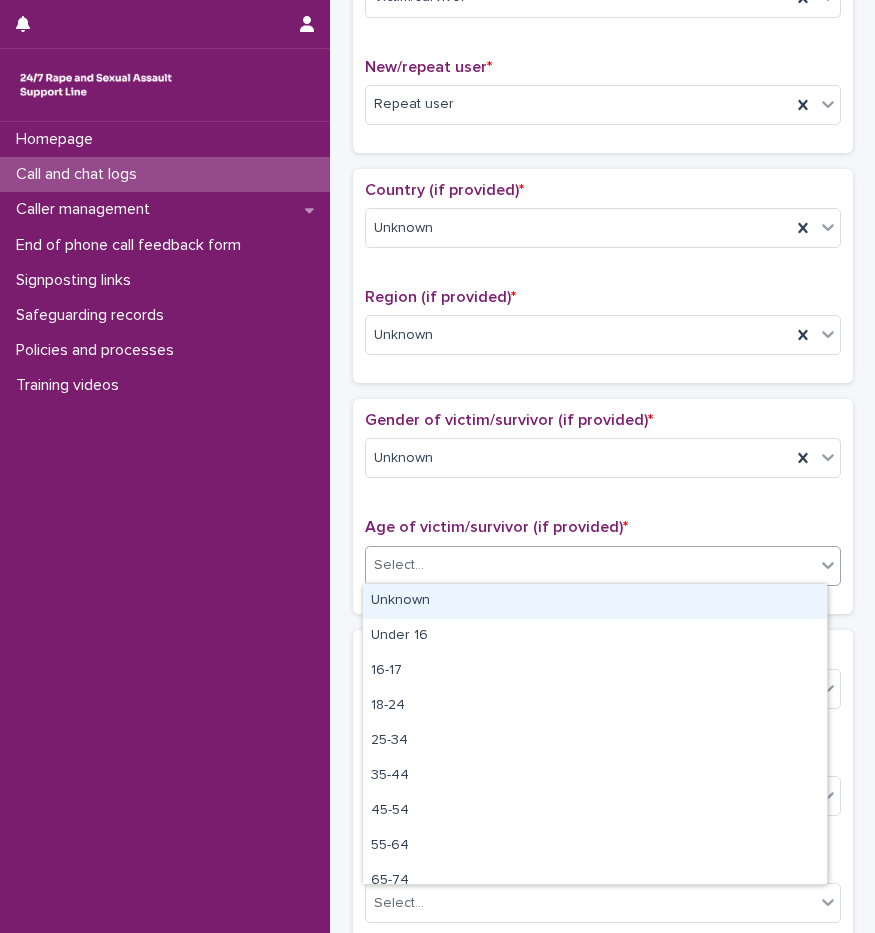 click on "Unknown" at bounding box center (595, 601) 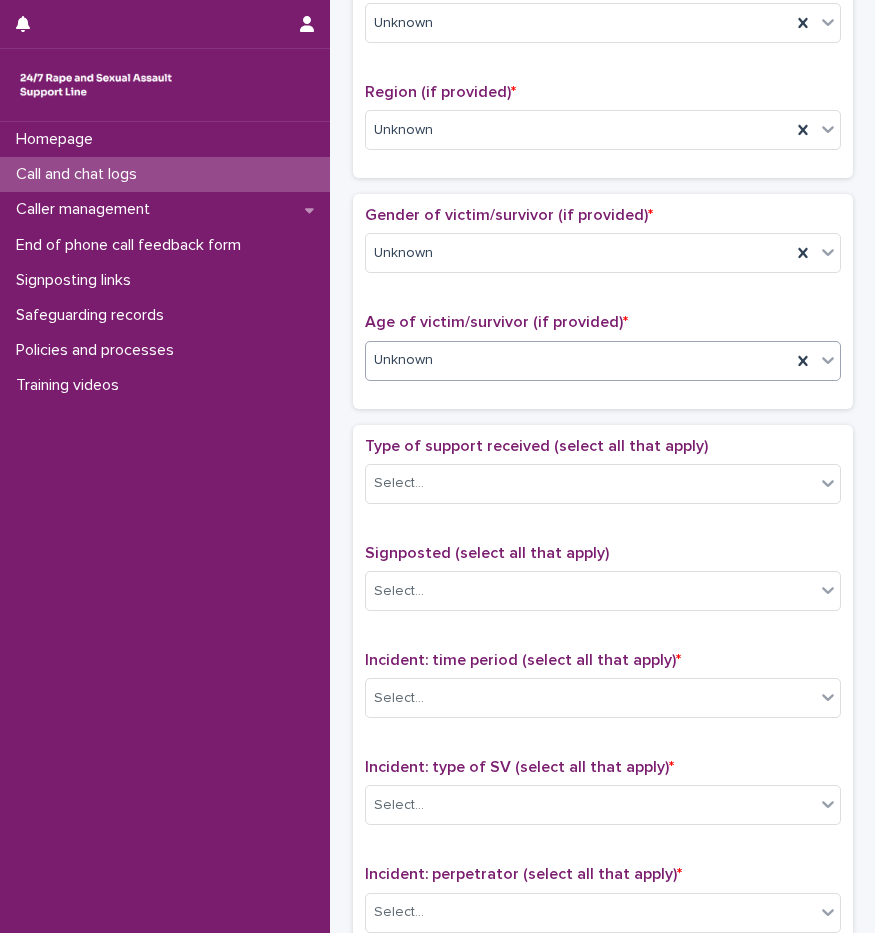 scroll, scrollTop: 900, scrollLeft: 0, axis: vertical 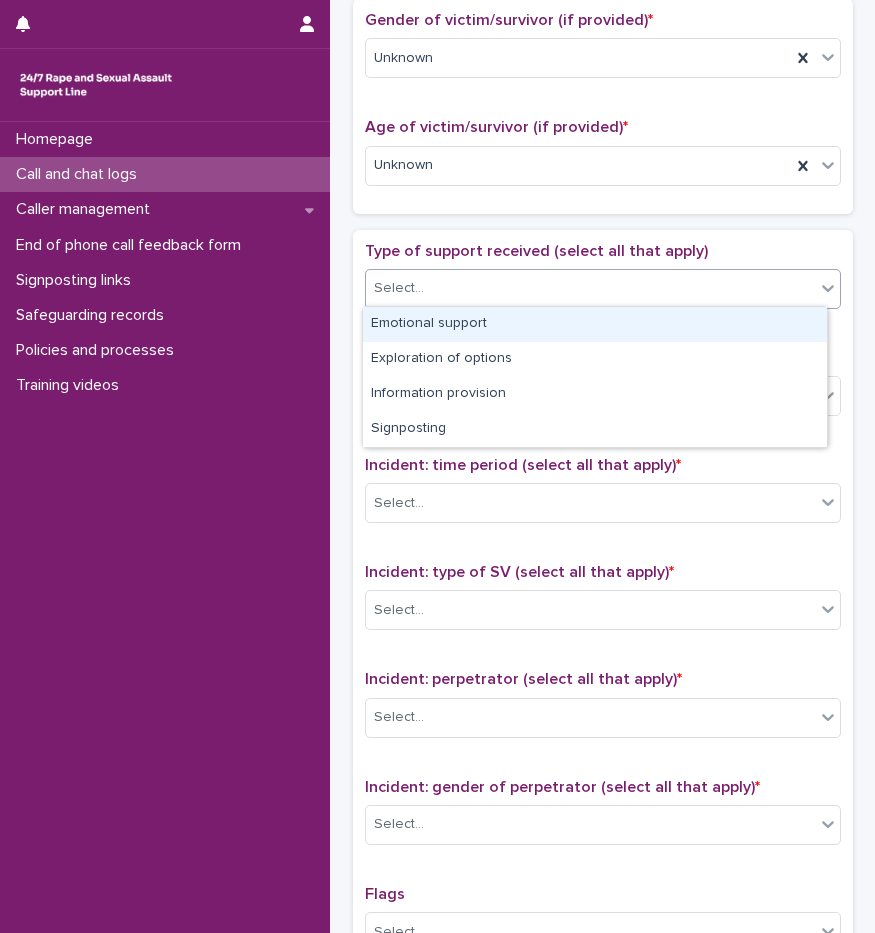 click on "Select..." at bounding box center [399, 288] 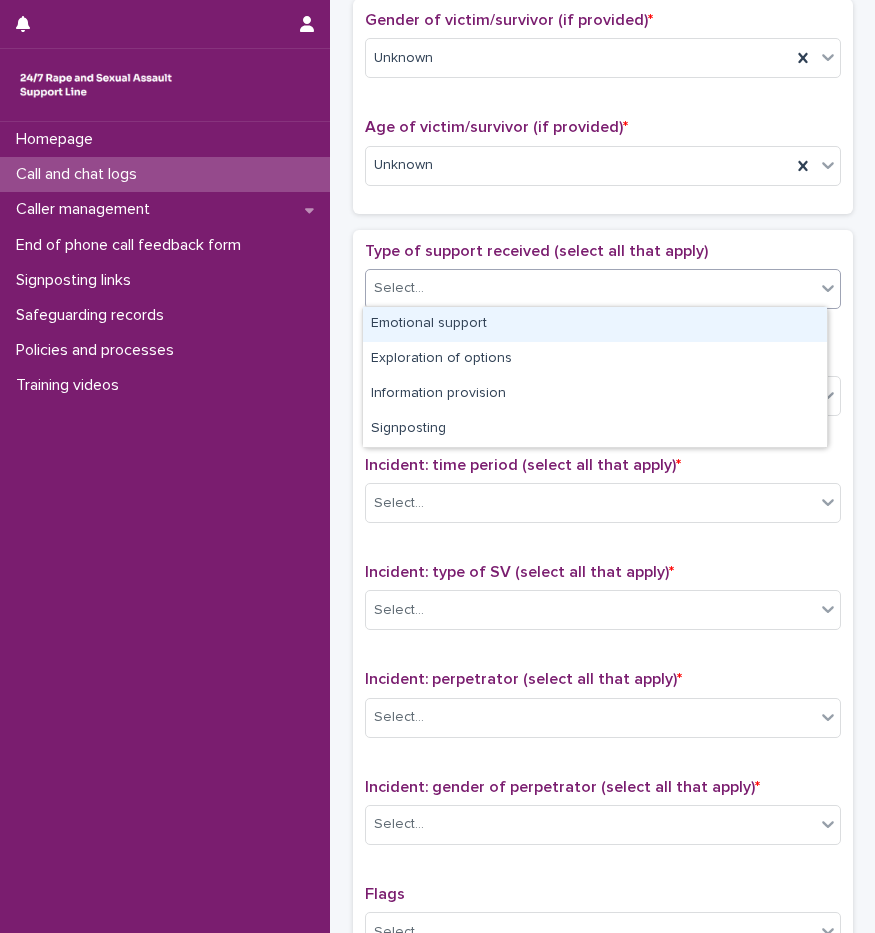 click on "Emotional support" at bounding box center (595, 324) 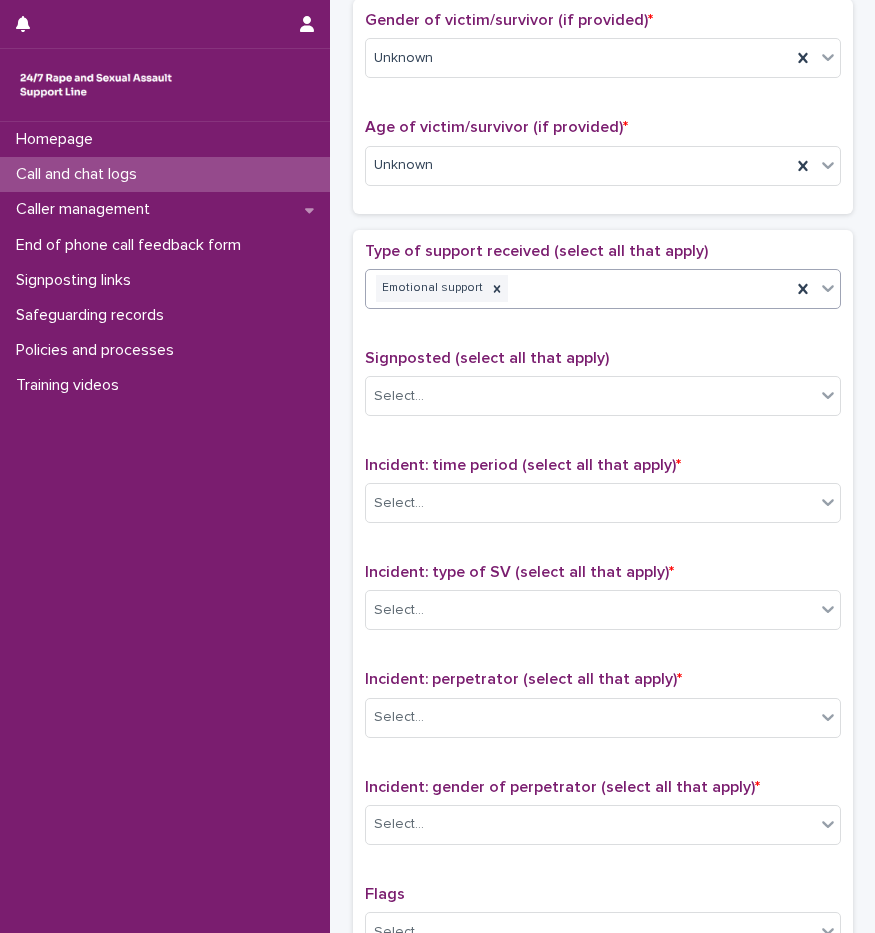 click on "Emotional support" at bounding box center (578, 288) 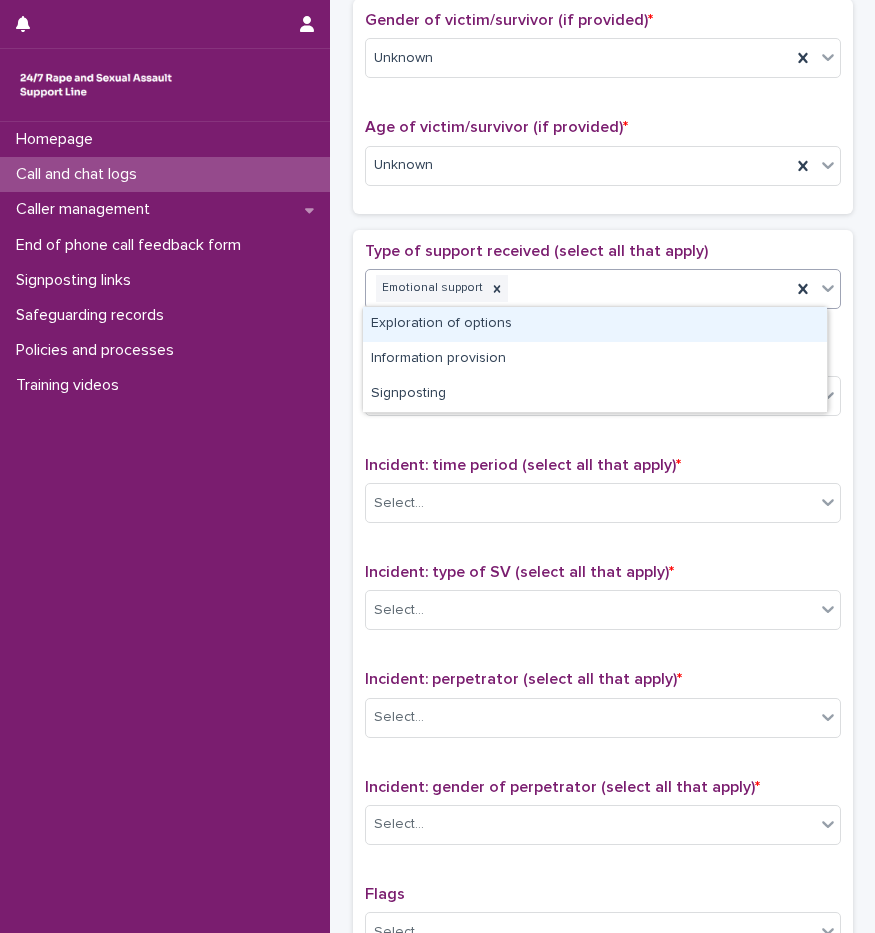 click on "Exploration of options" at bounding box center (595, 324) 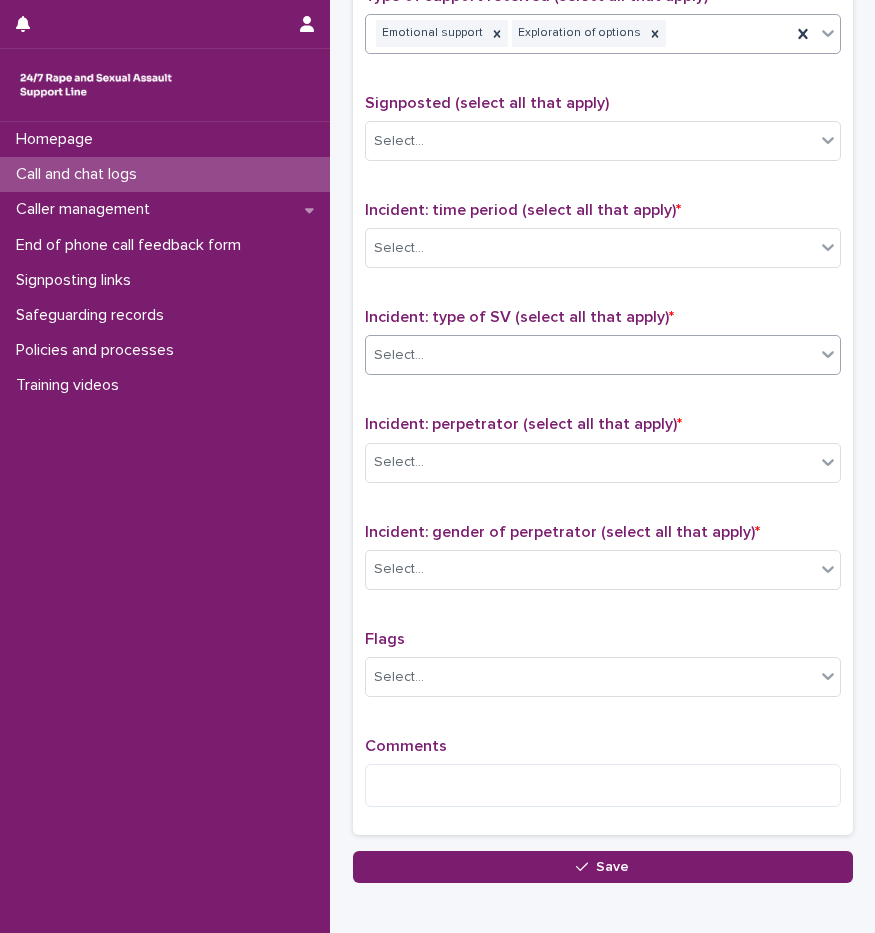 scroll, scrollTop: 1200, scrollLeft: 0, axis: vertical 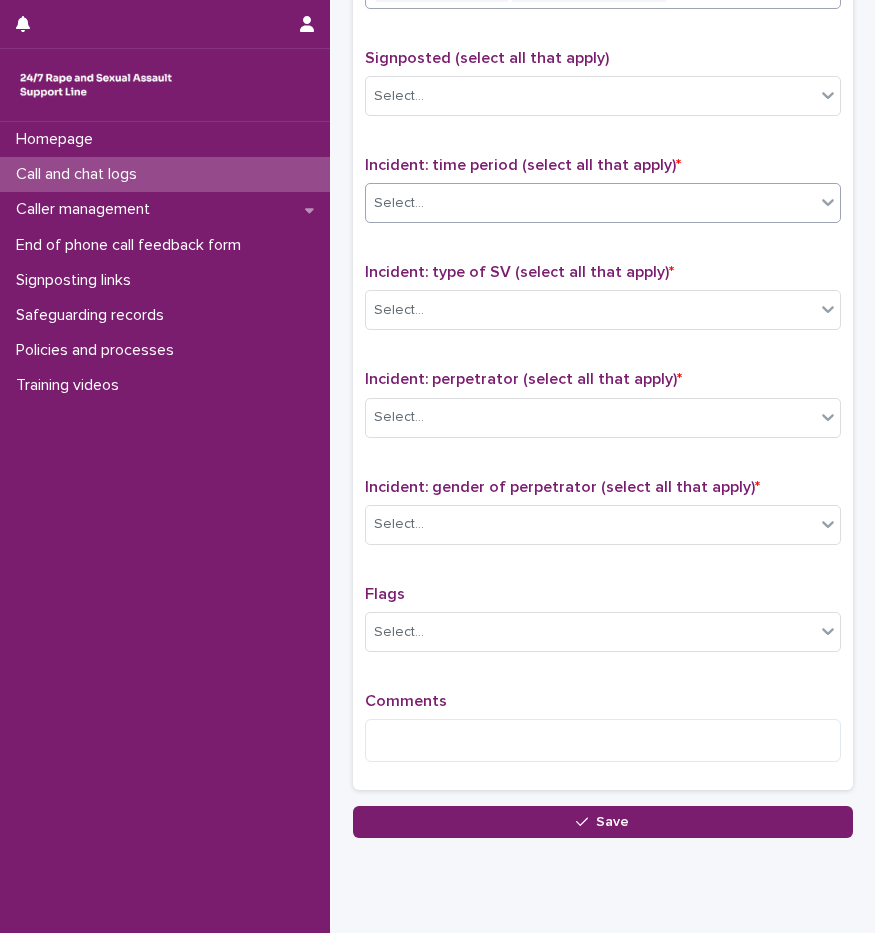 click on "Select..." at bounding box center (590, 203) 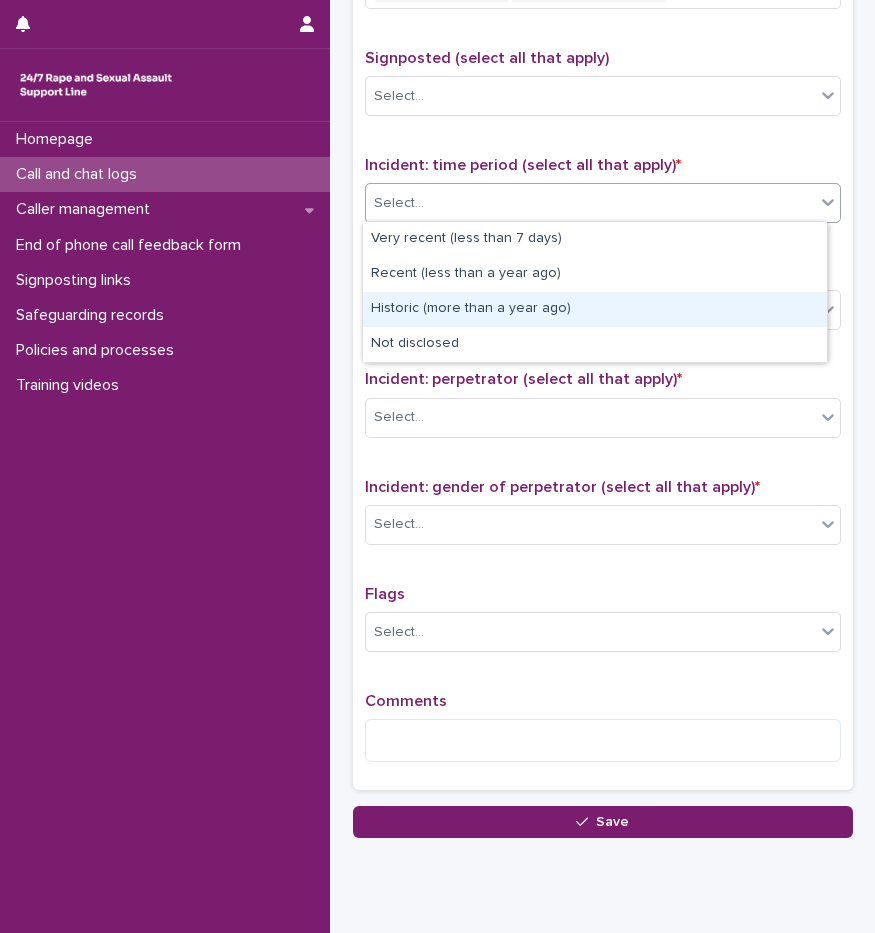 click on "Historic (more than a year ago)" at bounding box center (595, 309) 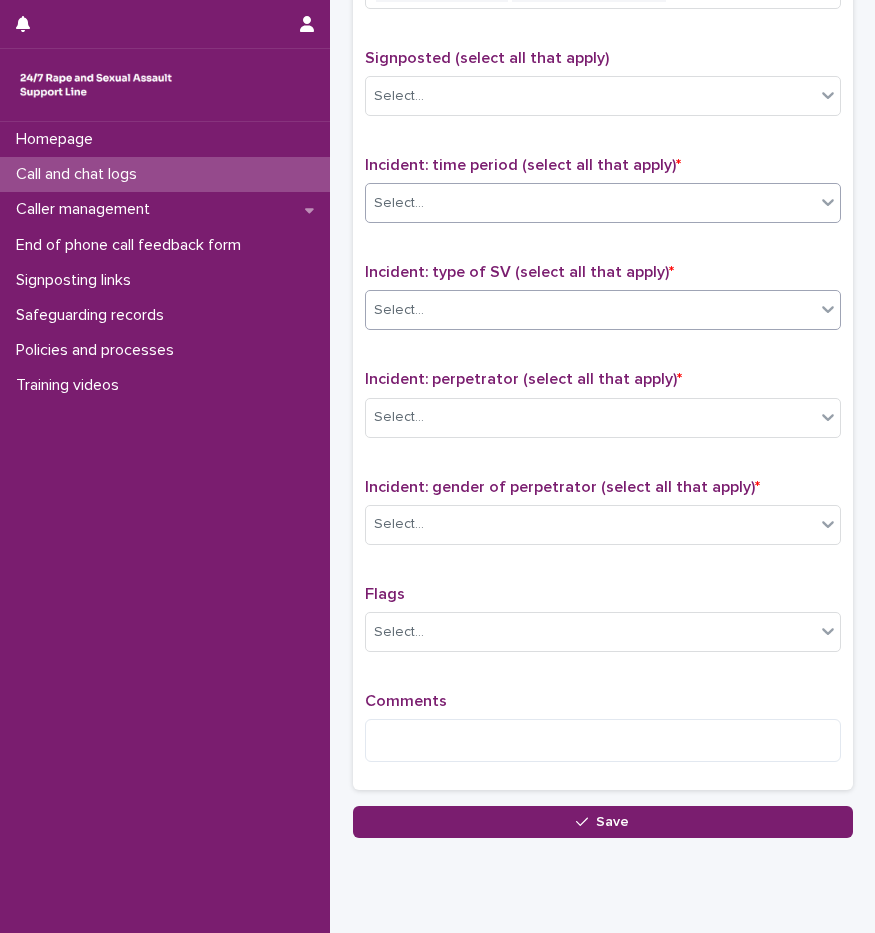 click on "Select..." at bounding box center [590, 310] 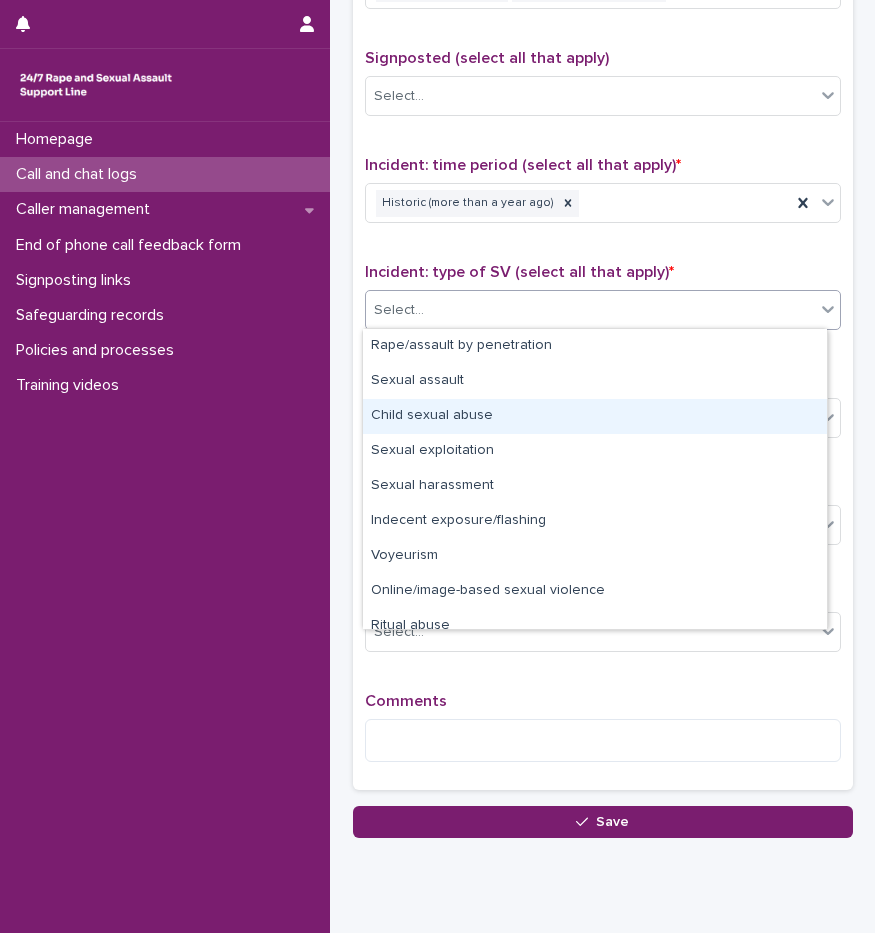 click on "Child sexual abuse" at bounding box center (595, 416) 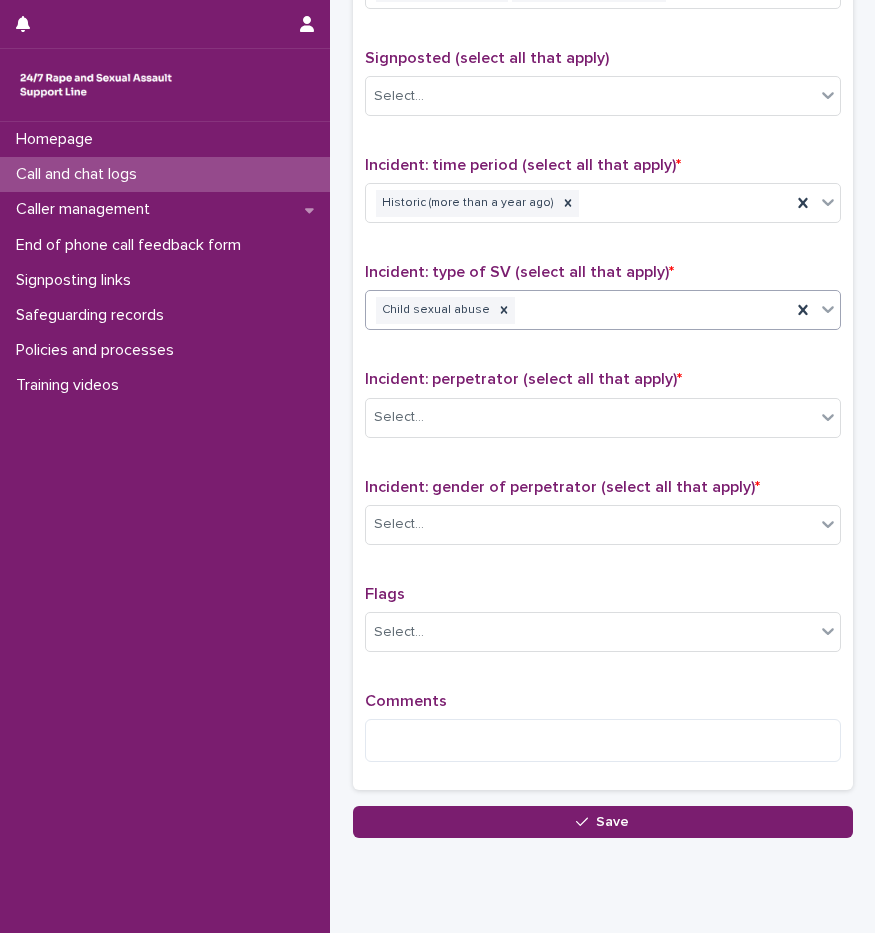 click on "Incident: perpetrator (select all that apply) * Select..." at bounding box center (603, 411) 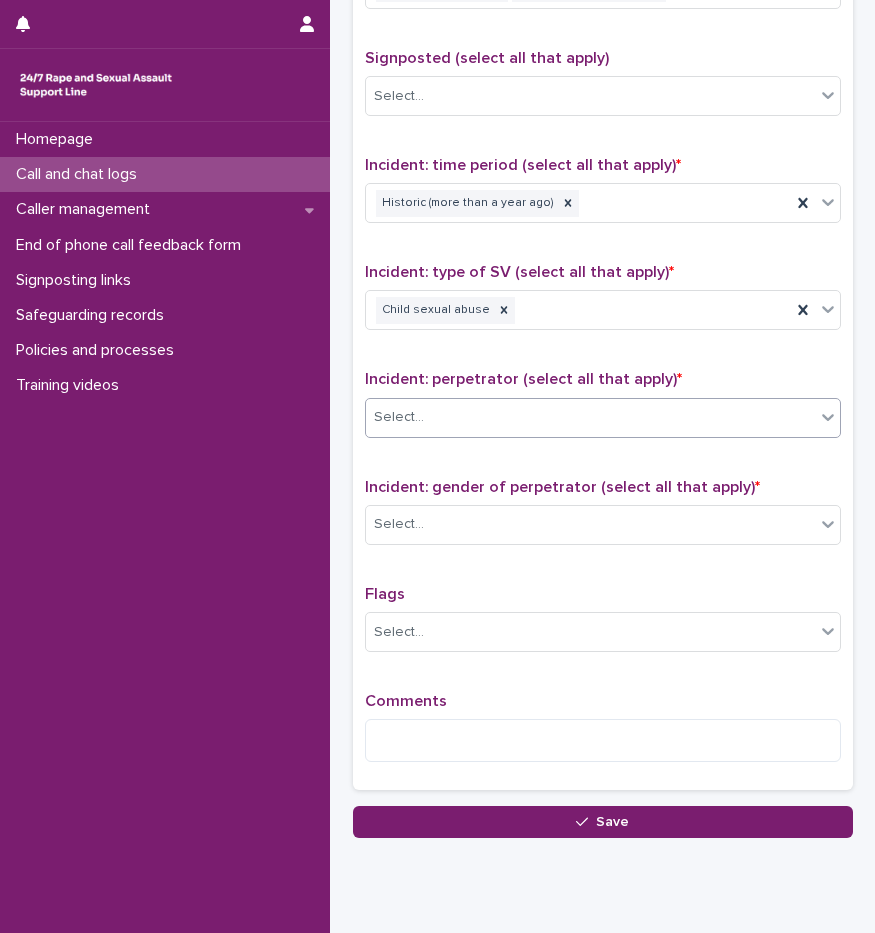 click on "Select..." at bounding box center (590, 417) 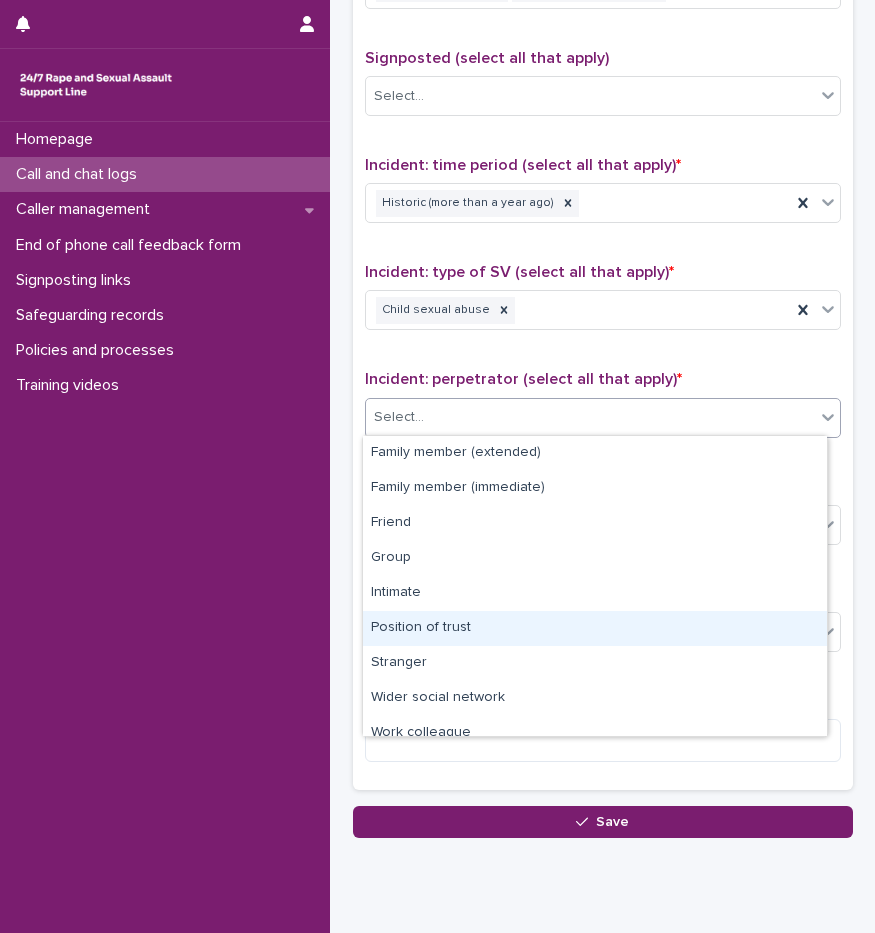scroll, scrollTop: 85, scrollLeft: 0, axis: vertical 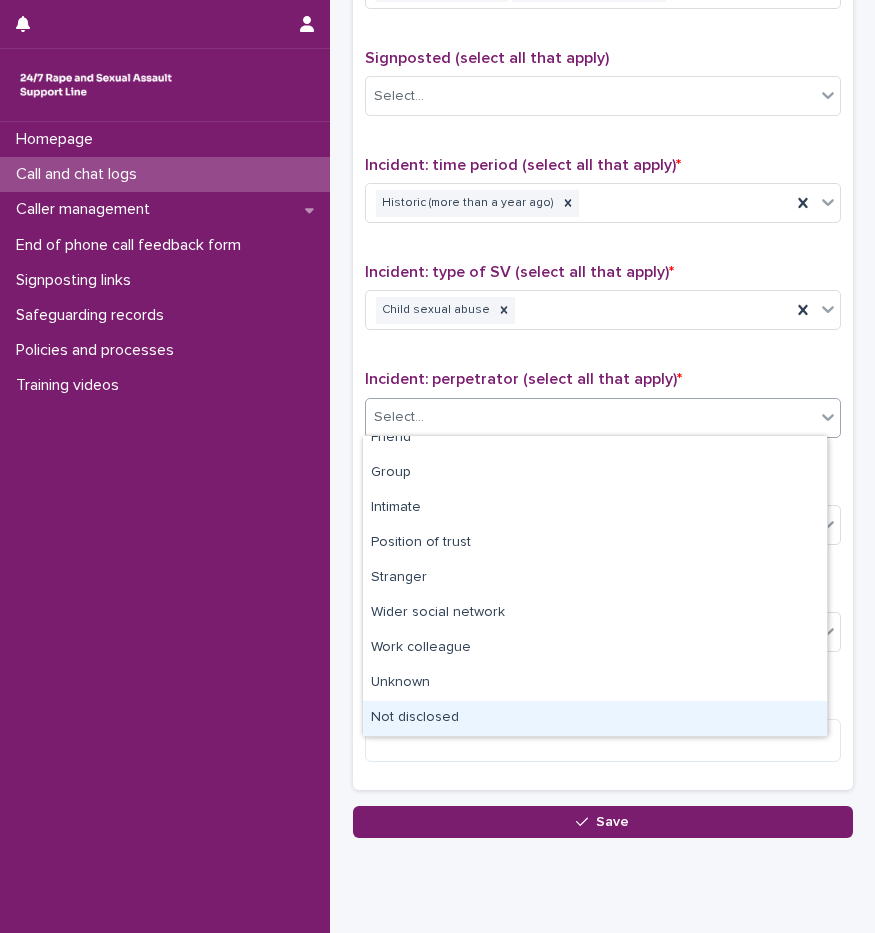 click on "Not disclosed" at bounding box center [595, 718] 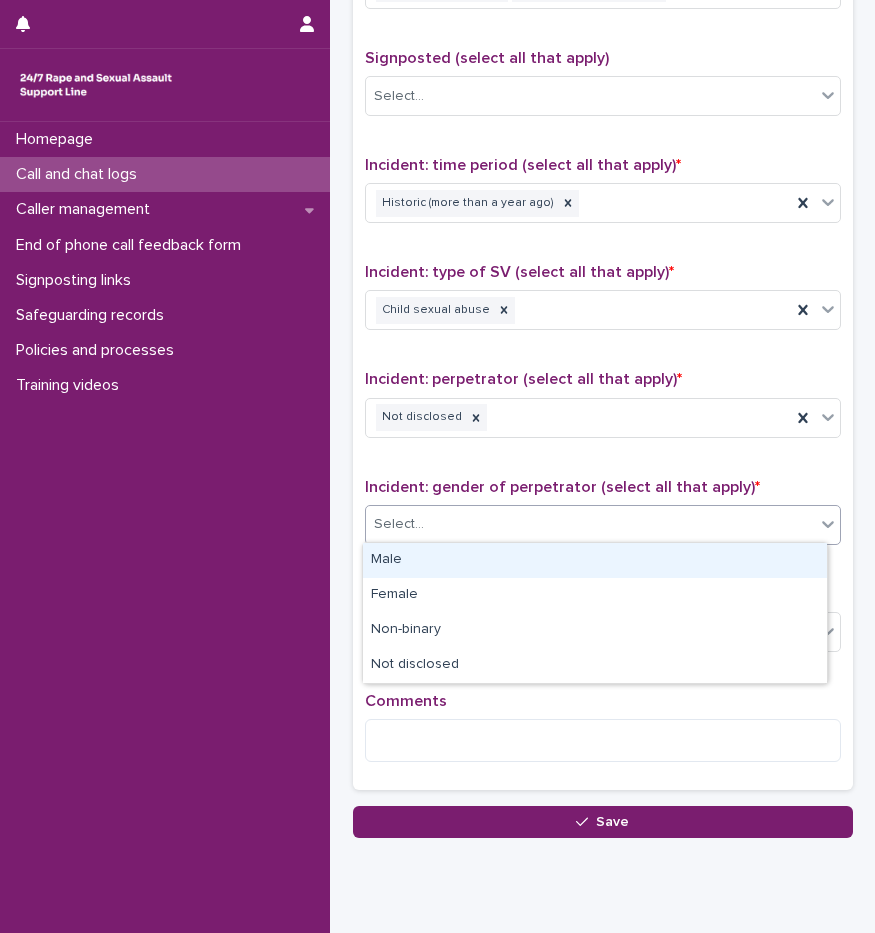 click at bounding box center (427, 524) 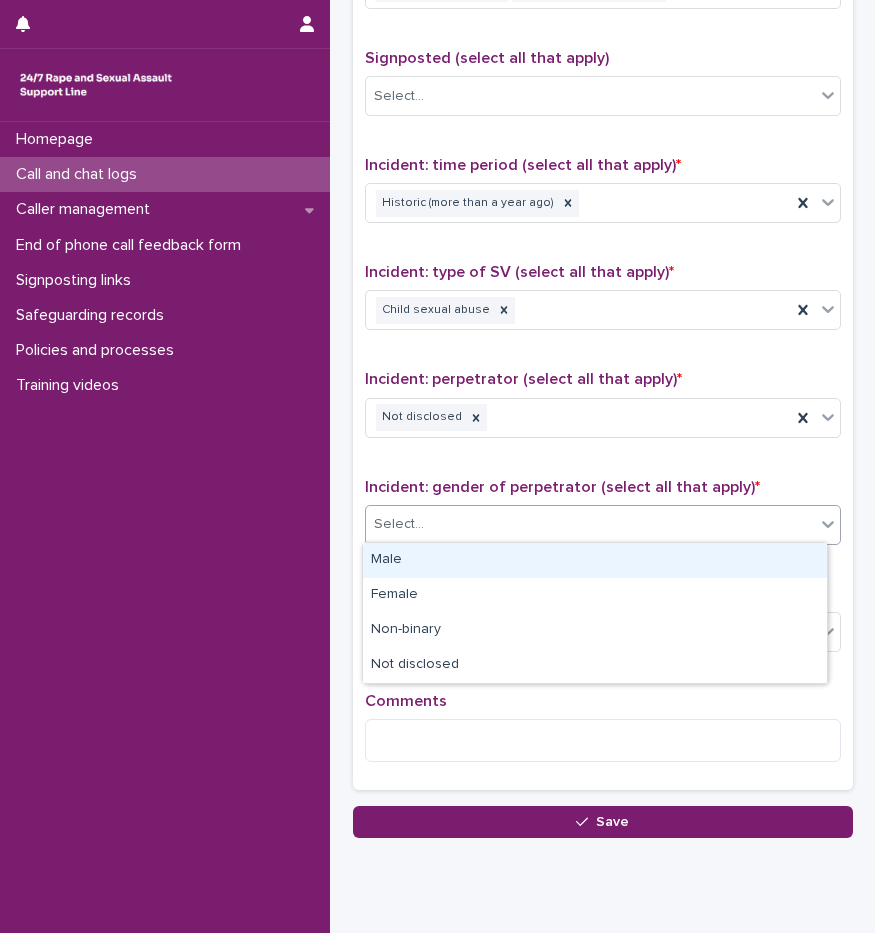 click on "Male" at bounding box center (595, 560) 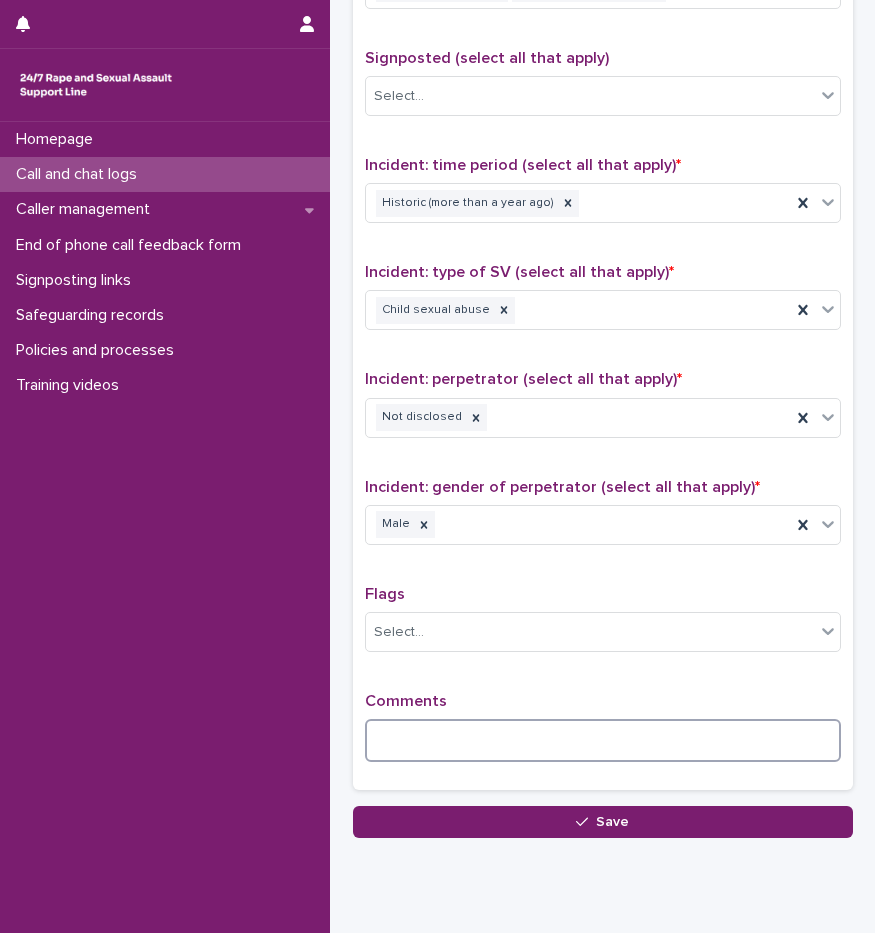 click at bounding box center (603, 740) 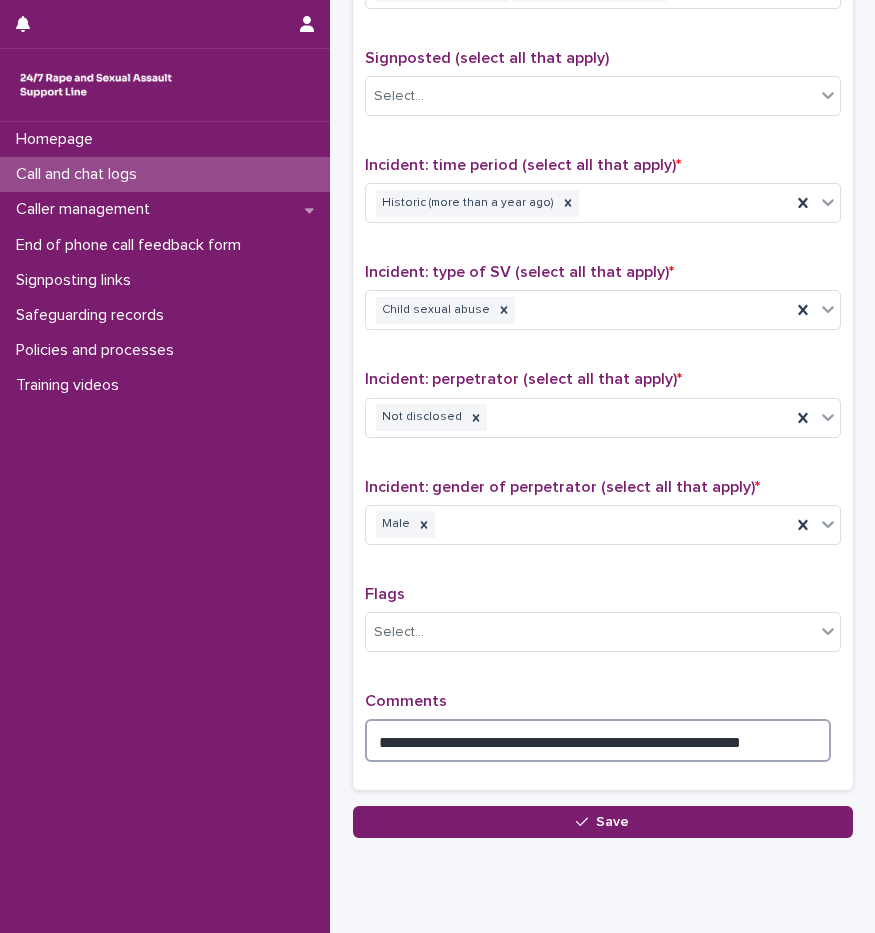 click on "**********" at bounding box center (598, 740) 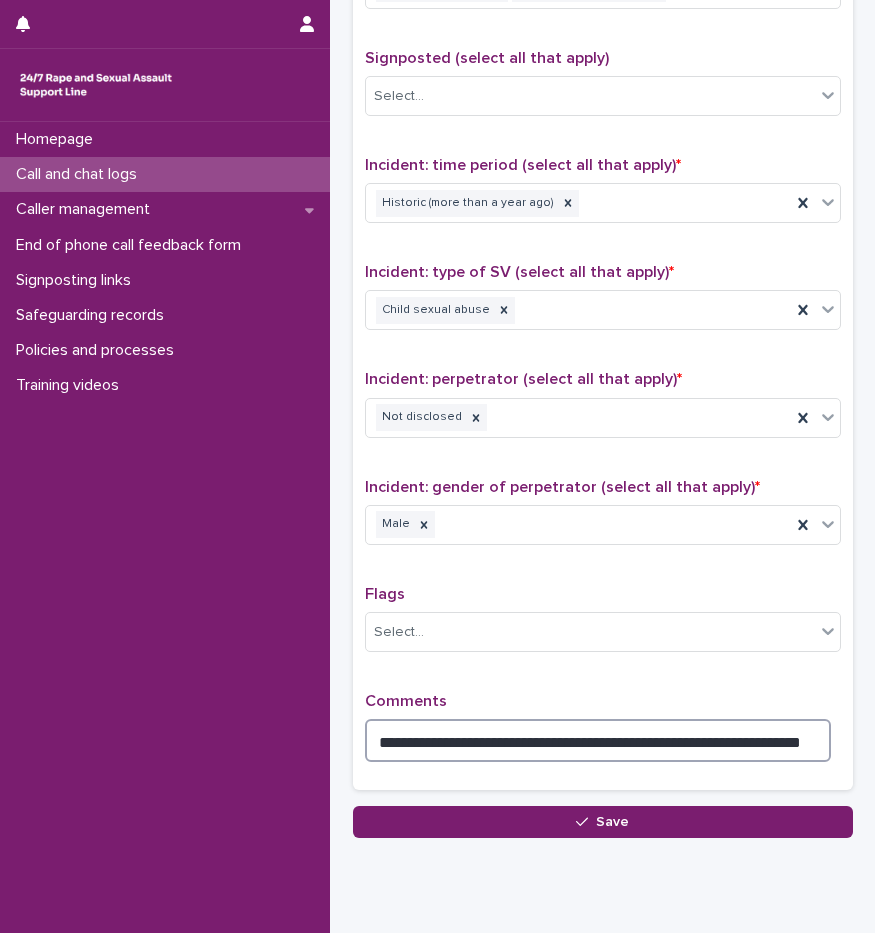 click on "**********" at bounding box center (598, 740) 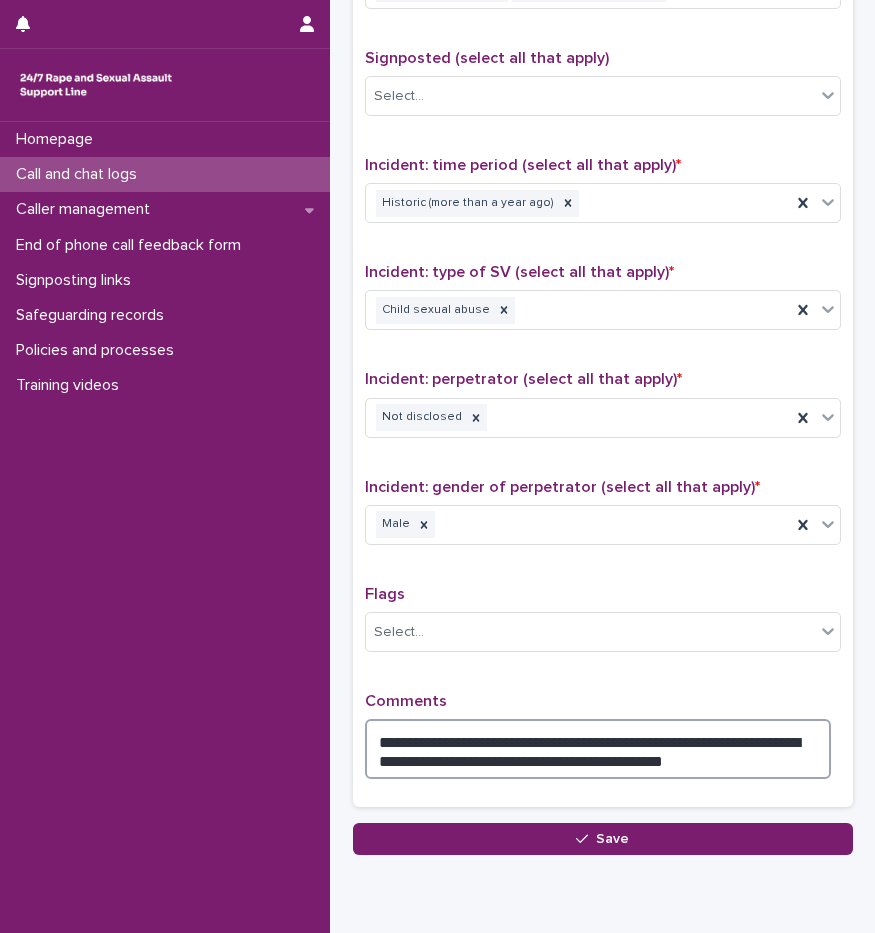 click on "**********" at bounding box center (598, 749) 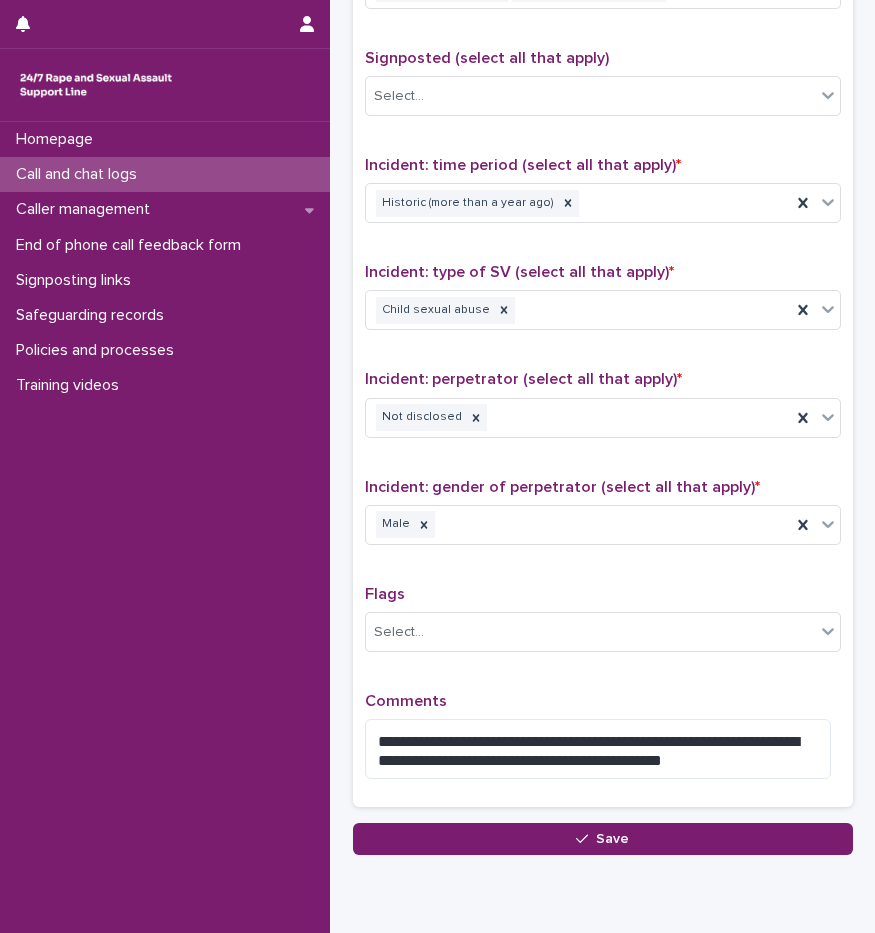 click on "**********" at bounding box center (603, 369) 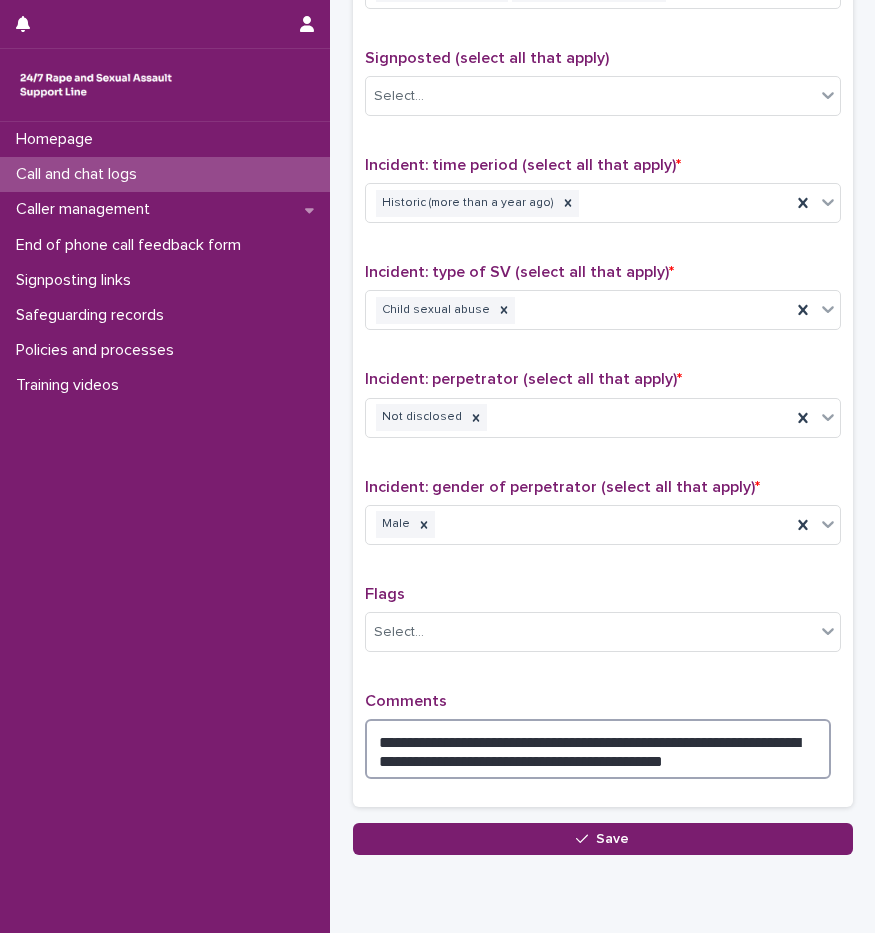 click on "**********" at bounding box center (598, 749) 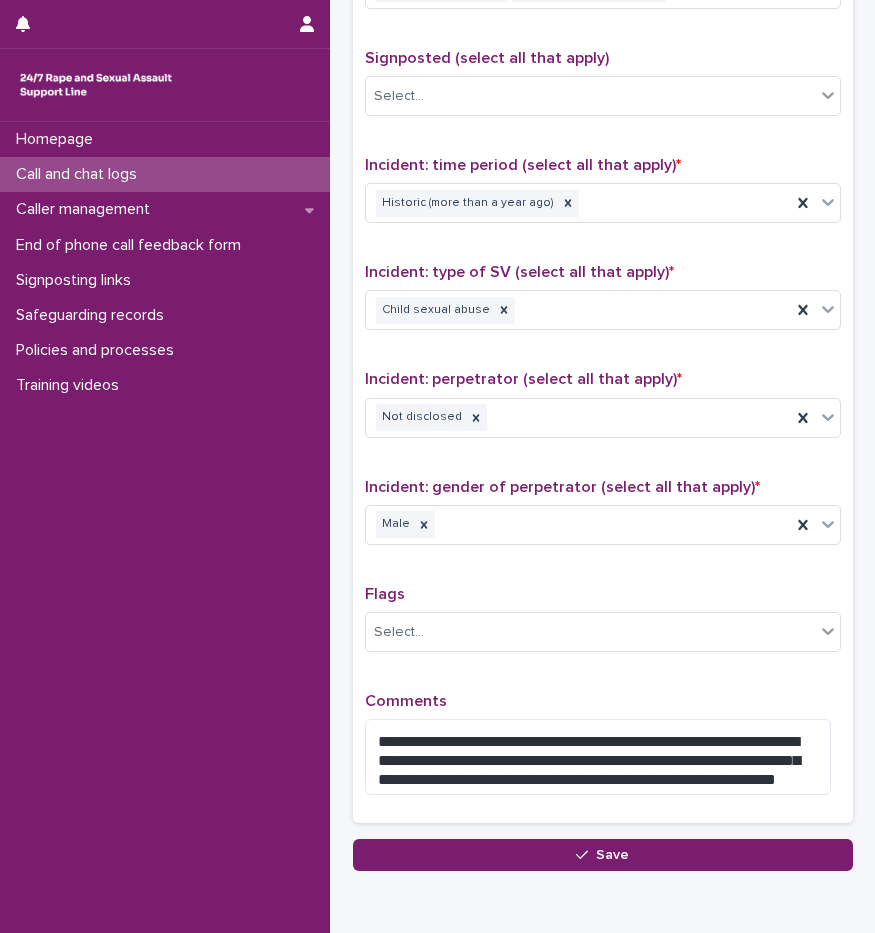 click on "**********" at bounding box center (603, 377) 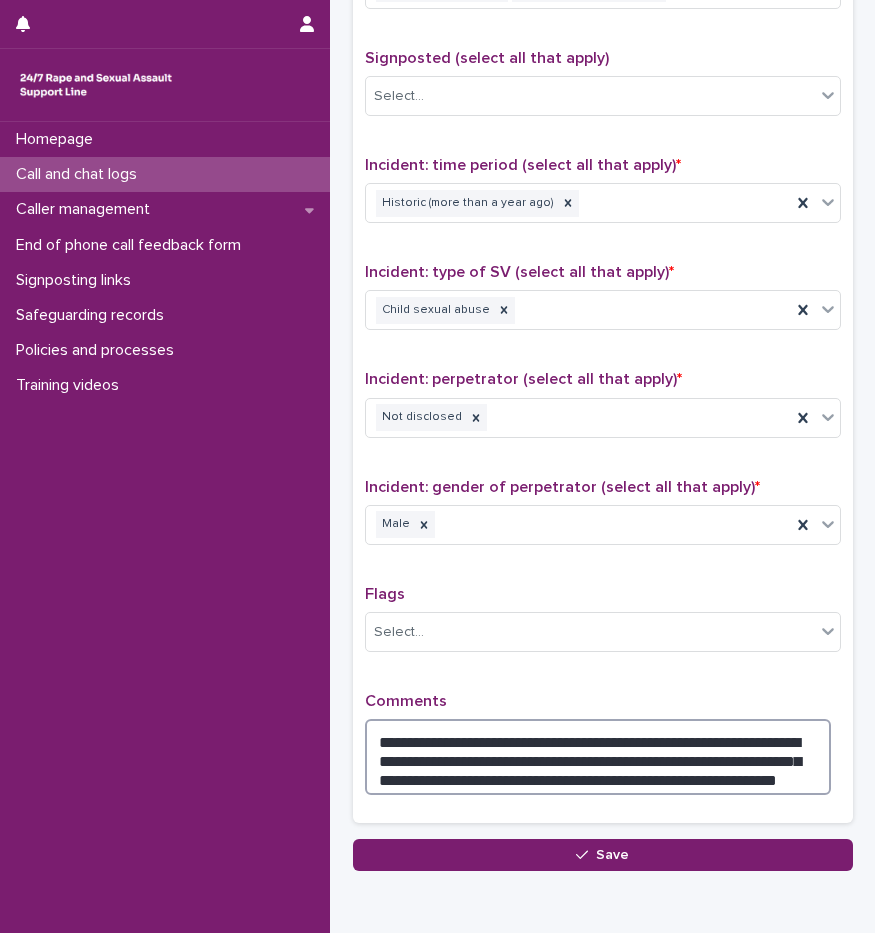 drag, startPoint x: 378, startPoint y: 735, endPoint x: 593, endPoint y: 744, distance: 215.1883 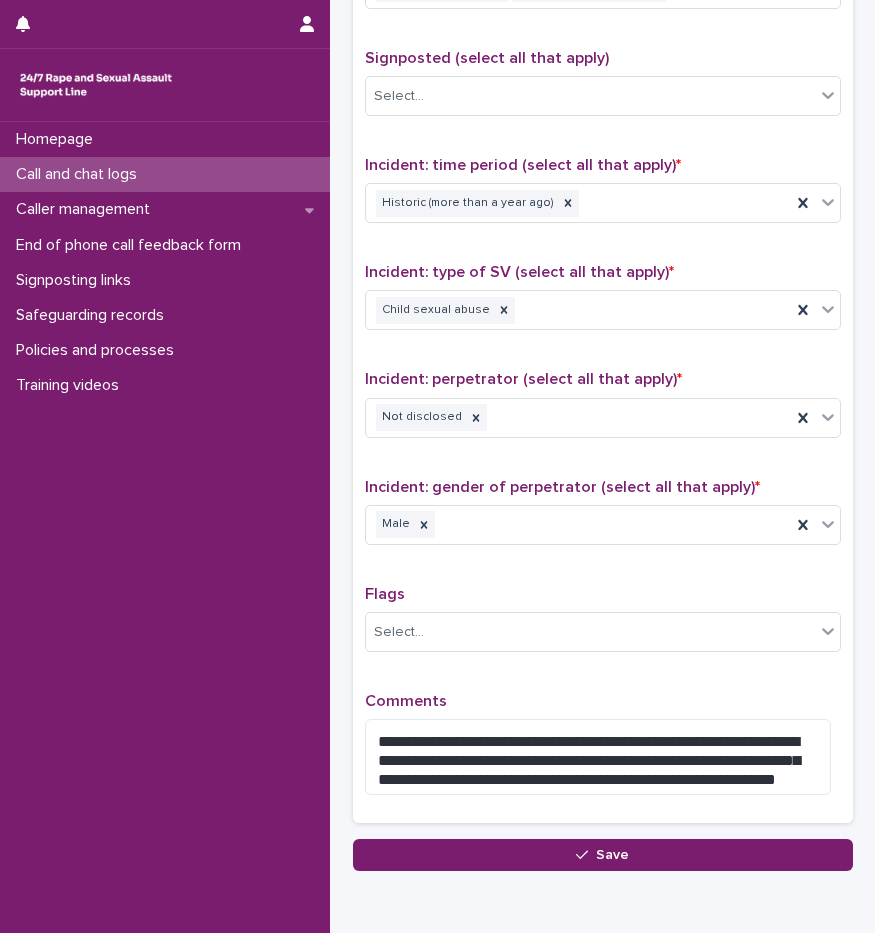 click on "**********" at bounding box center (603, 377) 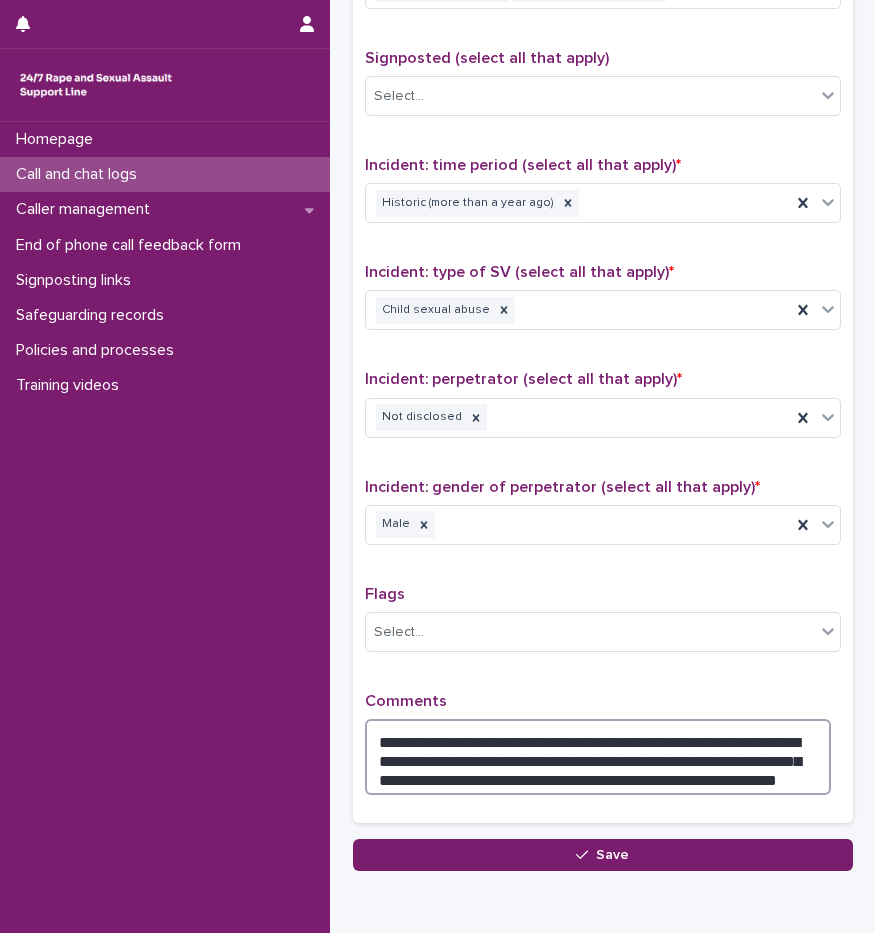 drag, startPoint x: 472, startPoint y: 738, endPoint x: 685, endPoint y: 740, distance: 213.00938 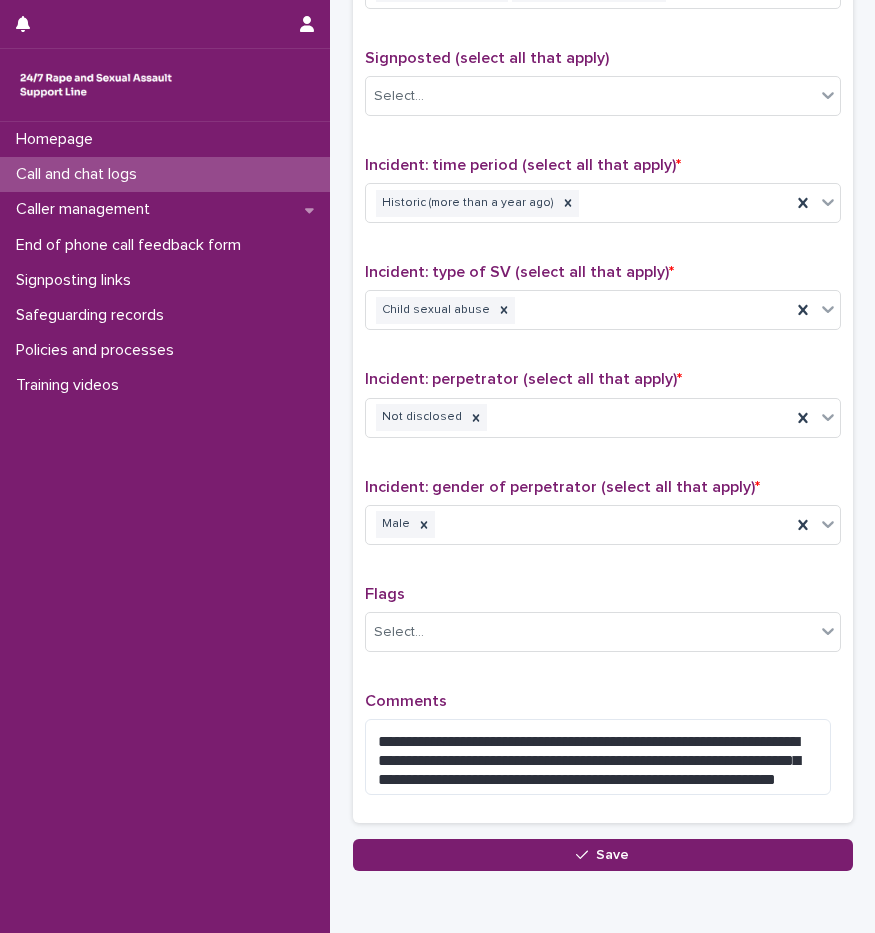 click on "Comments" at bounding box center (603, 701) 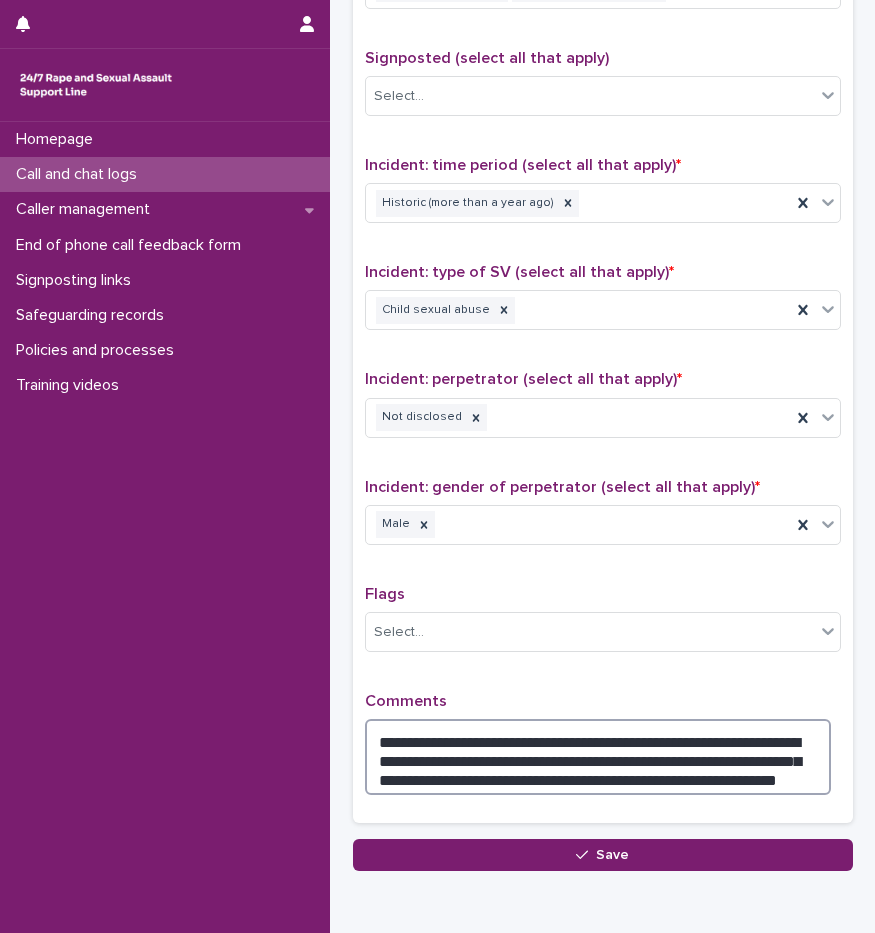 drag, startPoint x: 591, startPoint y: 757, endPoint x: 455, endPoint y: 754, distance: 136.03308 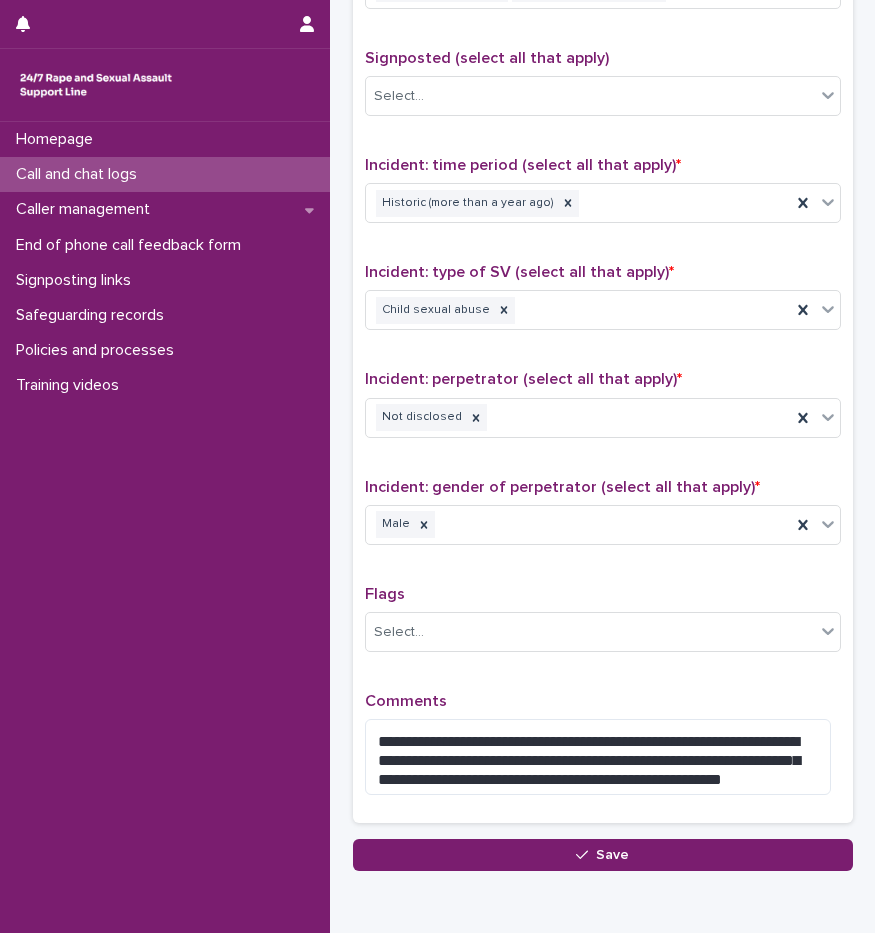 click on "Comments" at bounding box center (603, 701) 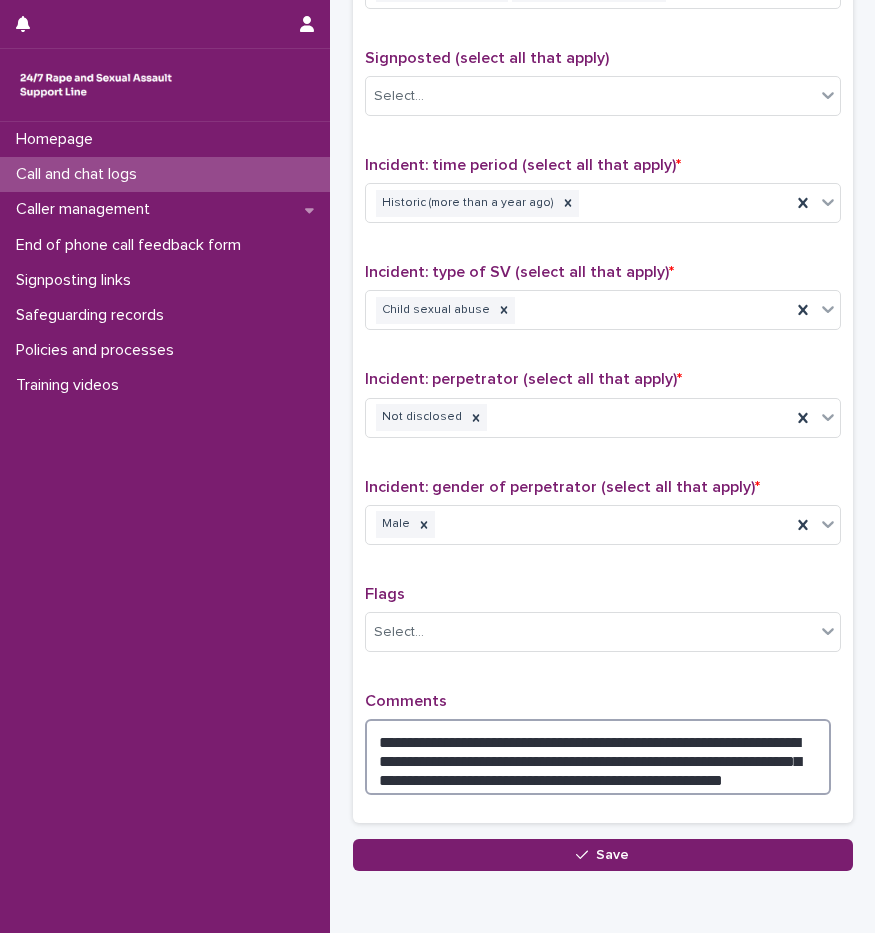 click on "**********" at bounding box center (598, 757) 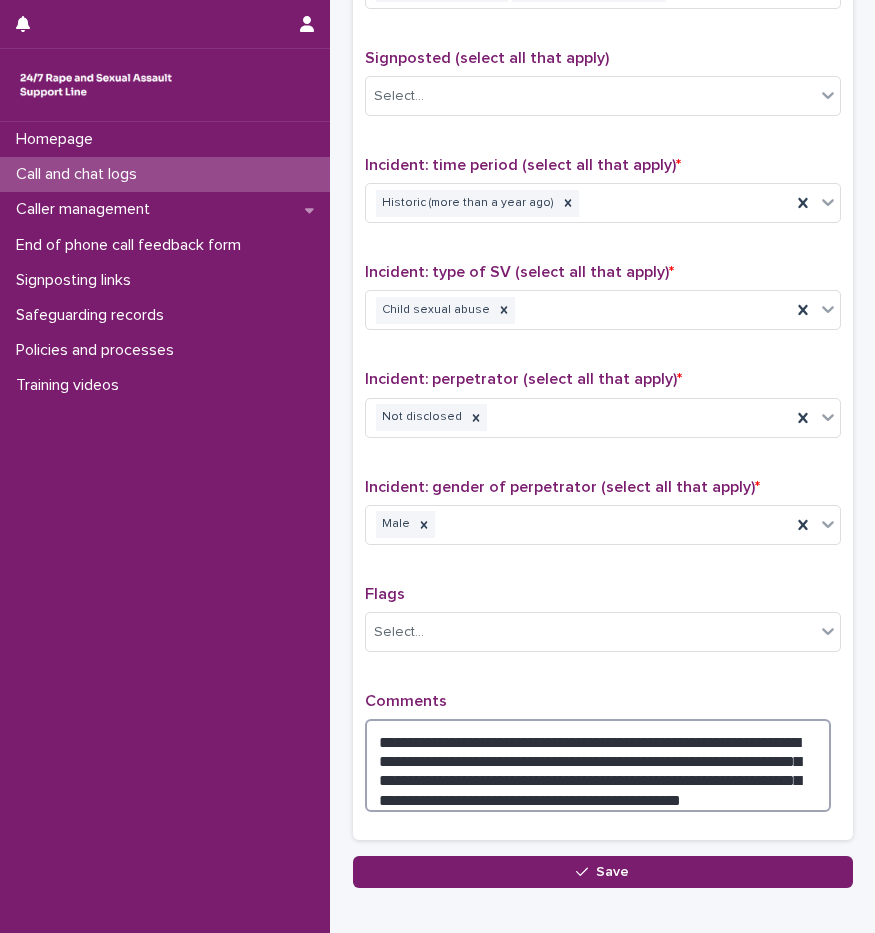 type on "**********" 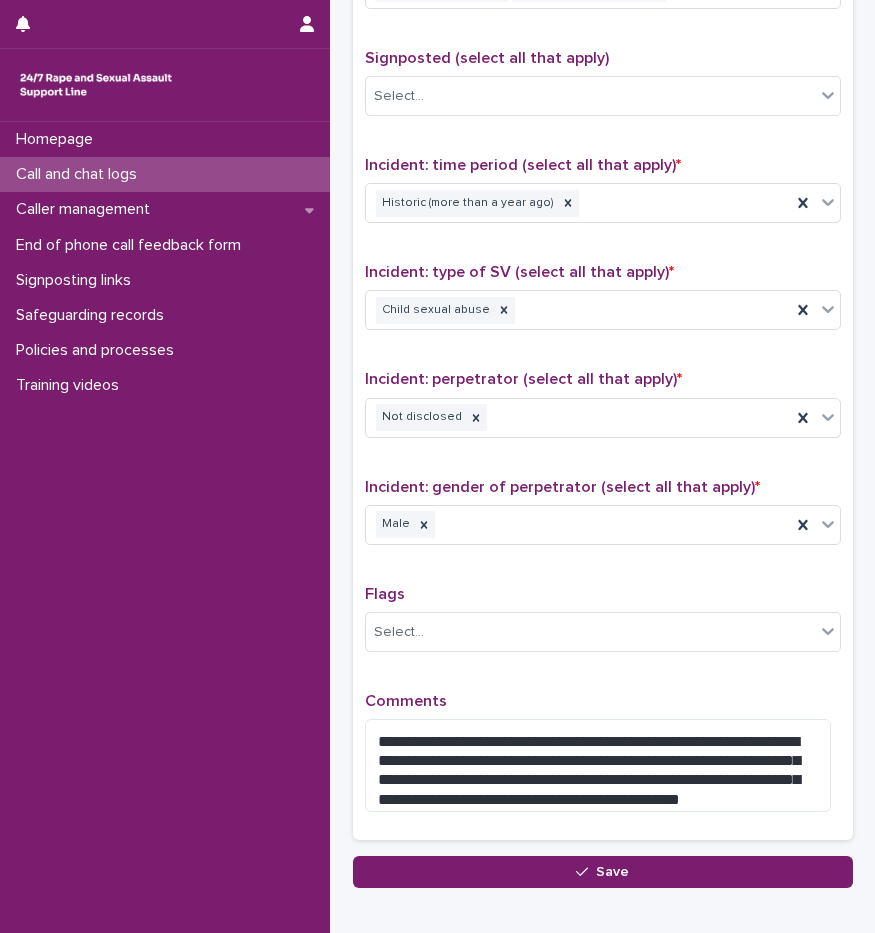 click on "Flags Select..." at bounding box center [603, 626] 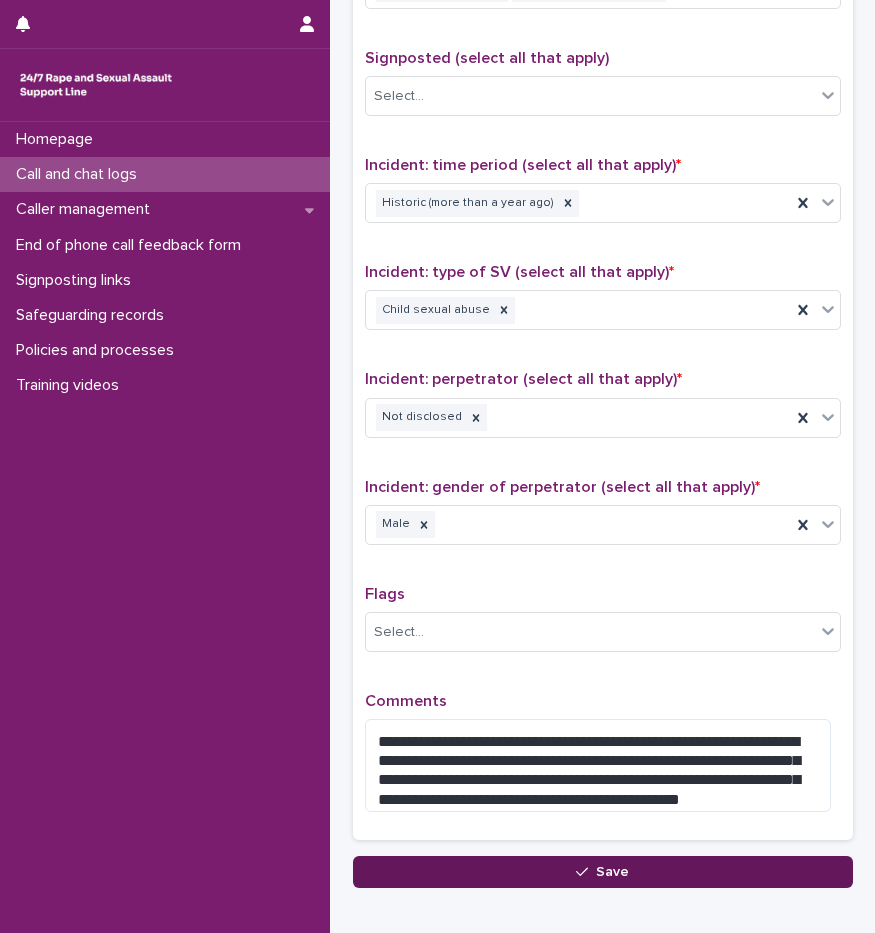 click on "Save" at bounding box center (603, 872) 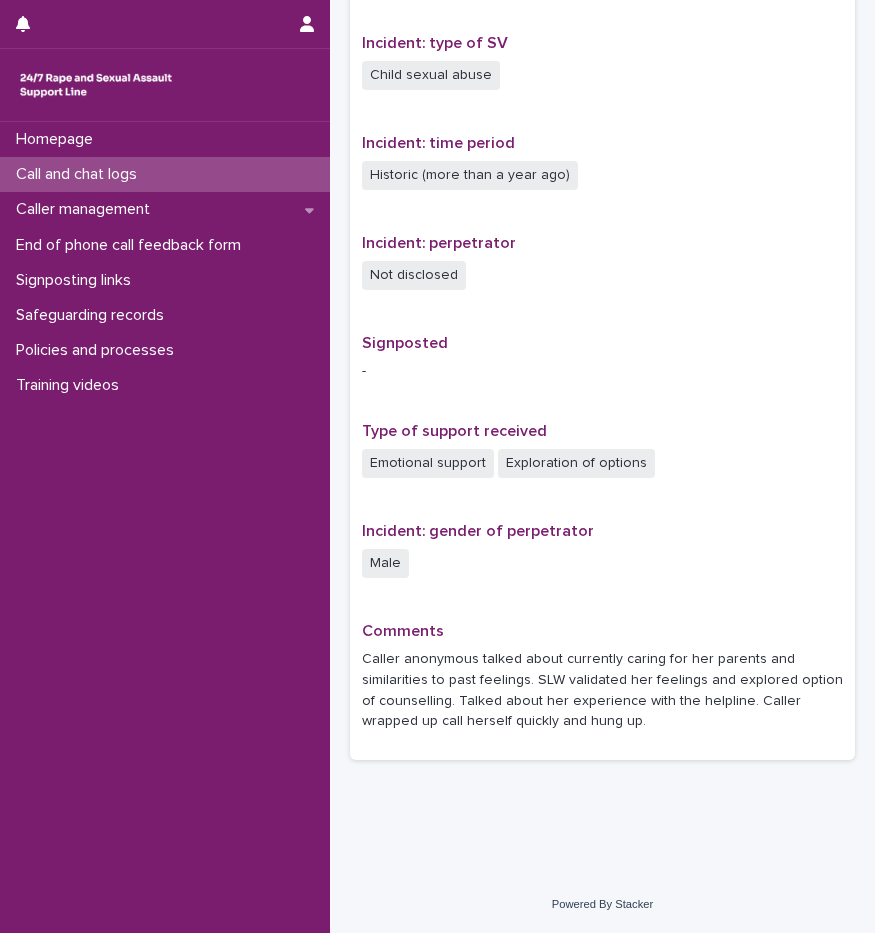 scroll, scrollTop: 0, scrollLeft: 0, axis: both 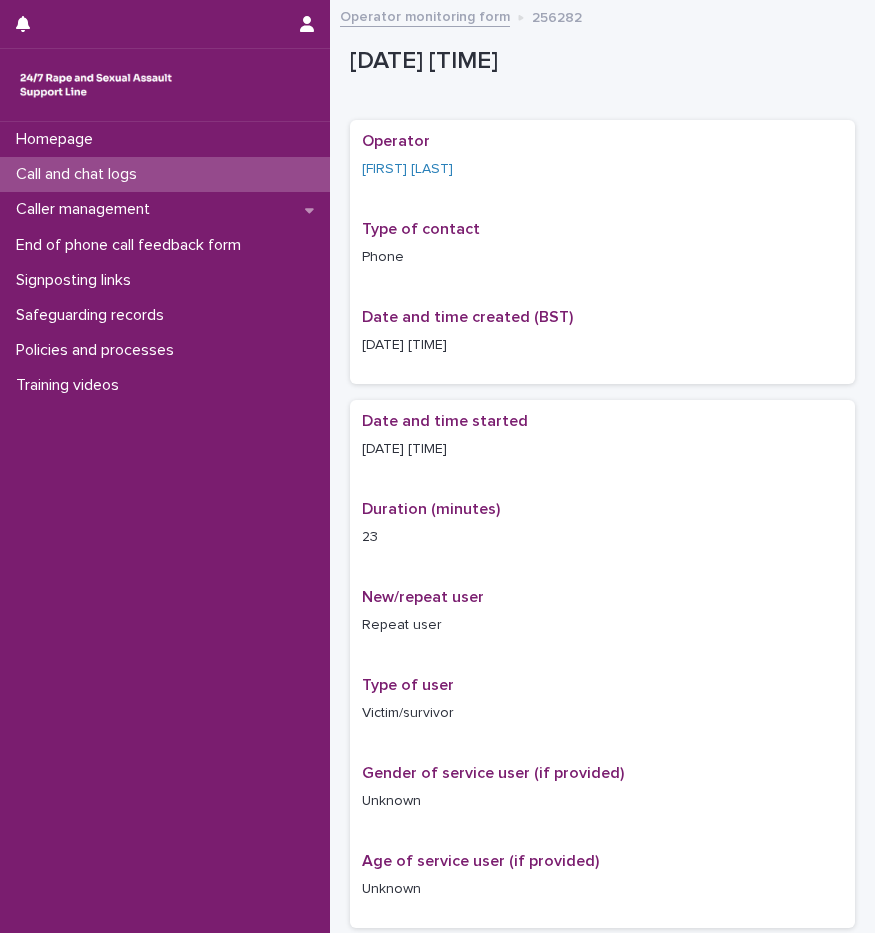click on "Call and chat logs" at bounding box center [80, 174] 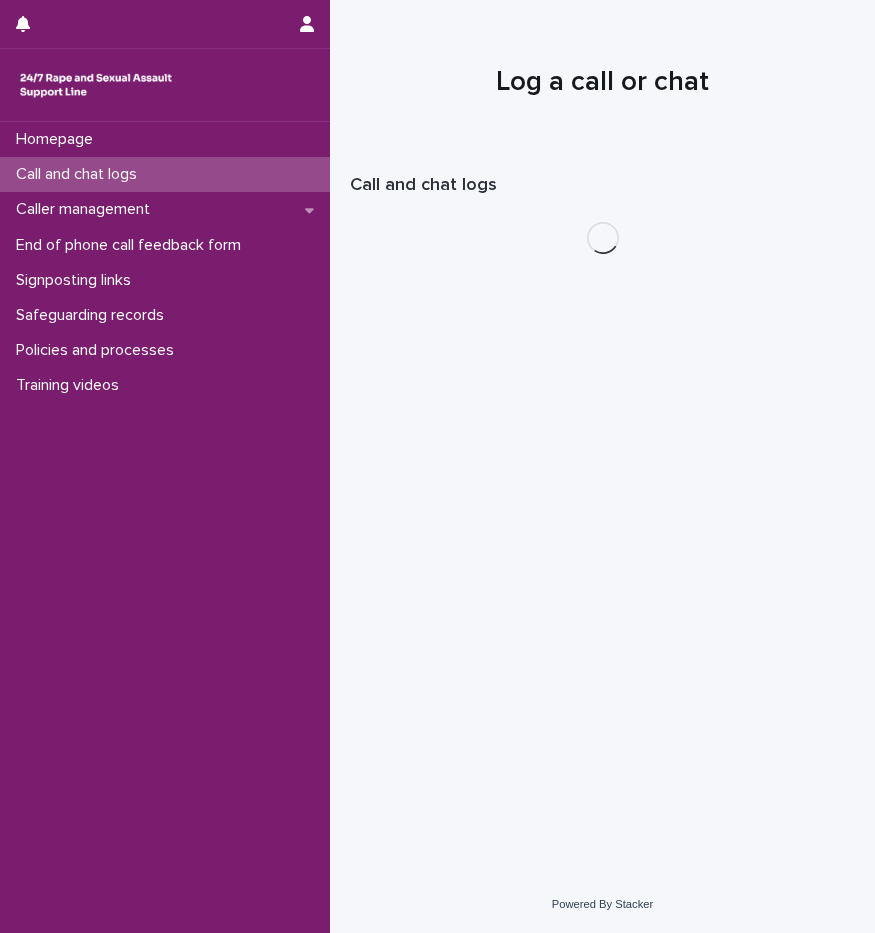 scroll, scrollTop: 0, scrollLeft: 0, axis: both 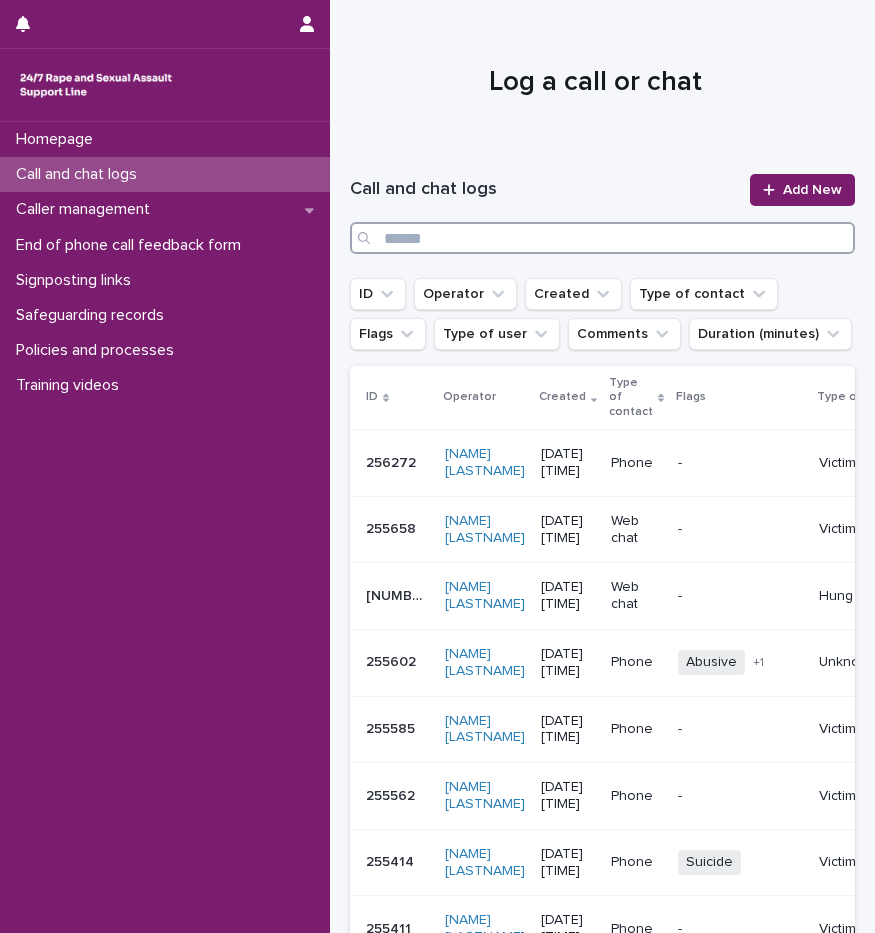 click at bounding box center [602, 238] 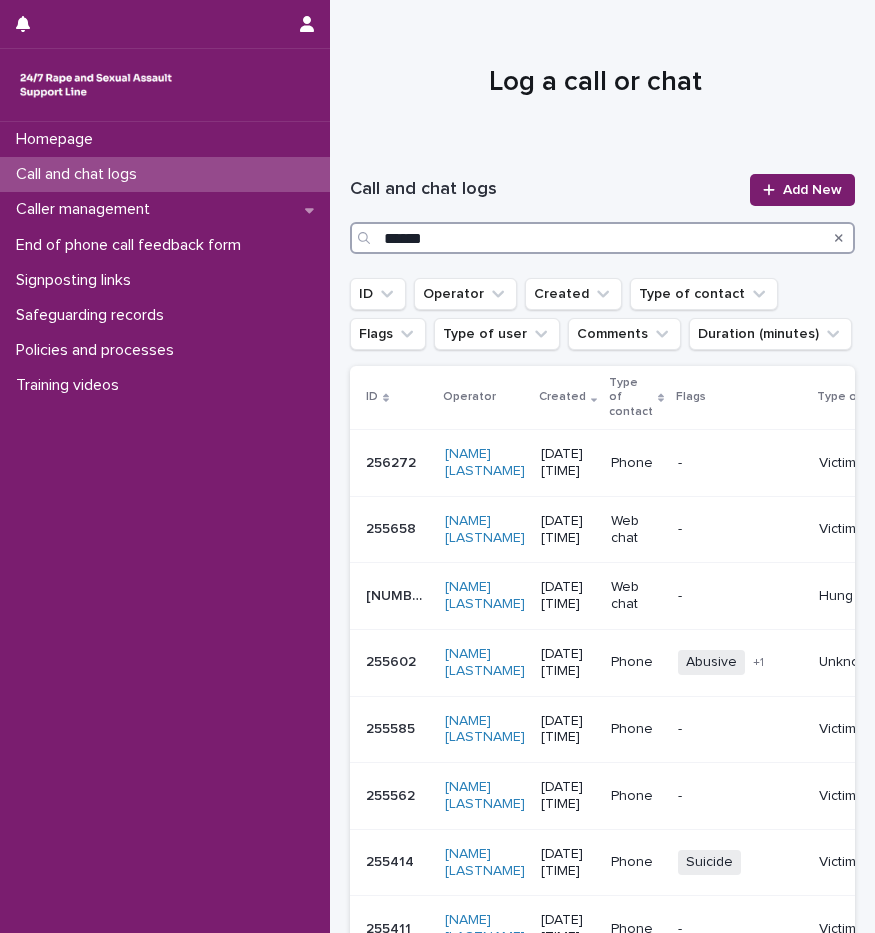 type on "******" 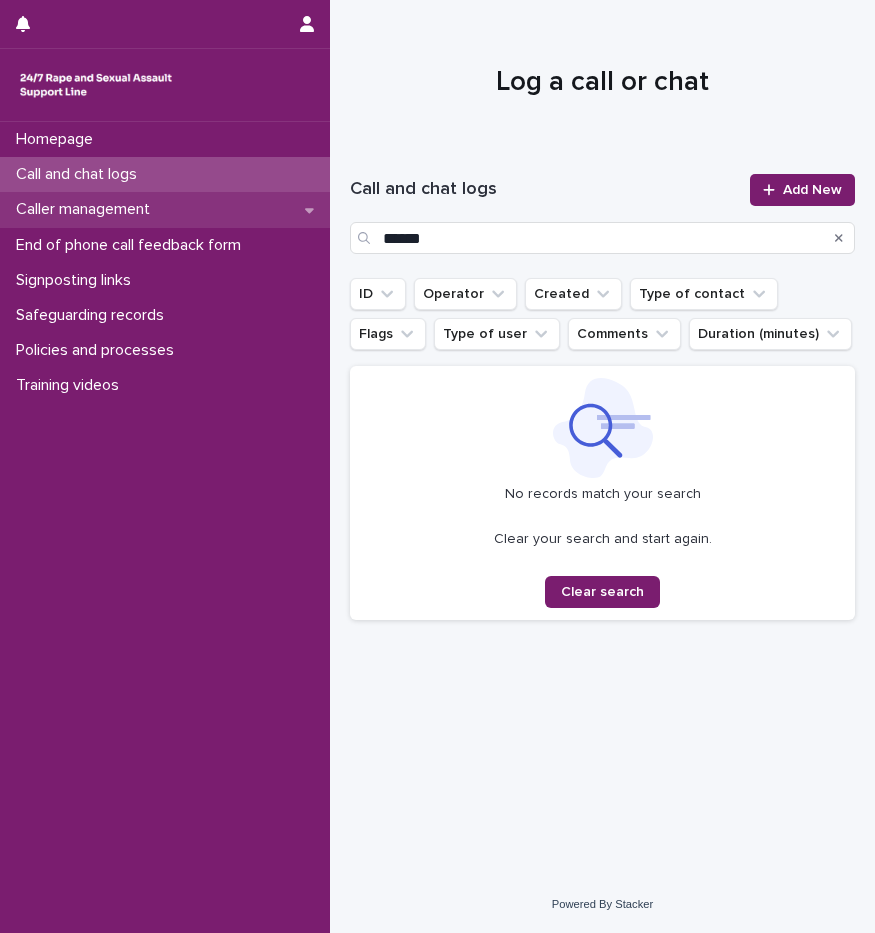 click on "Caller management" at bounding box center (87, 209) 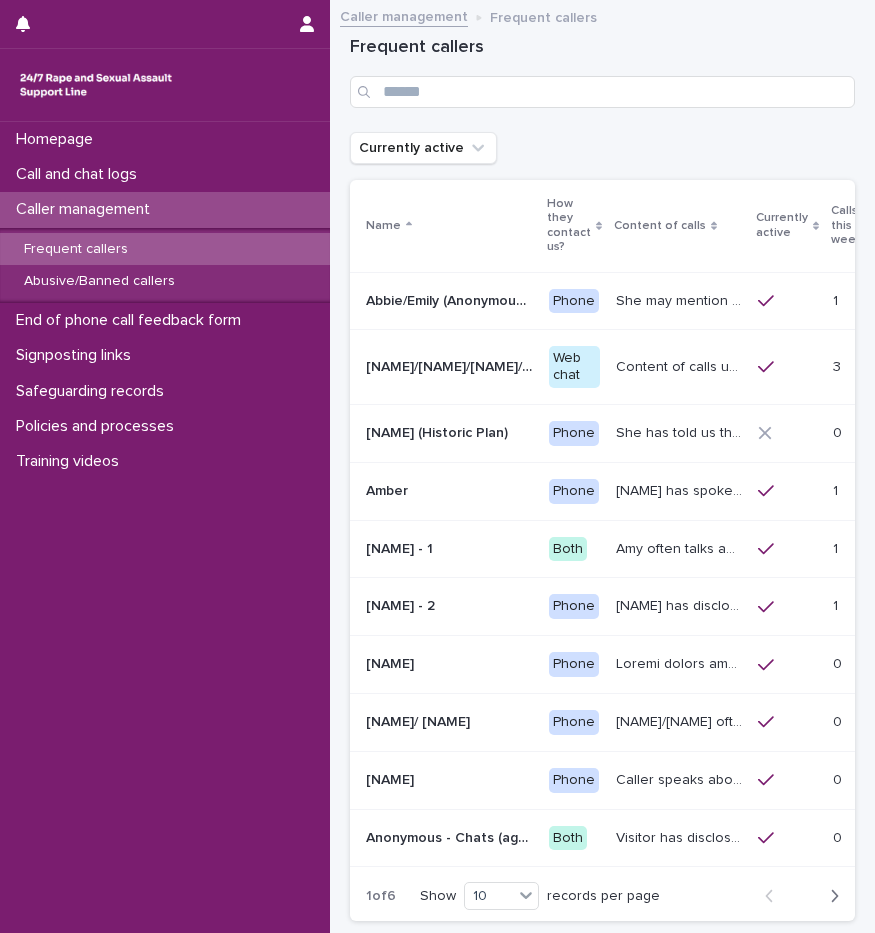 click on "Frequent callers" at bounding box center [165, 249] 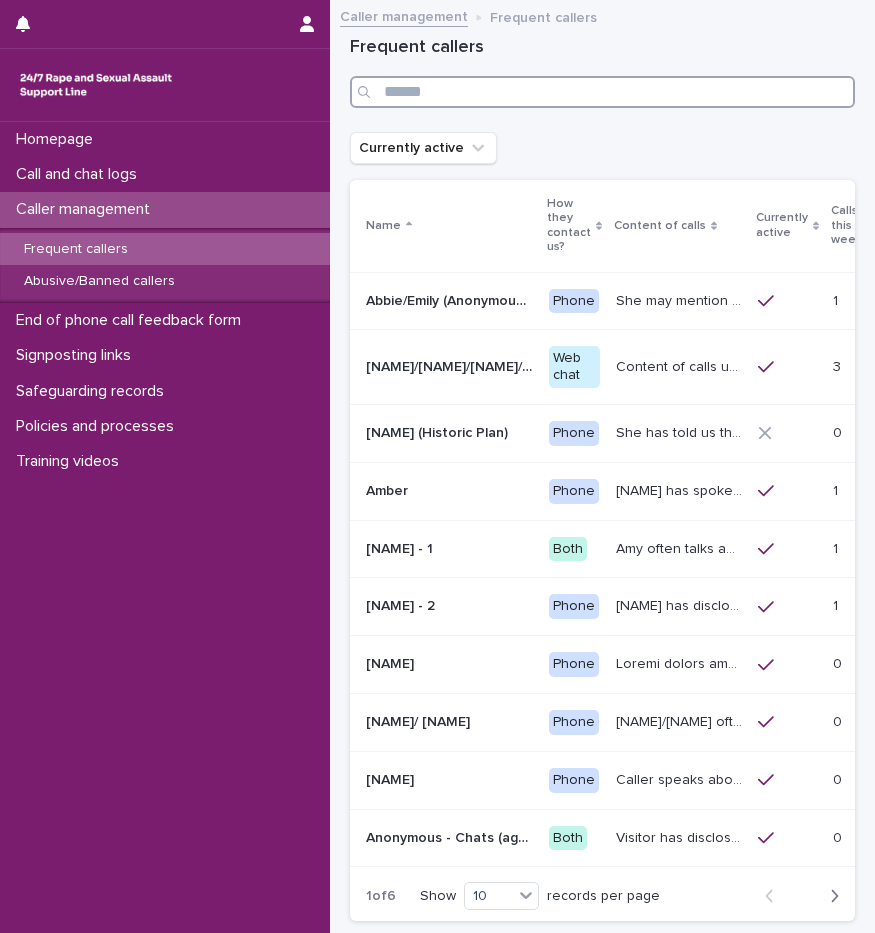 click at bounding box center (602, 92) 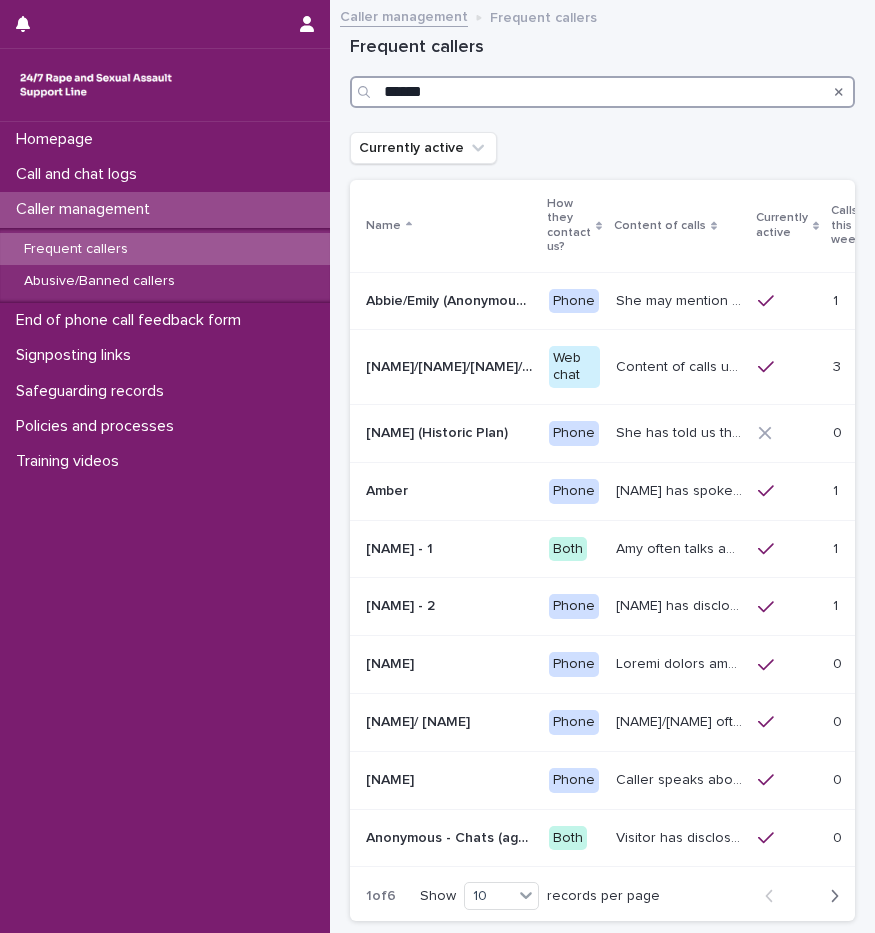 type on "******" 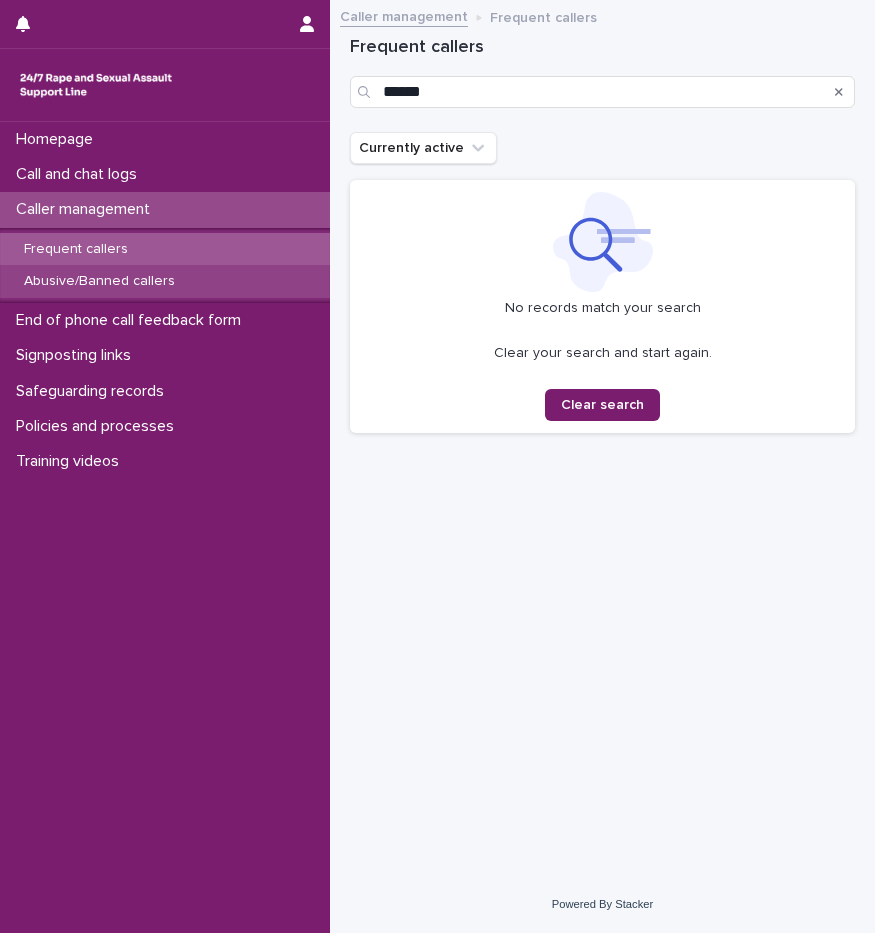 click on "Abusive/Banned callers" at bounding box center (165, 281) 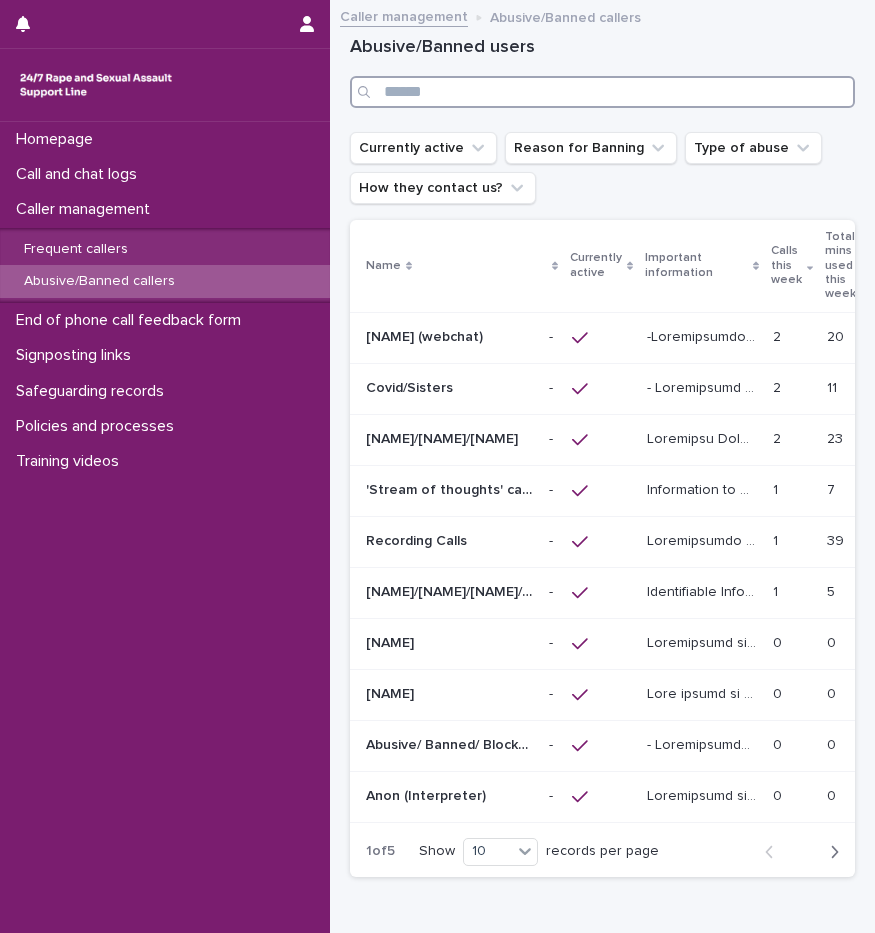 click at bounding box center [602, 92] 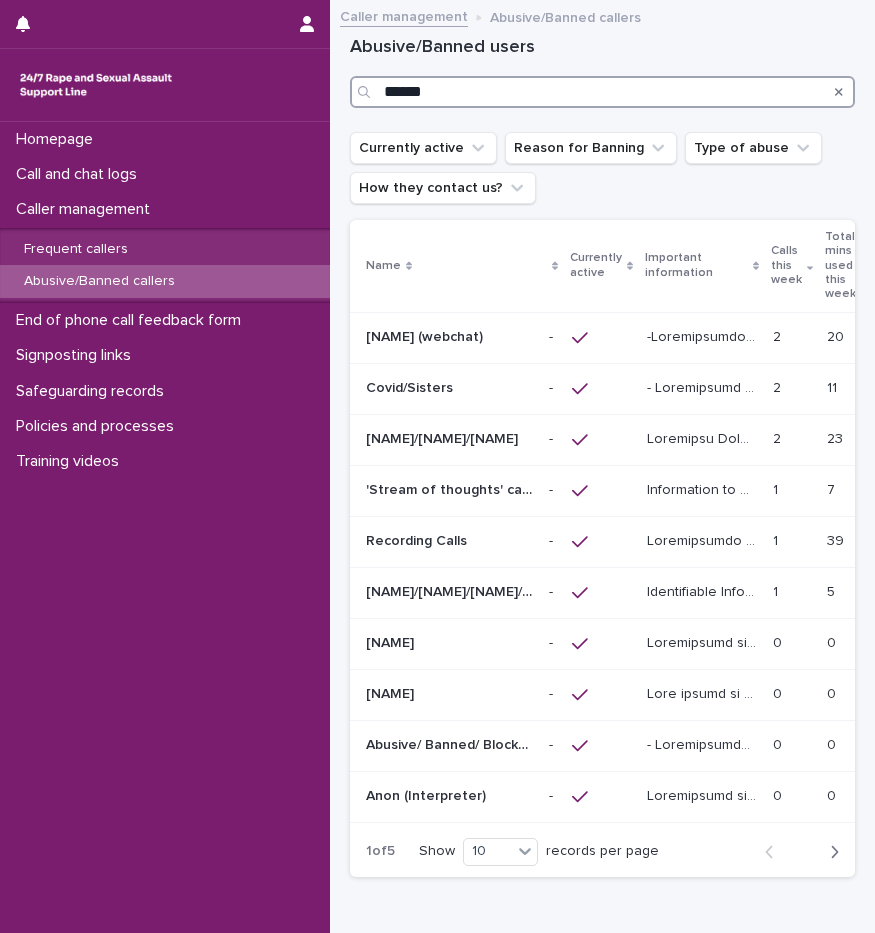 type on "******" 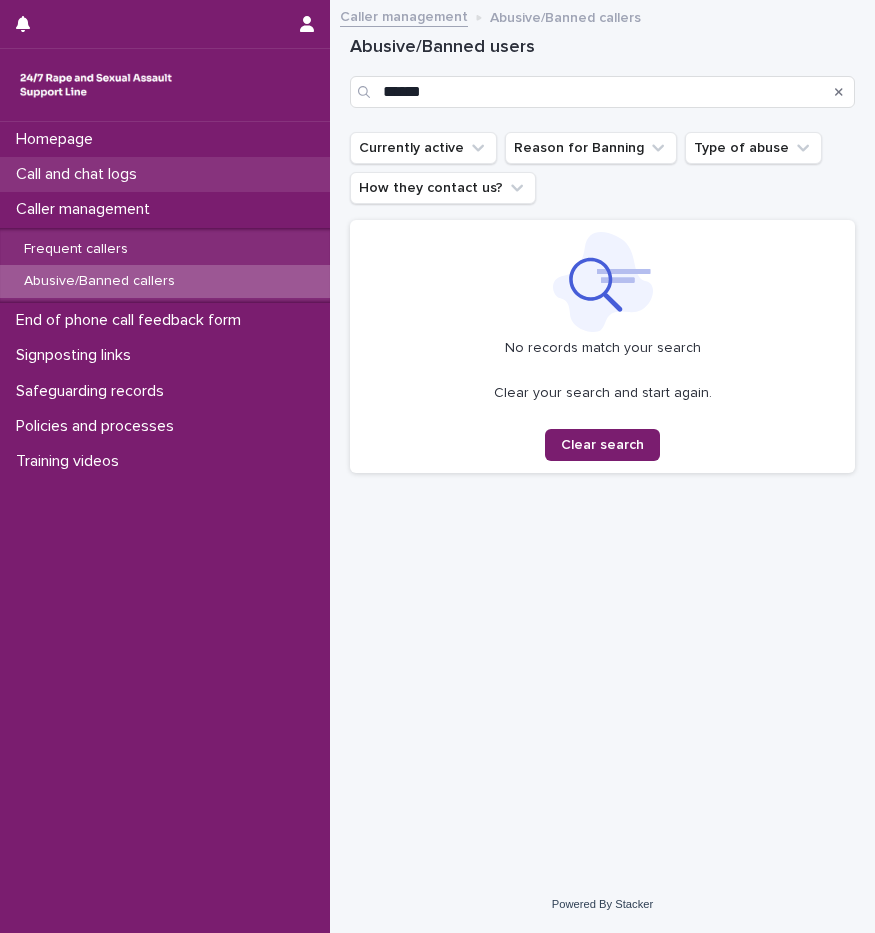 click on "Call and chat logs" at bounding box center [165, 174] 